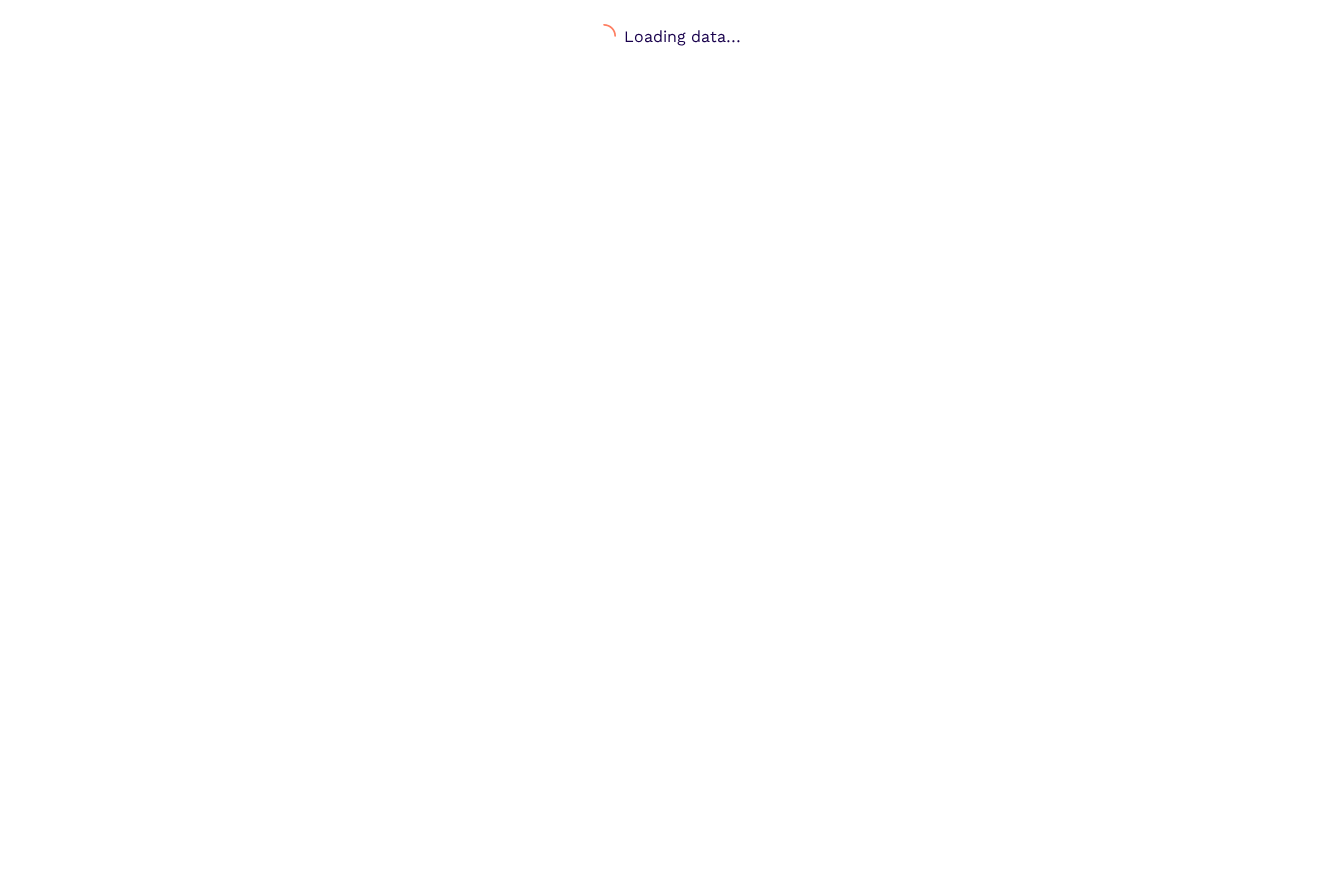 scroll, scrollTop: 0, scrollLeft: 0, axis: both 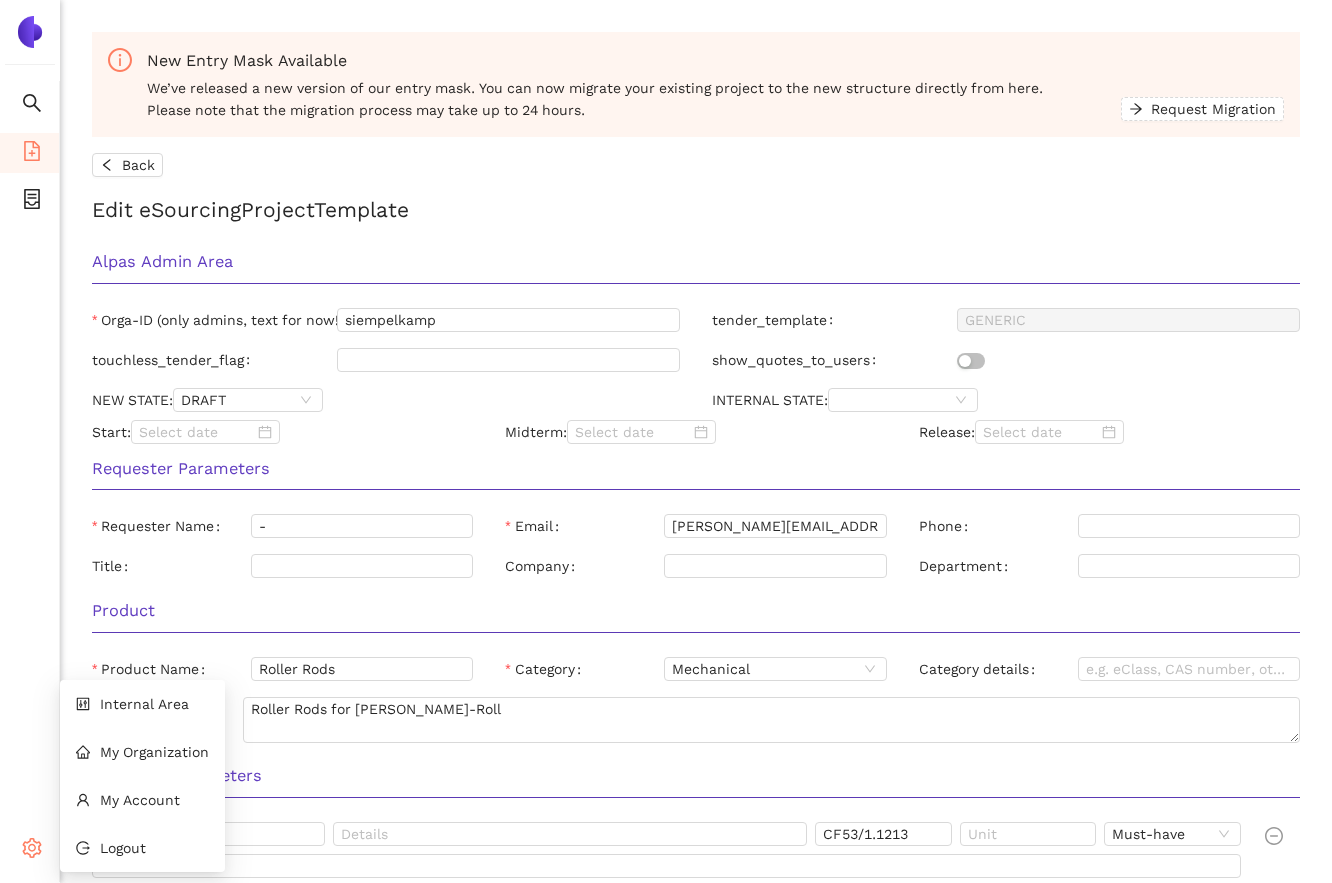 click 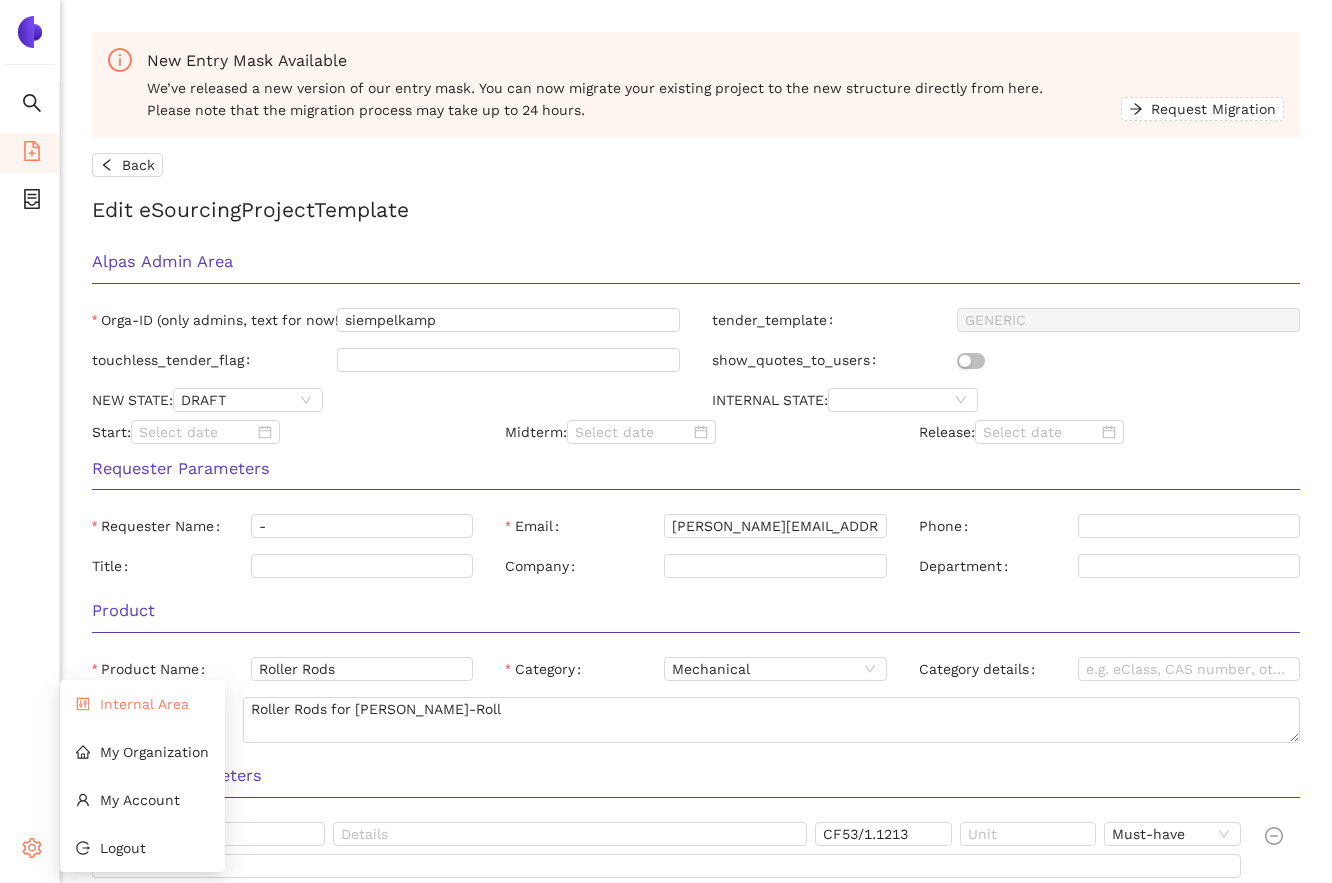 click on "Internal Area" at bounding box center [142, 704] 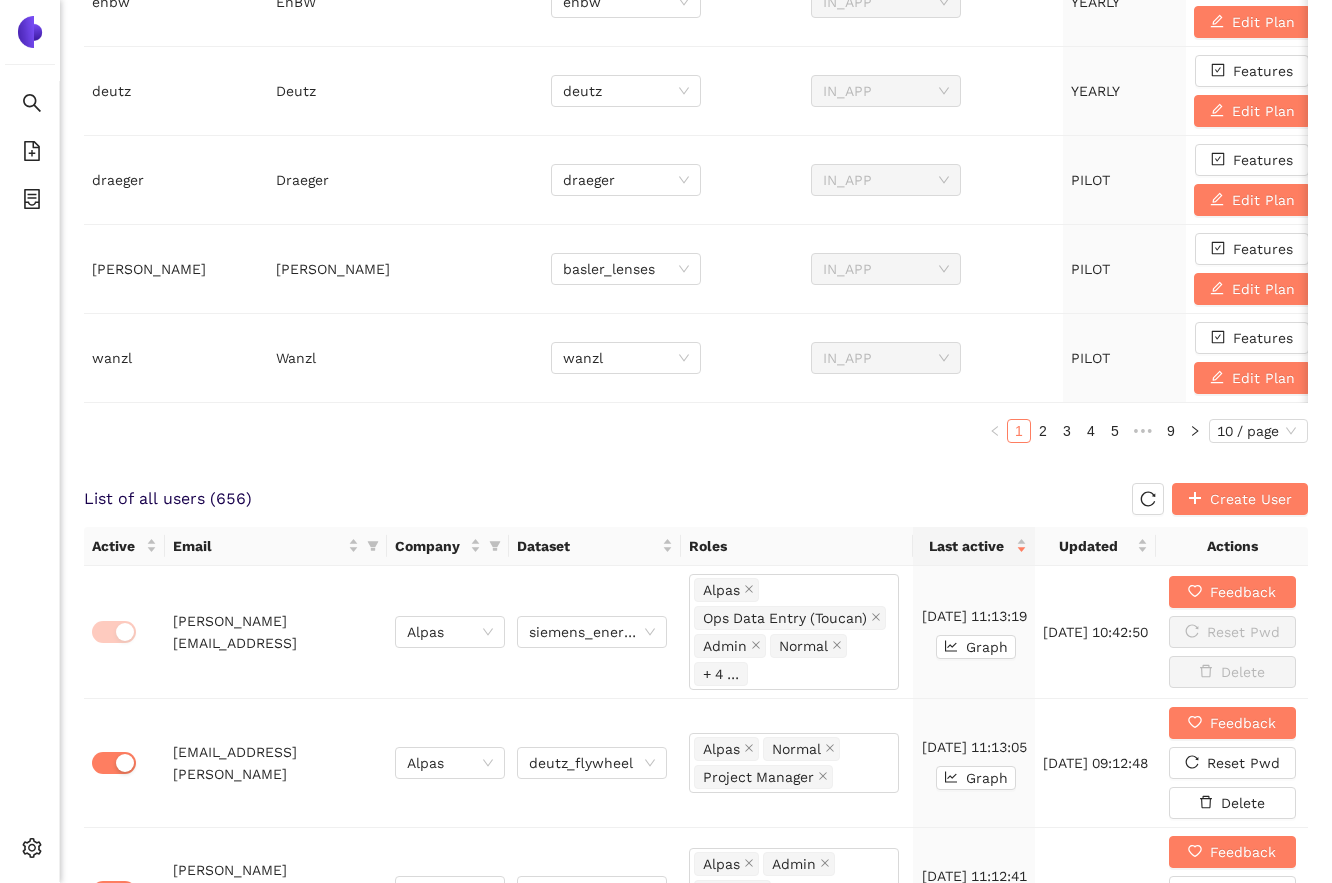 scroll, scrollTop: 885, scrollLeft: 0, axis: vertical 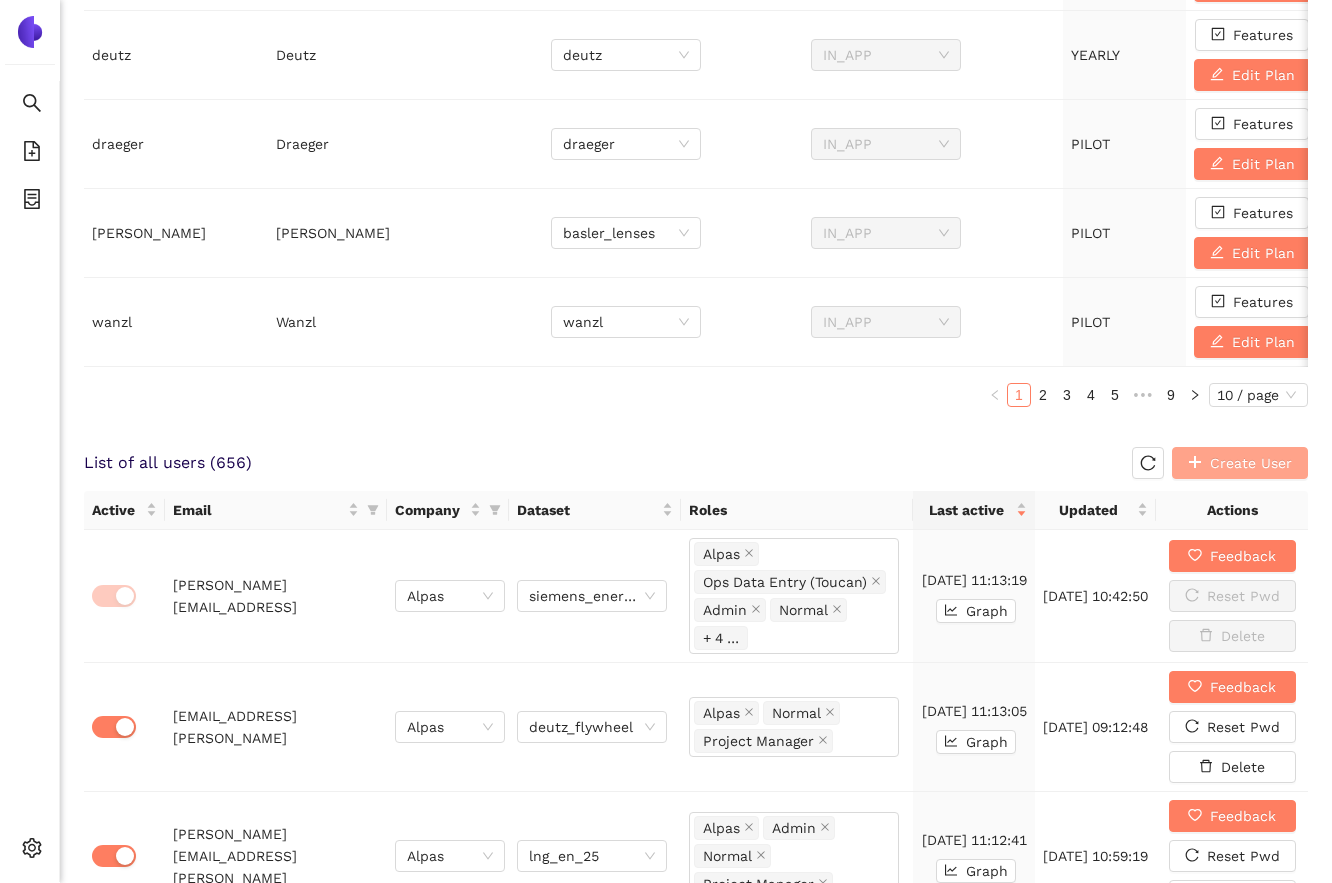 click on "Create User" at bounding box center (1251, 463) 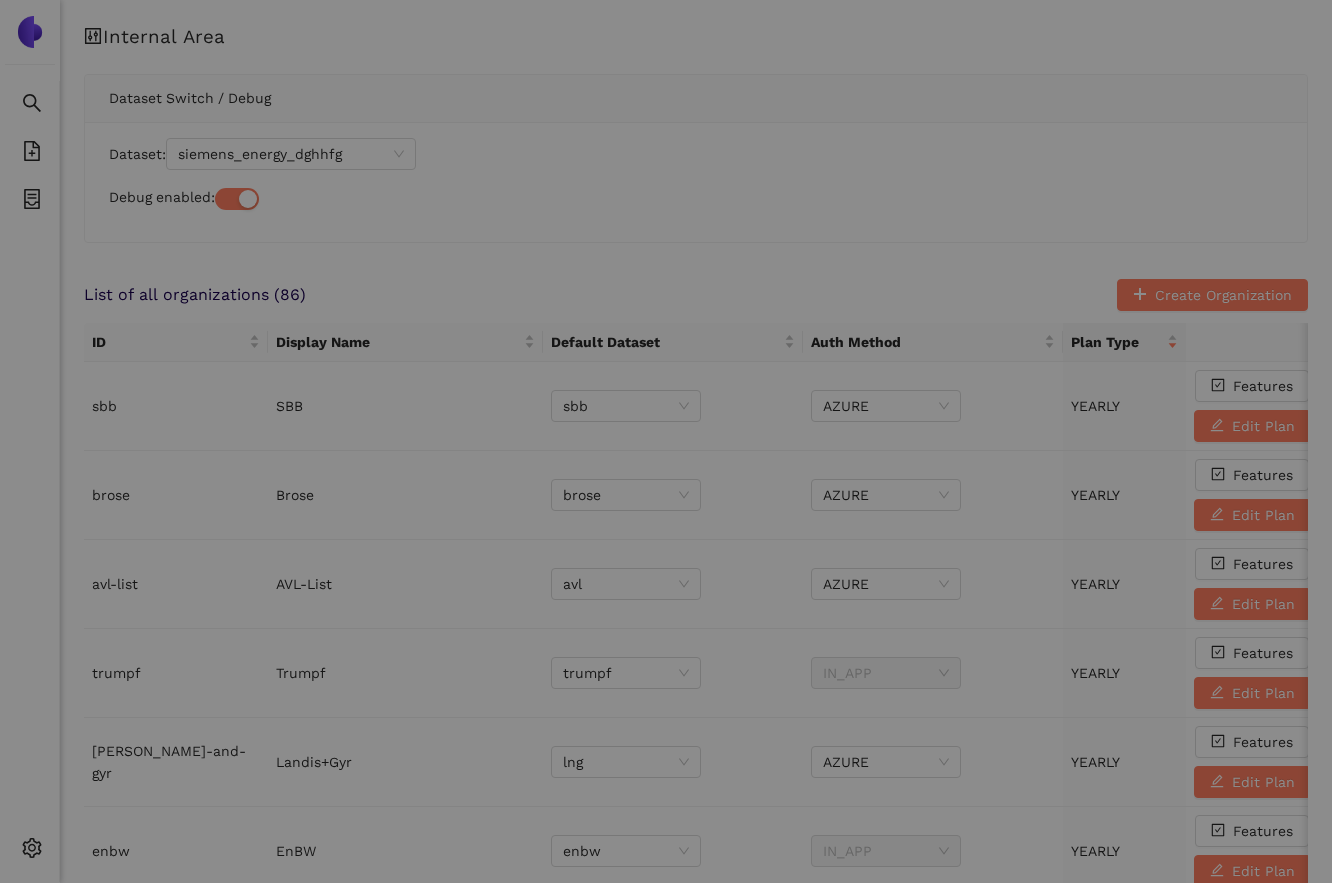 scroll, scrollTop: 0, scrollLeft: 0, axis: both 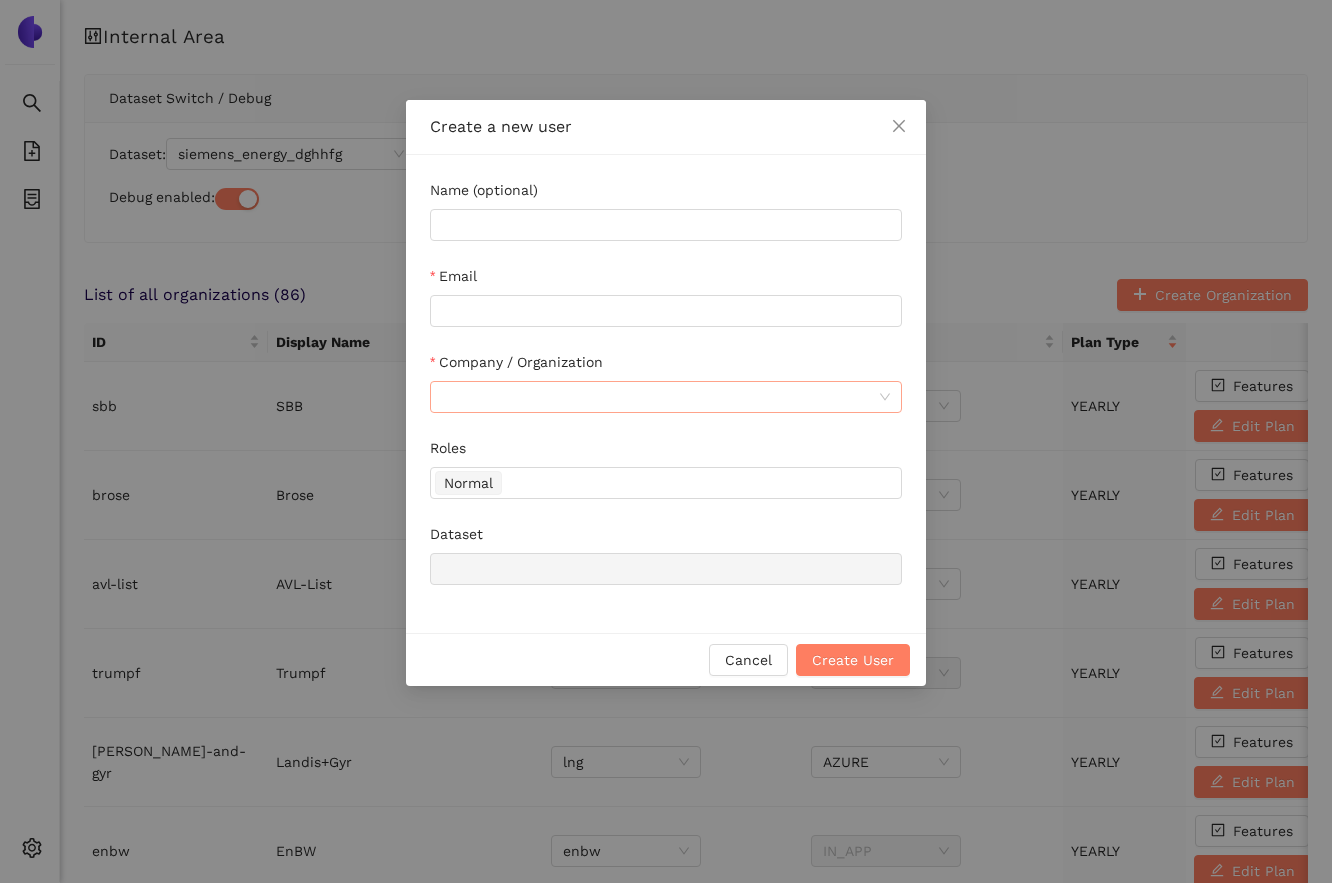 click on "Company / Organization" at bounding box center (659, 397) 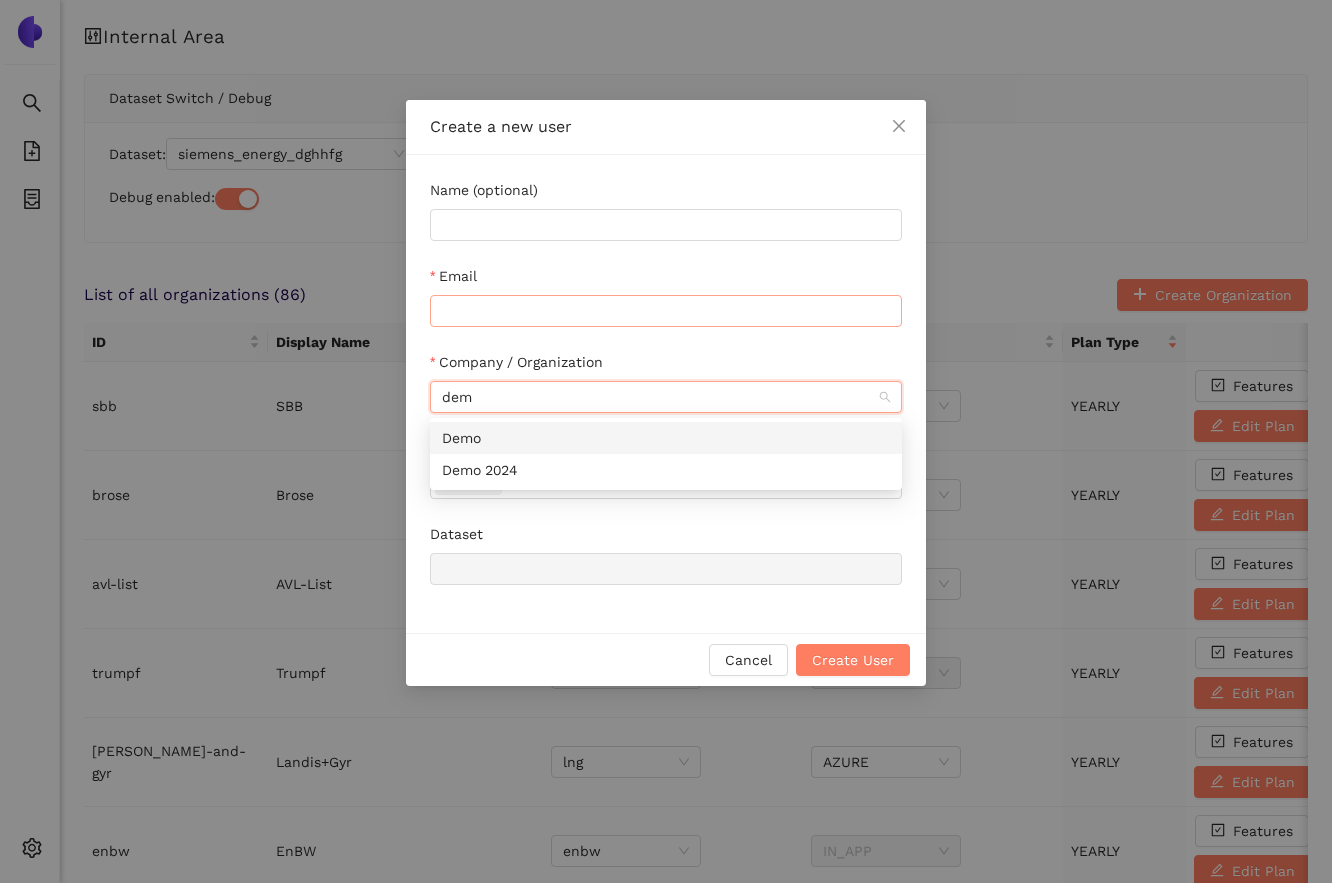 type on "demo" 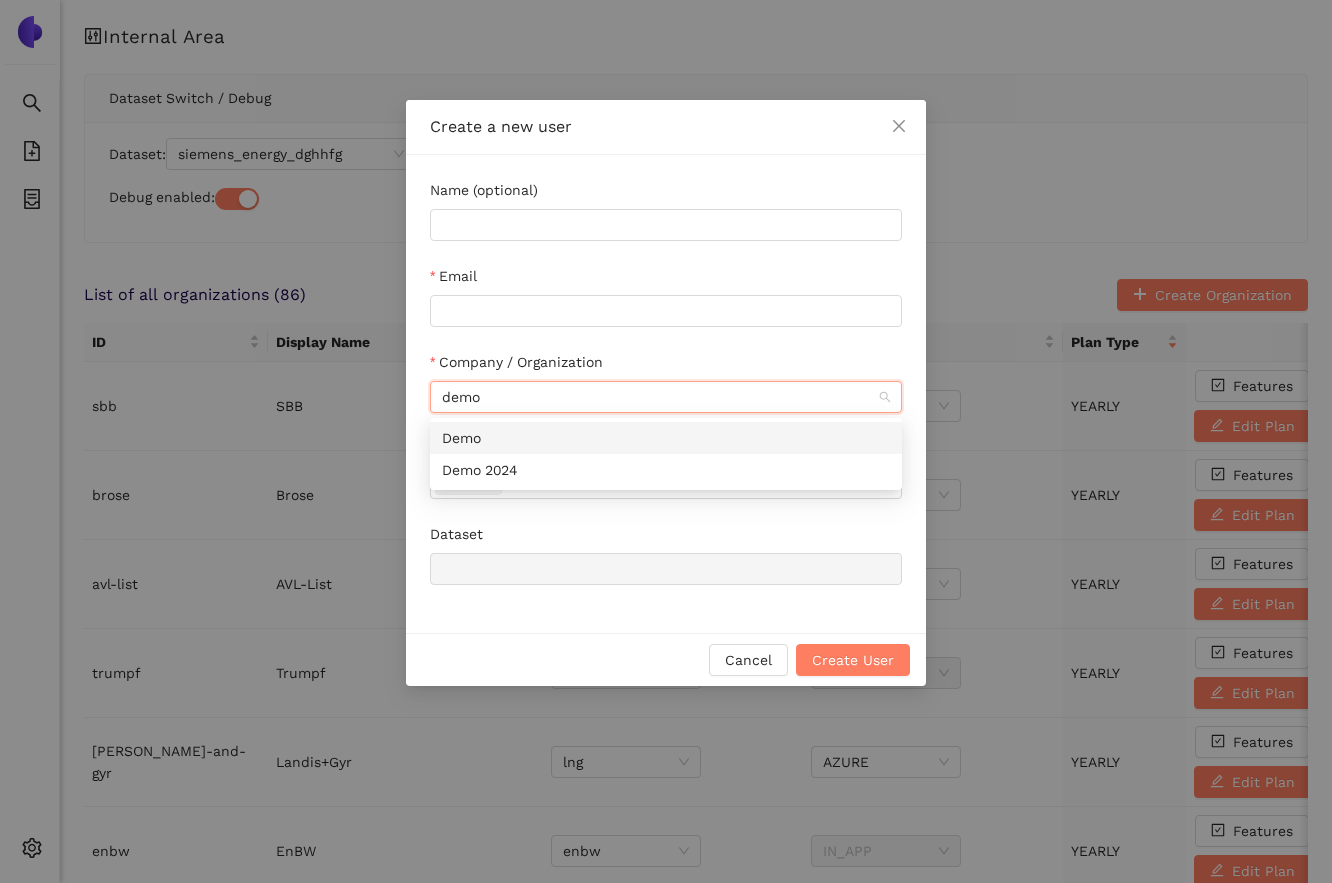 click on "Demo" at bounding box center (666, 438) 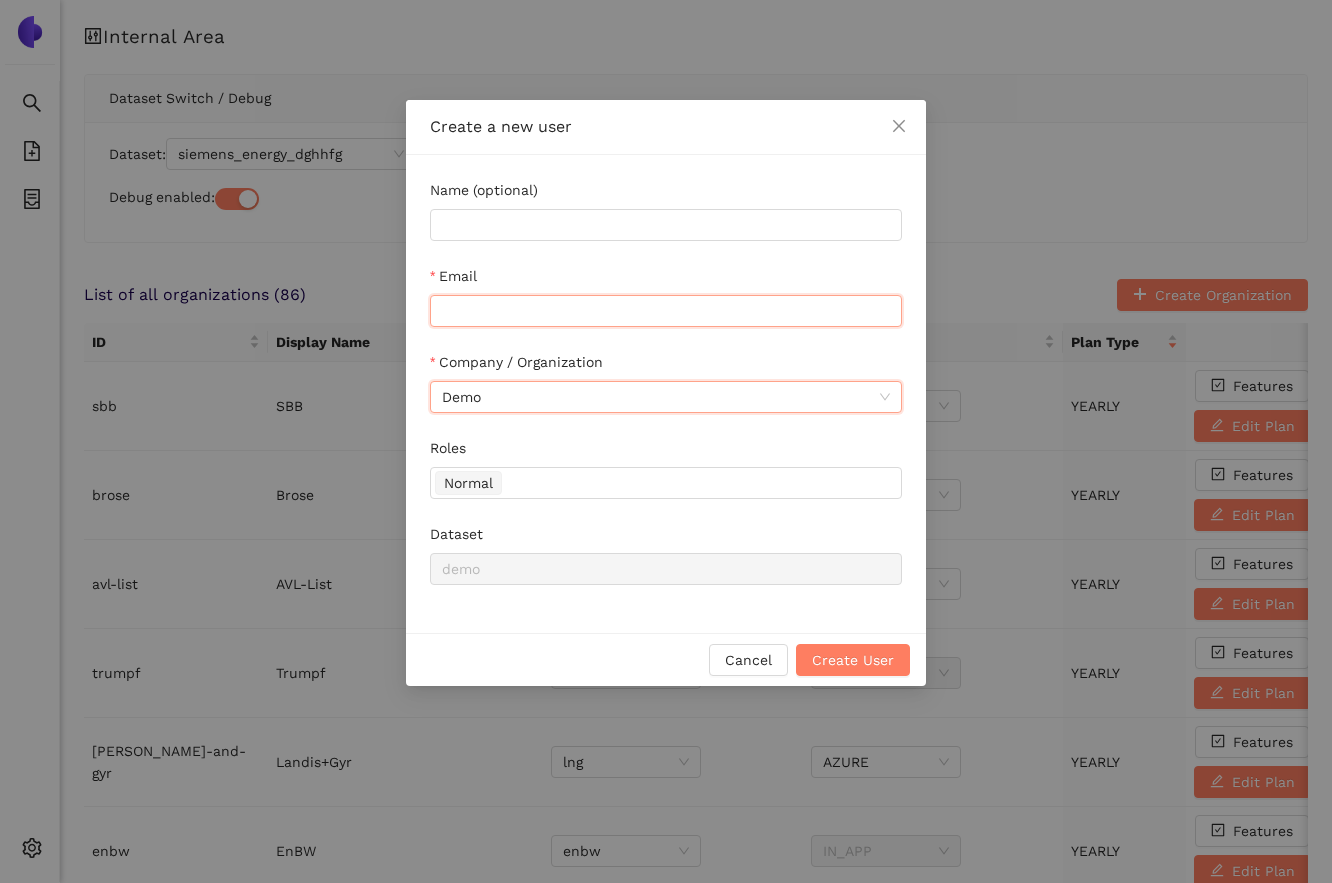 click on "Email" at bounding box center [666, 311] 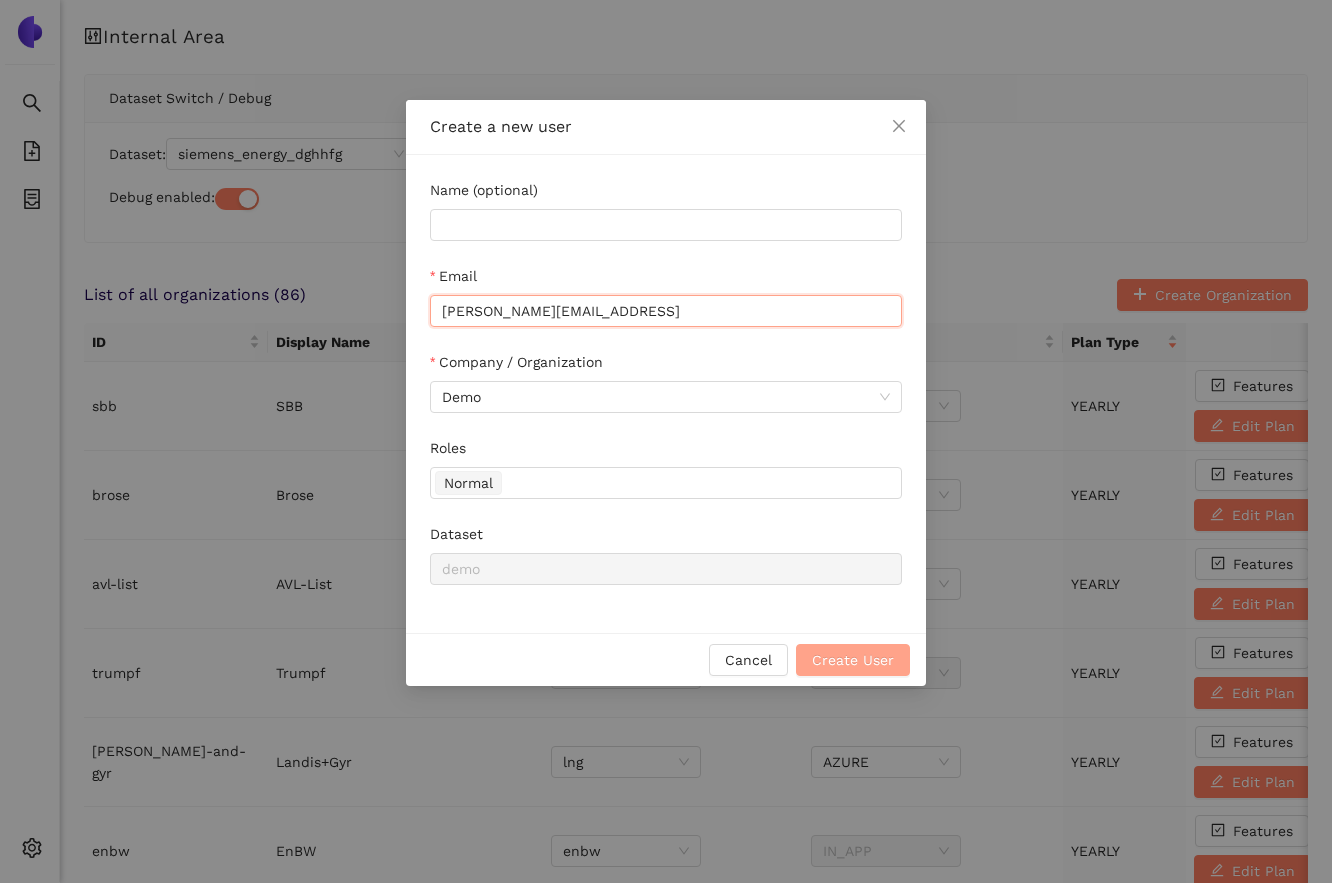 type on "[PERSON_NAME][EMAIL_ADDRESS]" 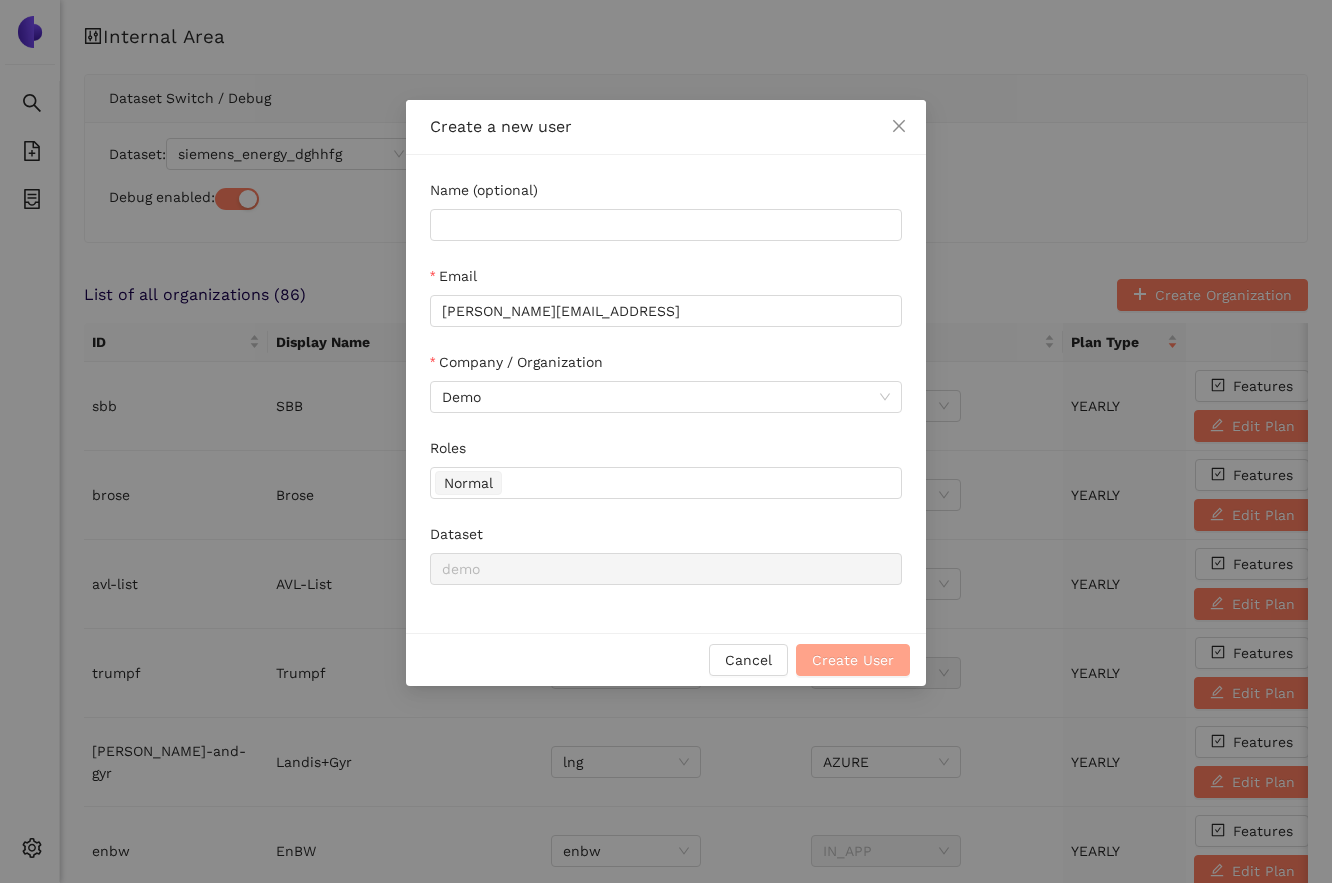 click on "Create User" at bounding box center [853, 660] 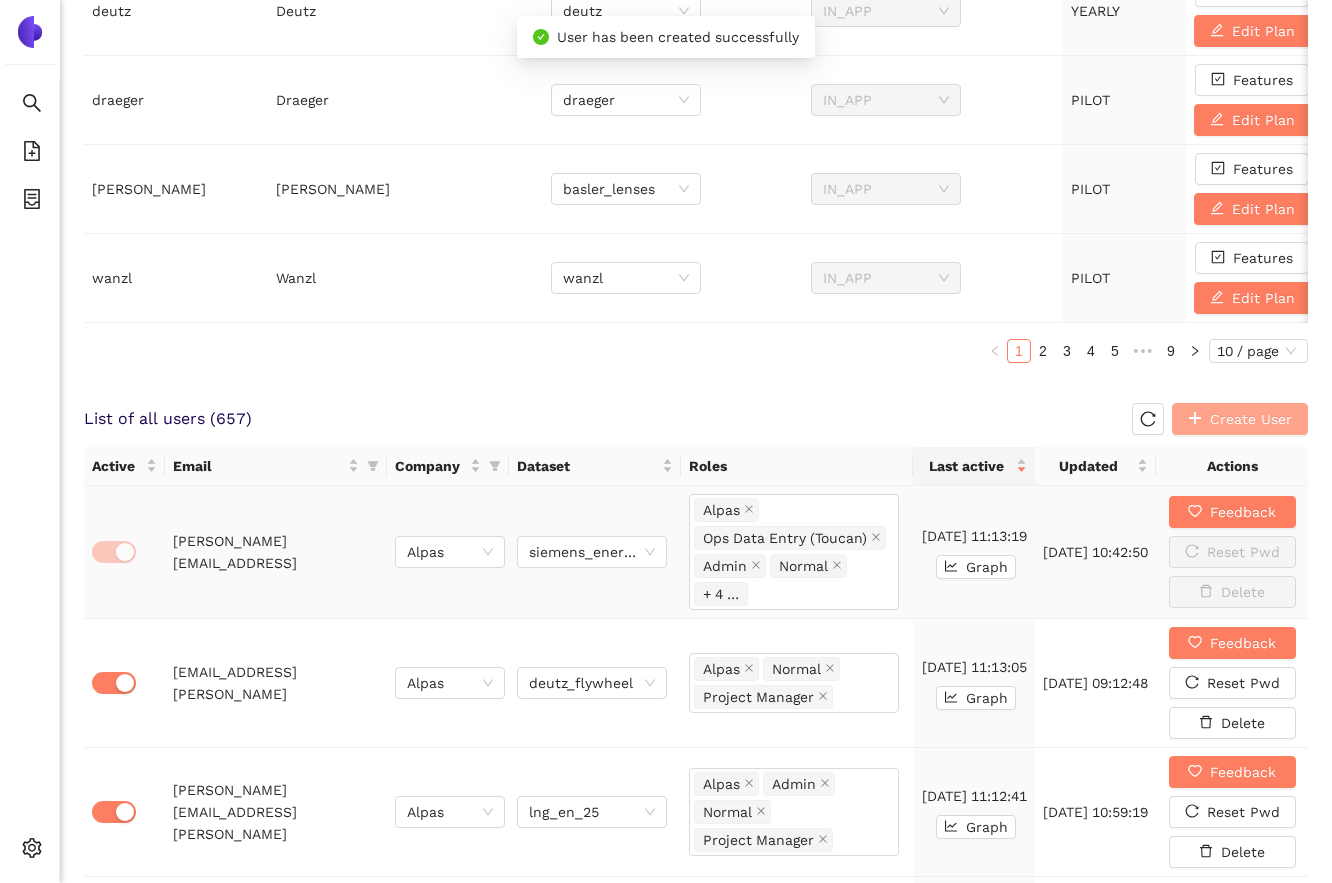 scroll, scrollTop: 1089, scrollLeft: 0, axis: vertical 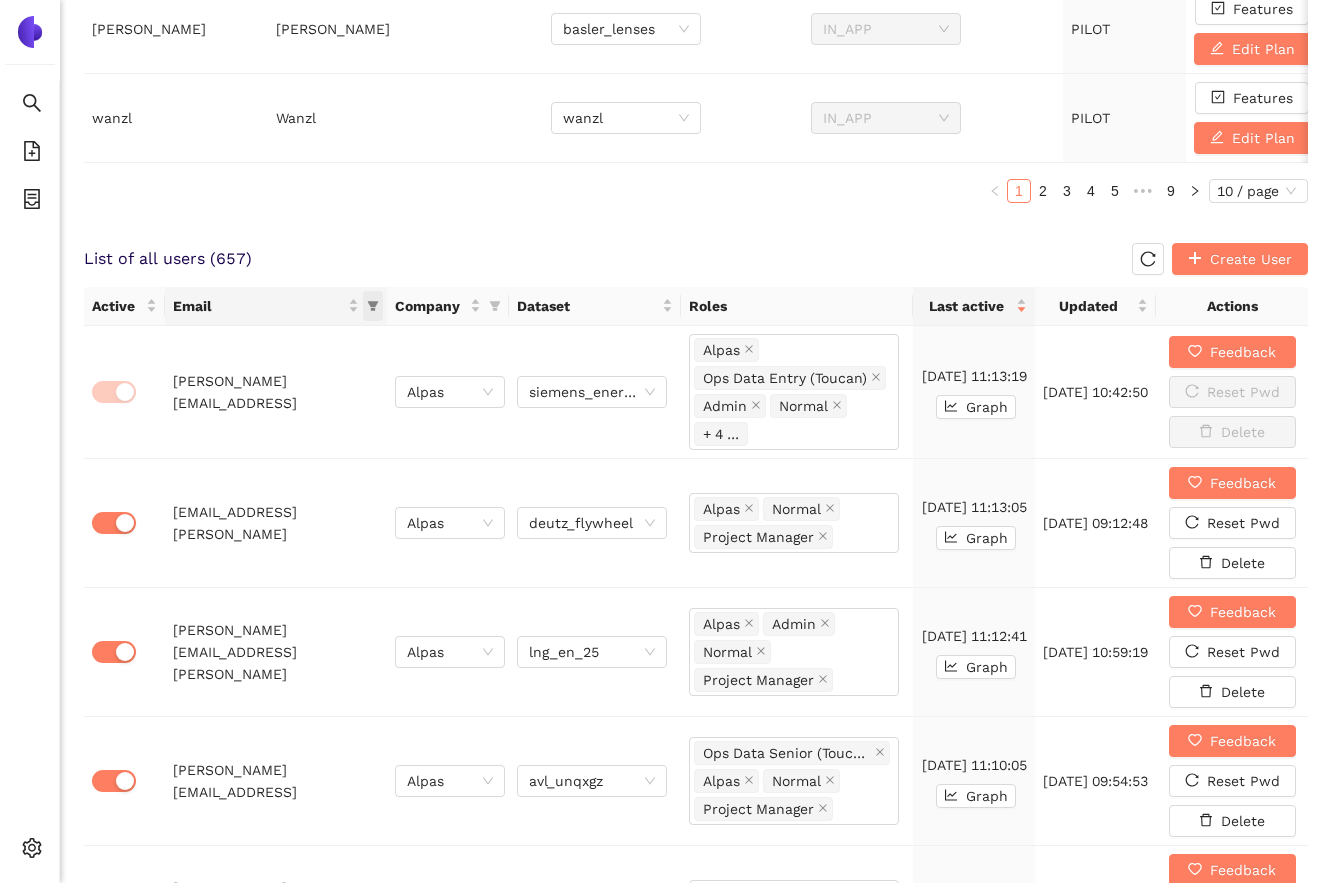 click 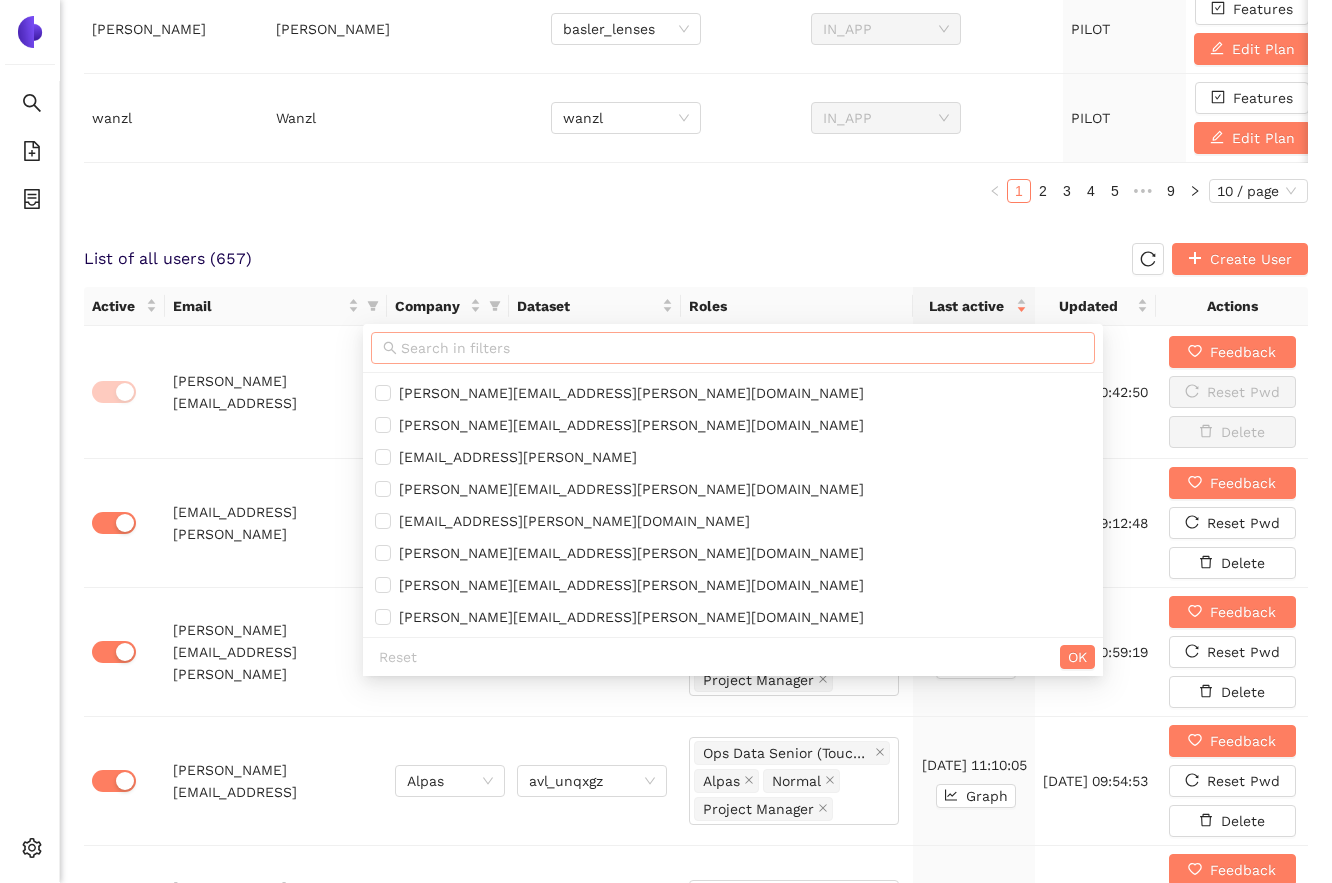 click at bounding box center [742, 348] 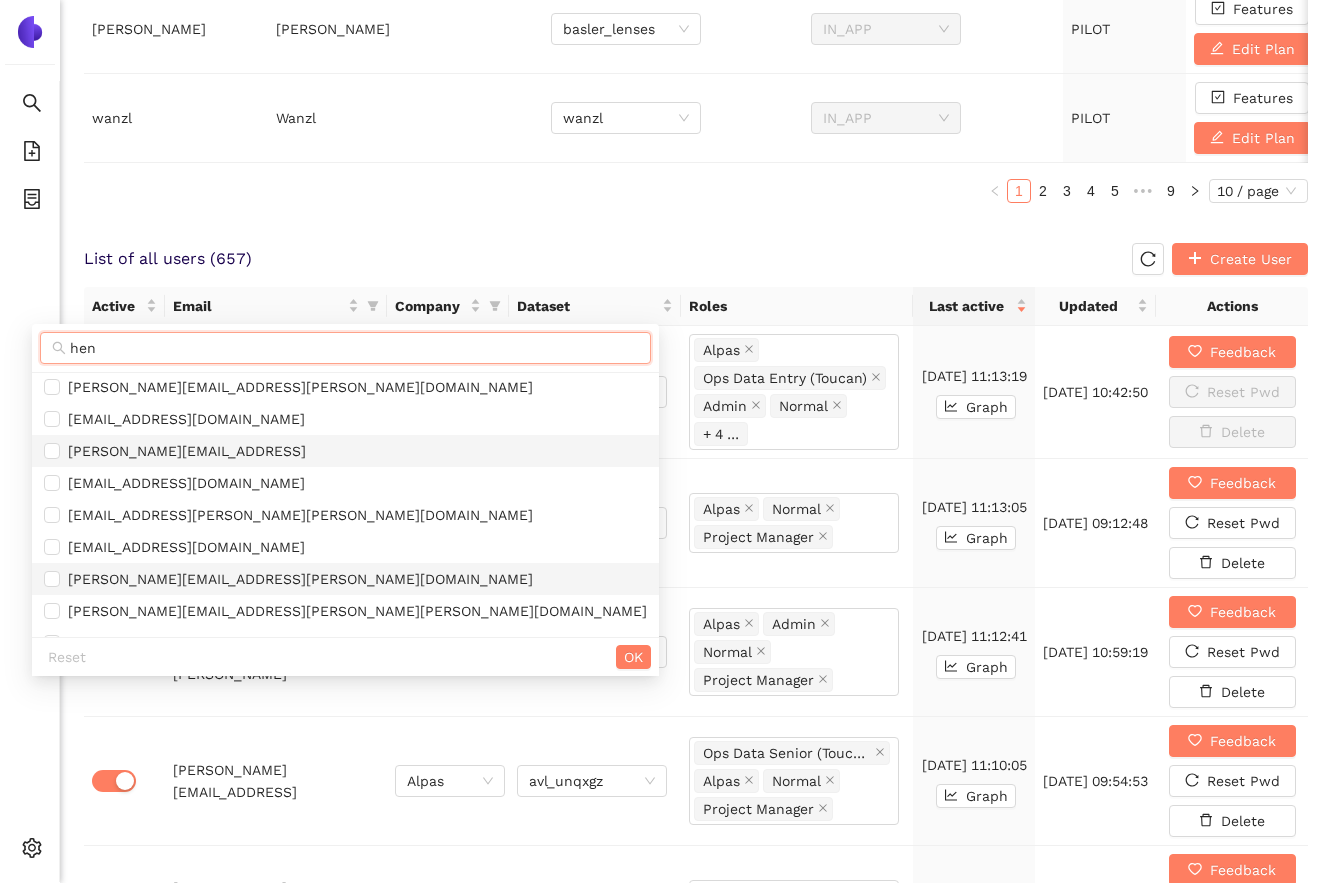 scroll, scrollTop: 199, scrollLeft: 0, axis: vertical 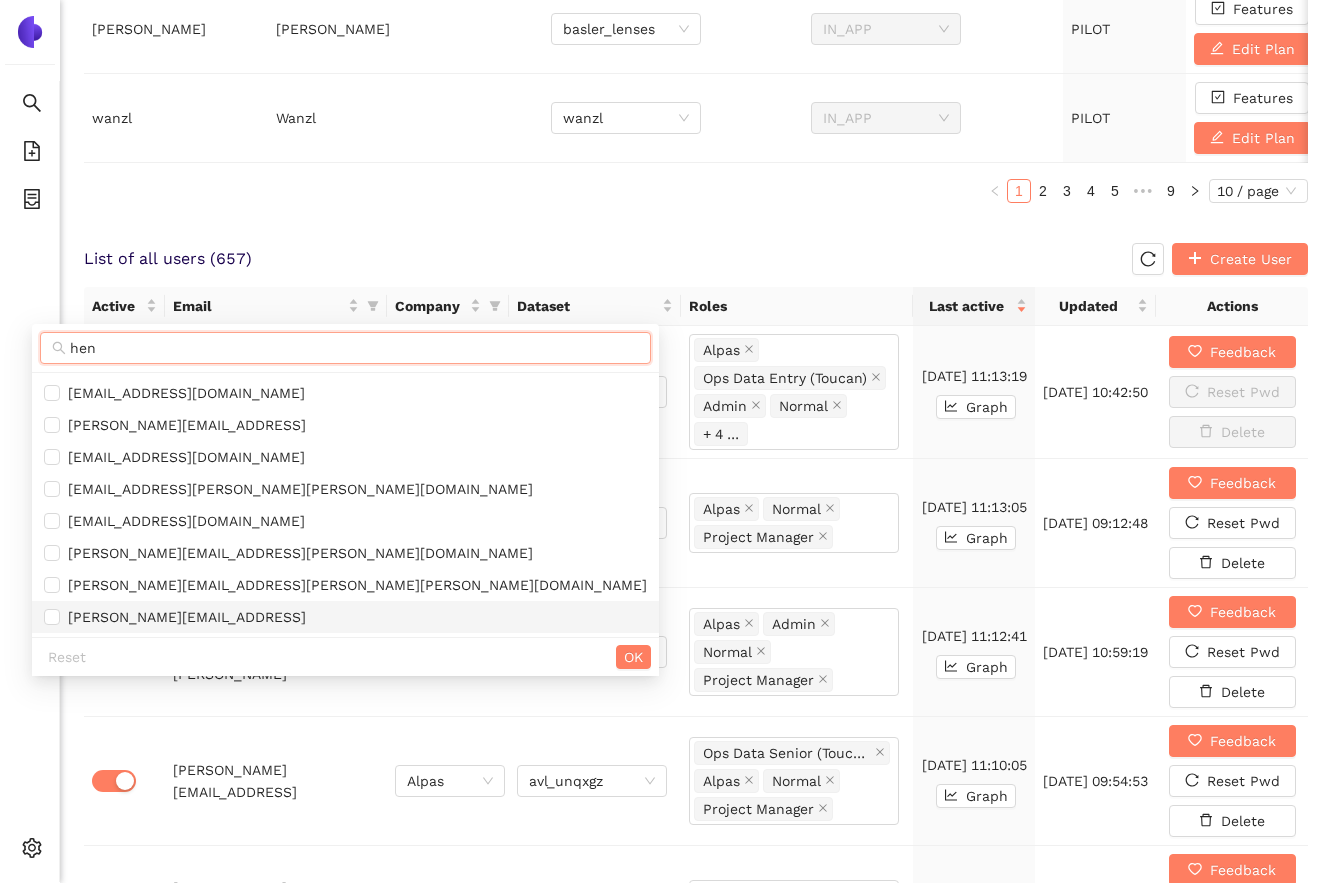type on "hen" 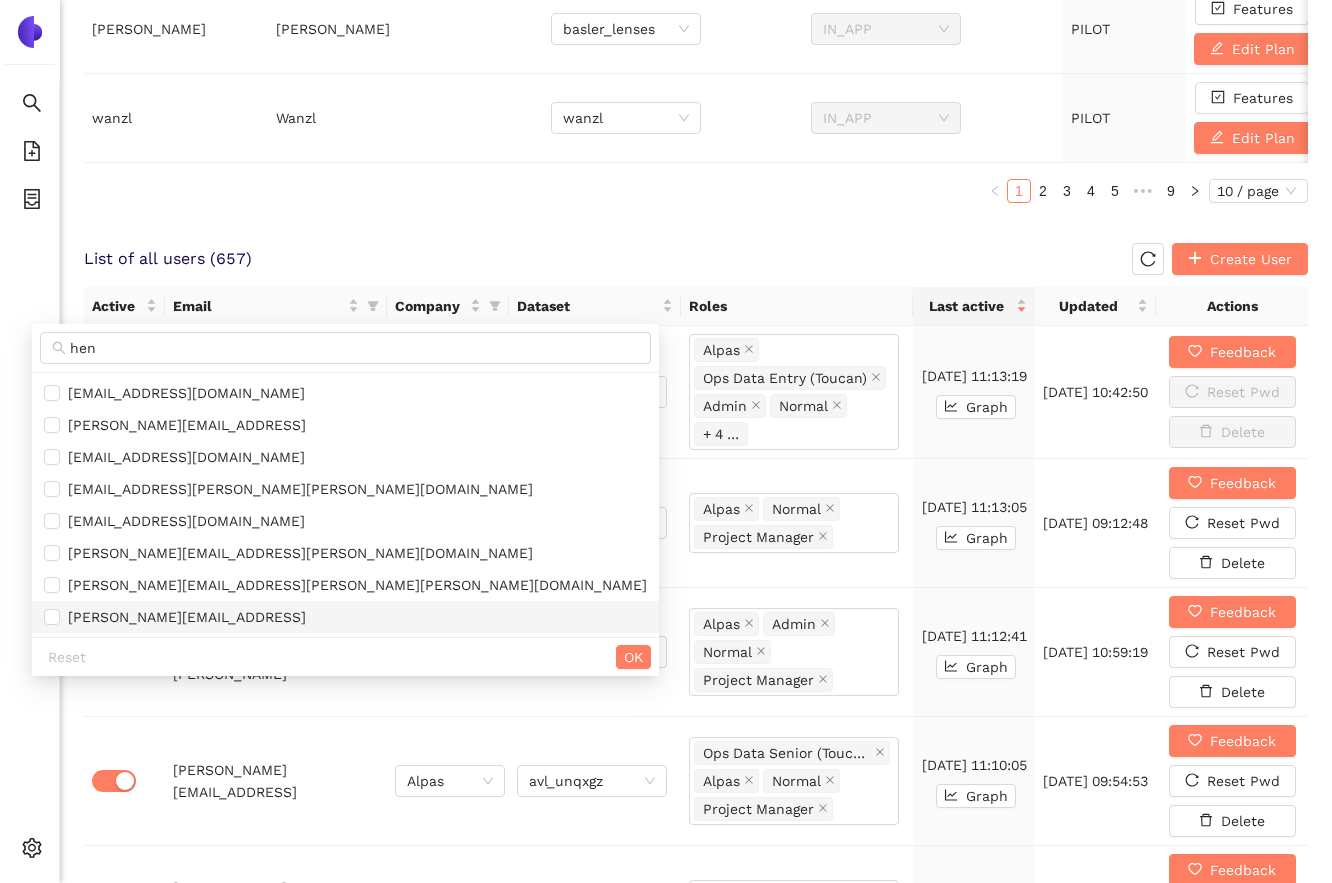 click on "[PERSON_NAME][EMAIL_ADDRESS]" at bounding box center [345, 617] 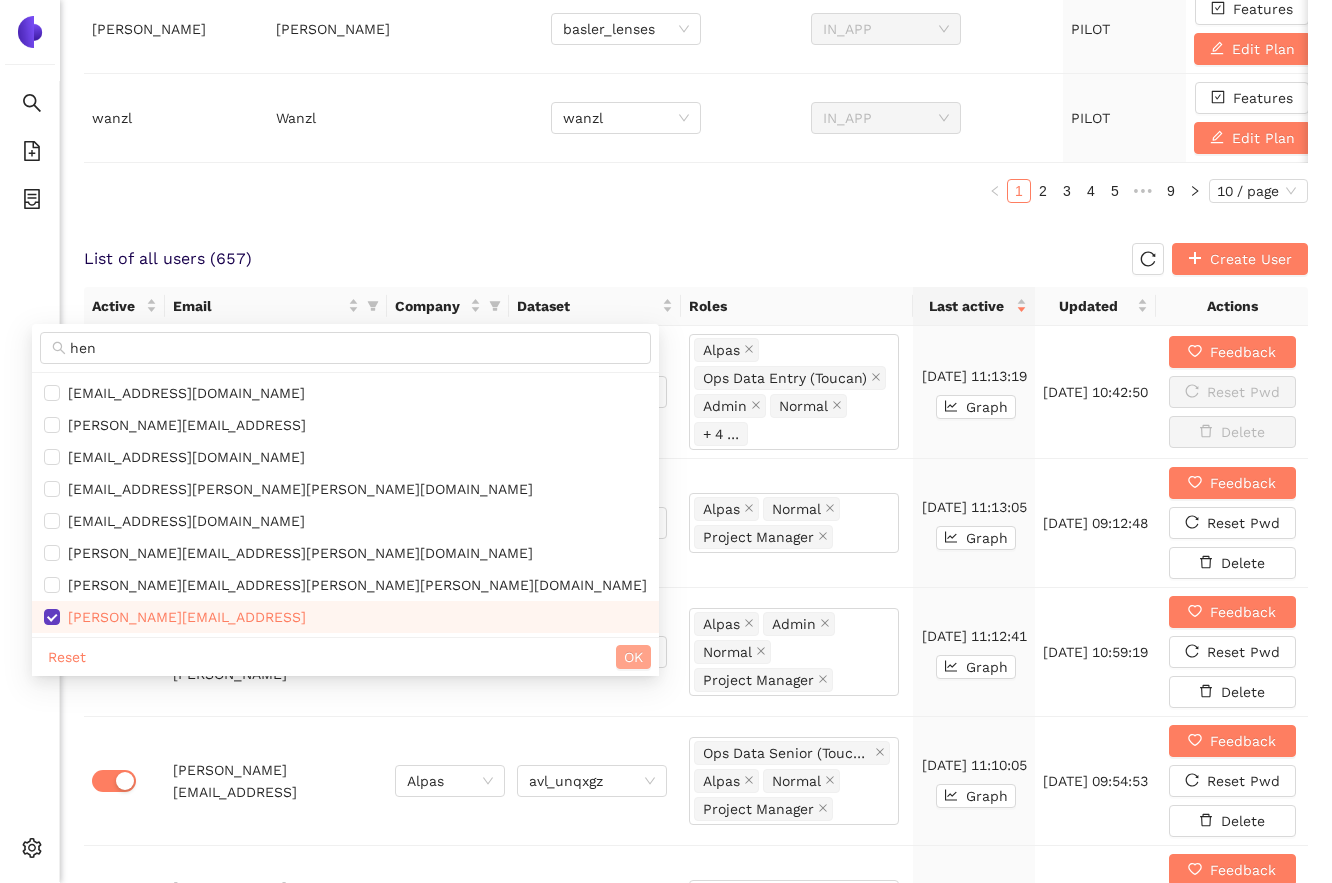 click on "OK" at bounding box center (633, 657) 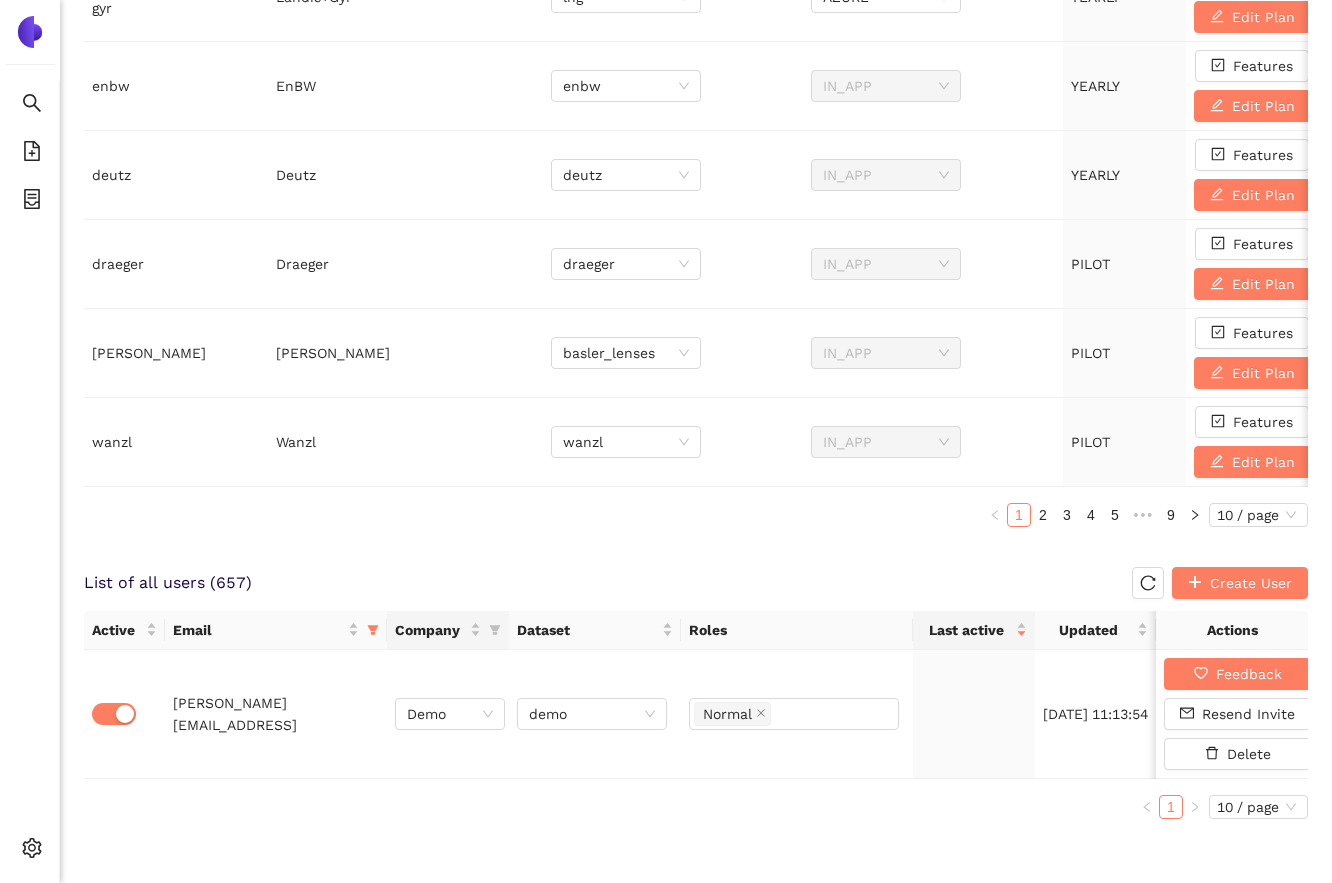 scroll, scrollTop: 764, scrollLeft: 0, axis: vertical 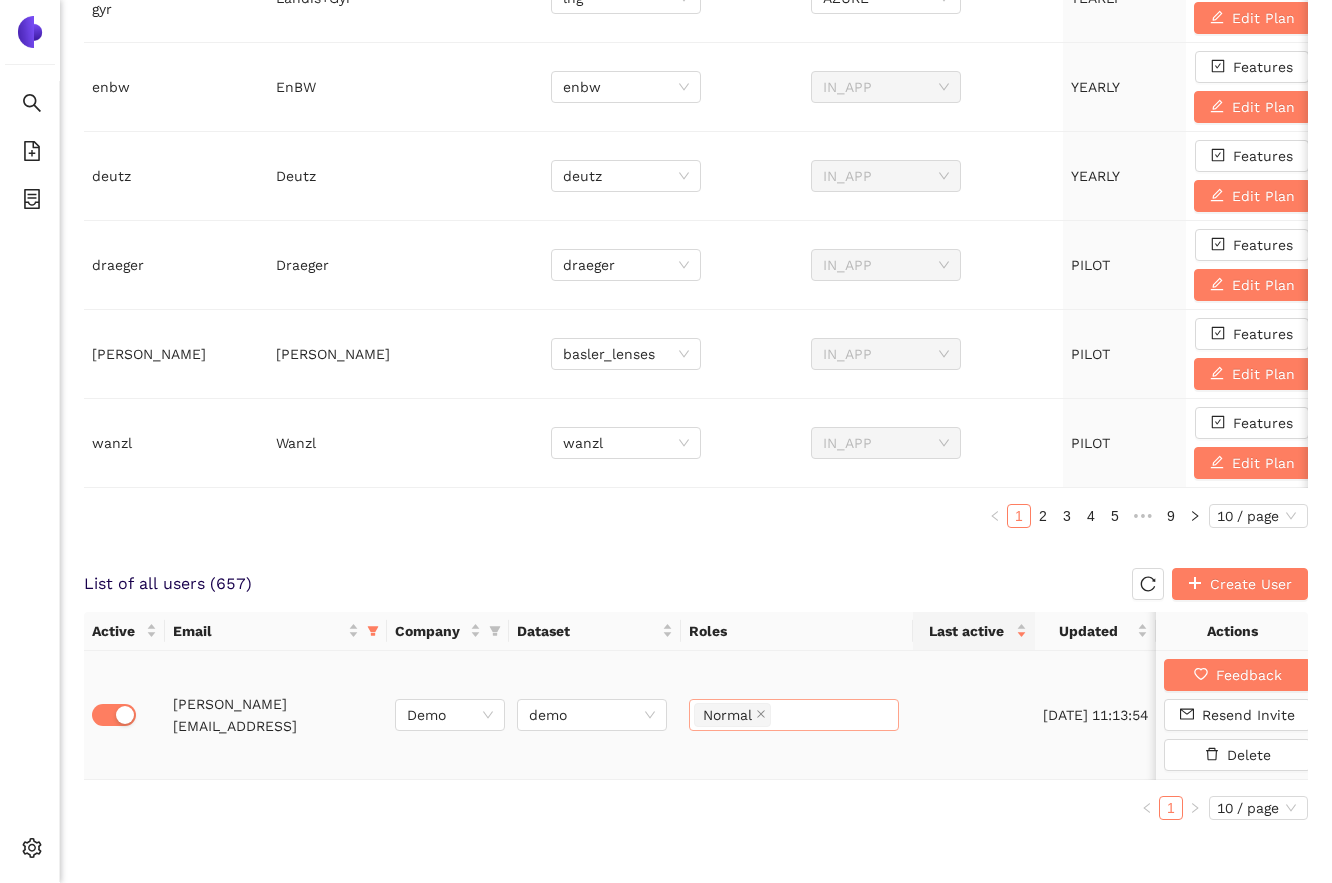 click on "Normal" at bounding box center (794, 715) 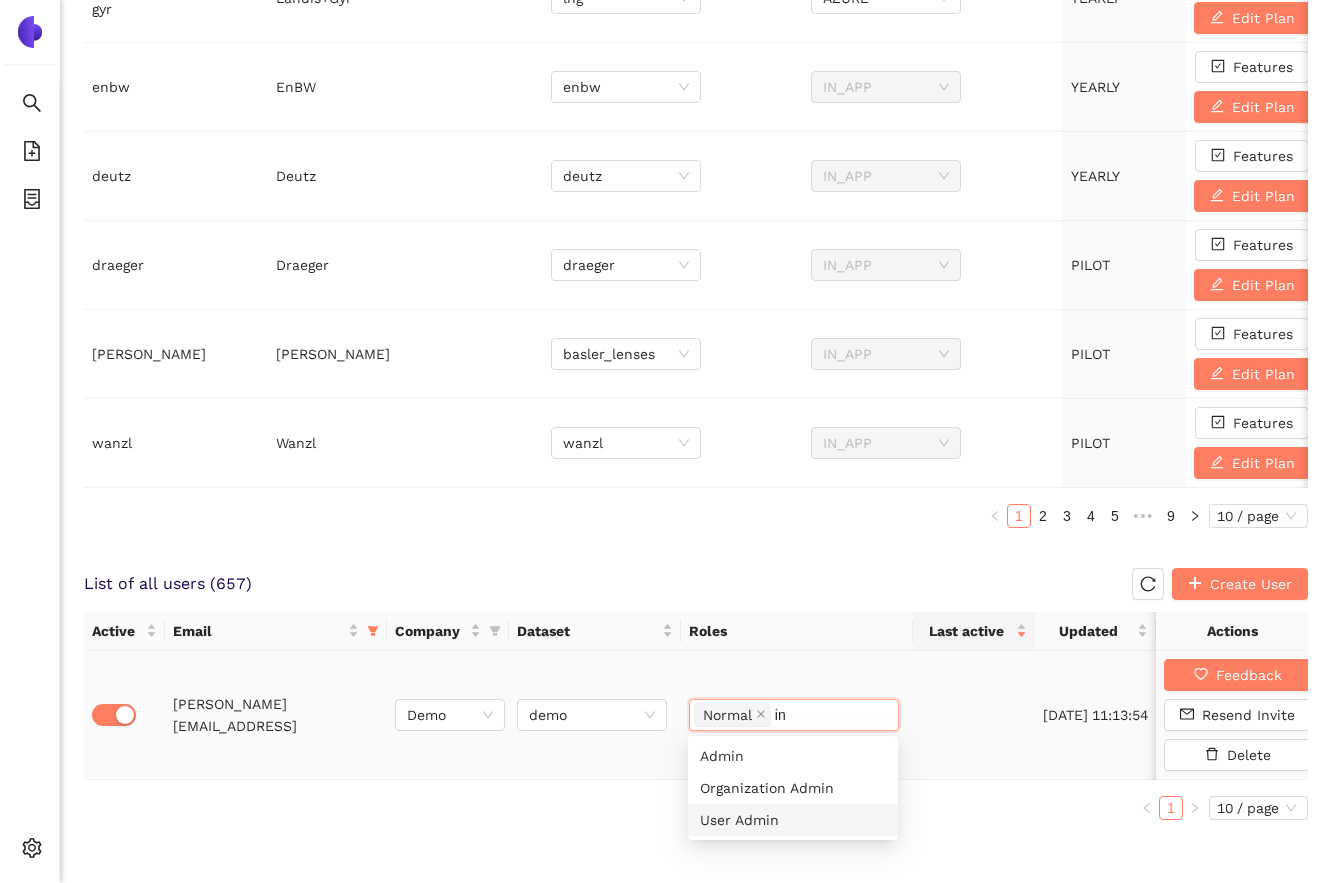type on "i" 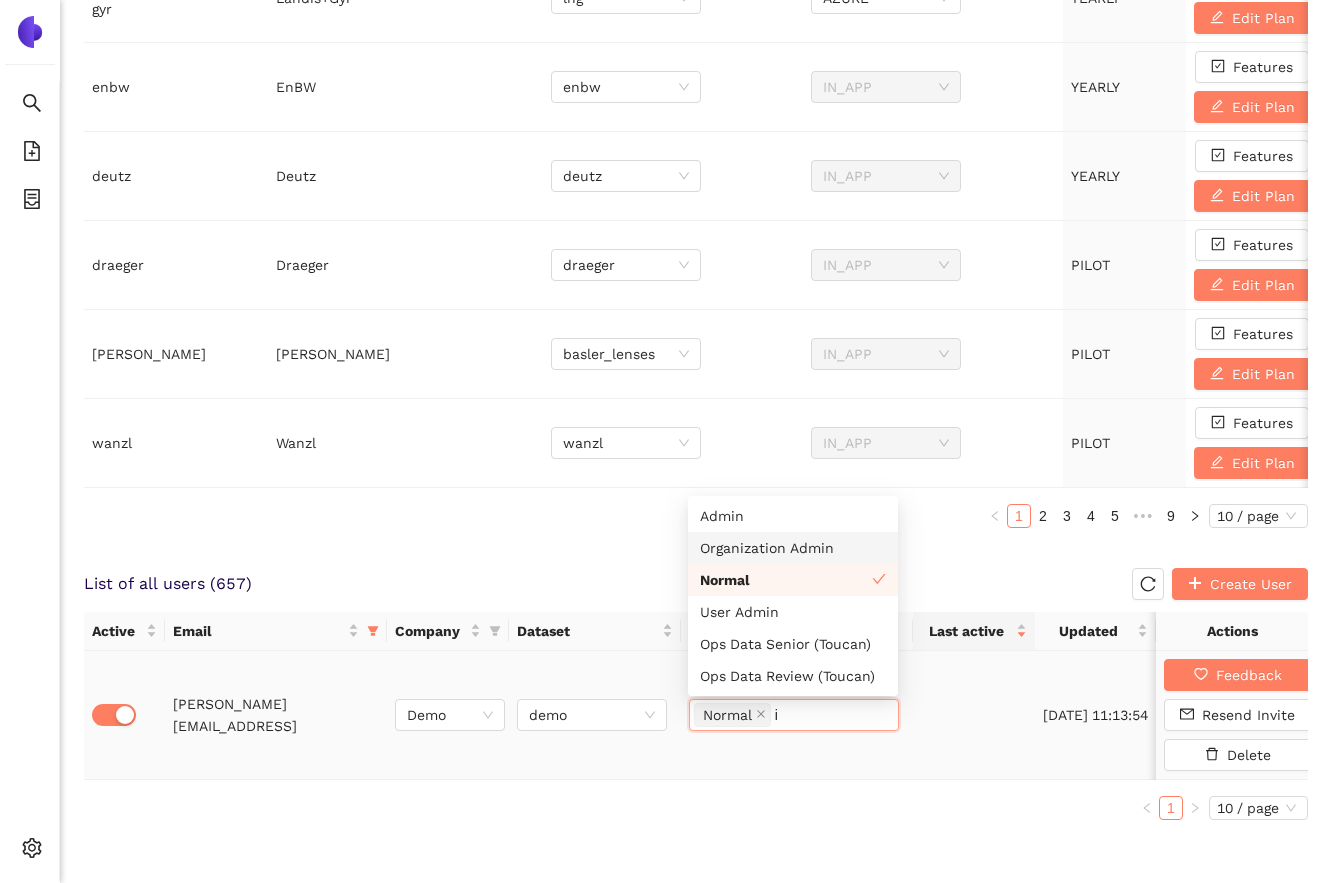 click on "Organization Admin" at bounding box center (793, 548) 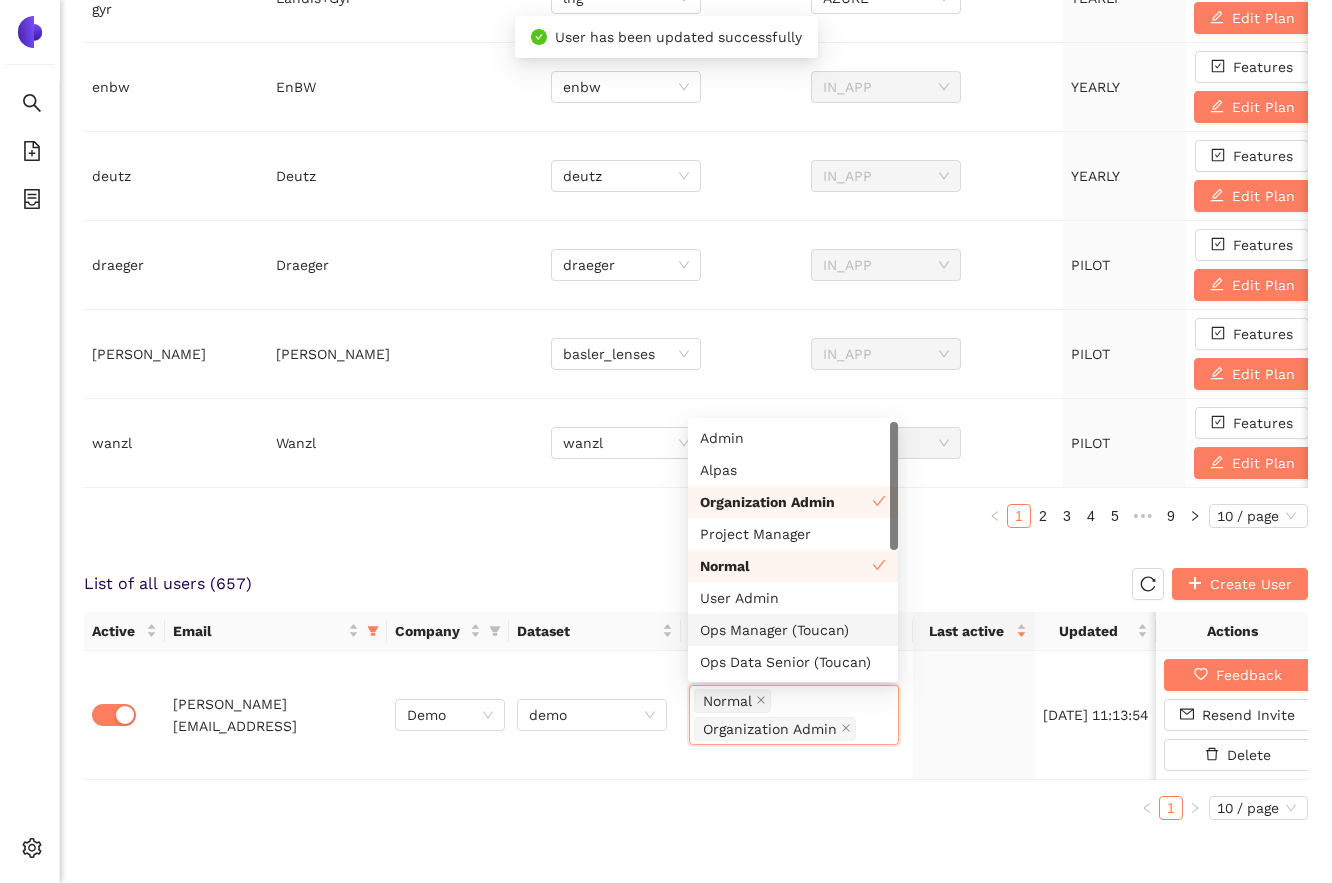 click on "1 10 / page" at bounding box center [696, 808] 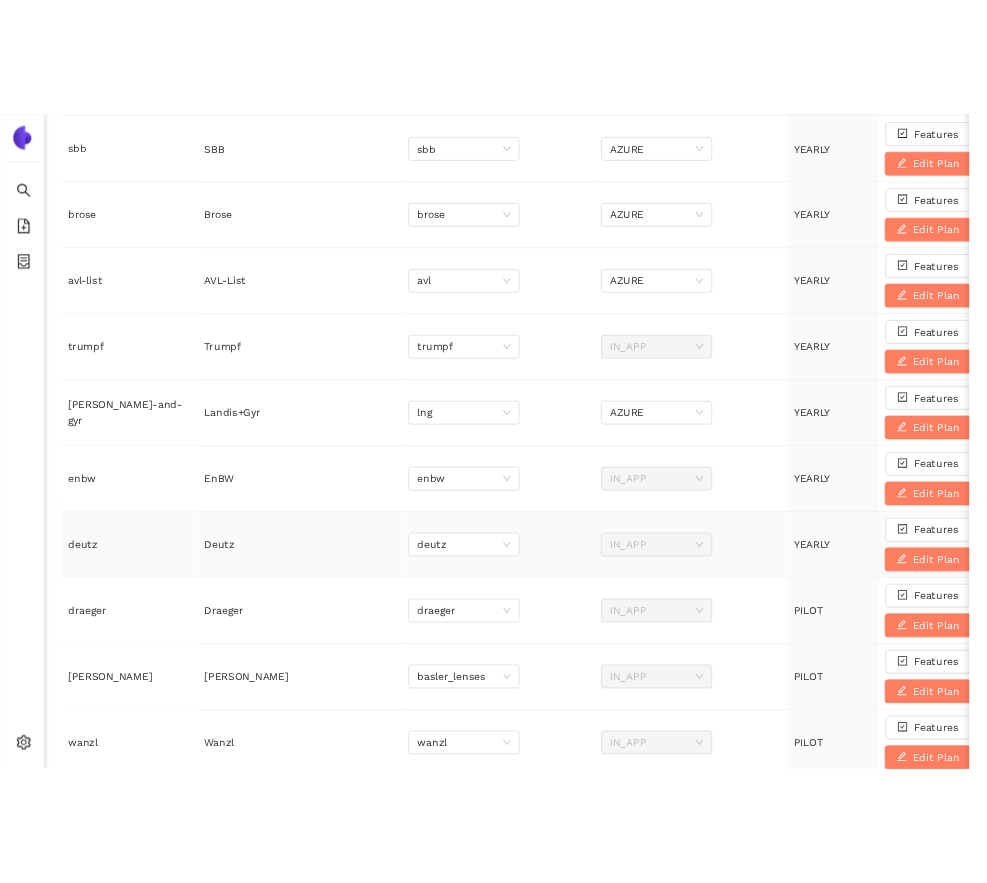 scroll, scrollTop: 0, scrollLeft: 0, axis: both 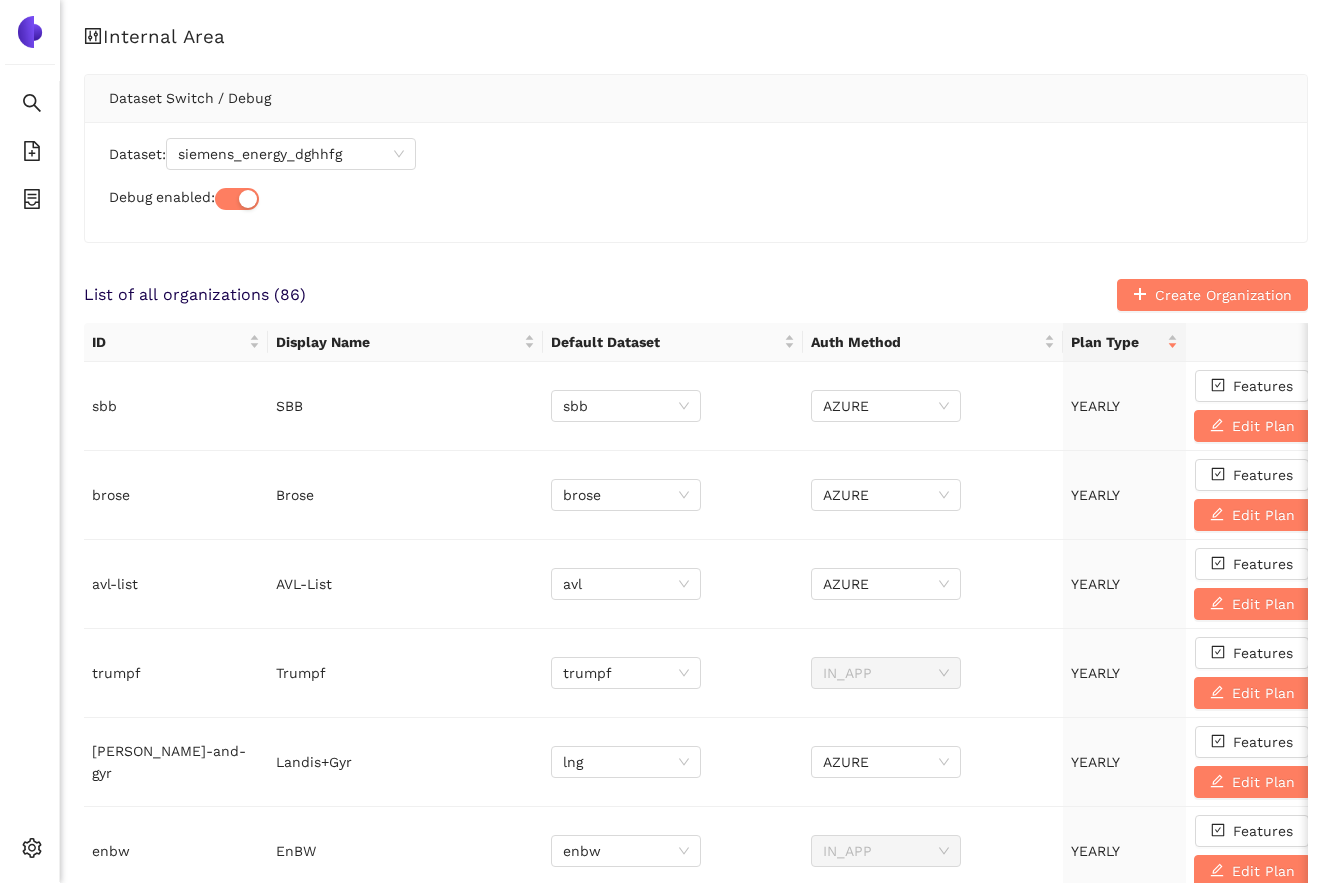click on "Debug enabled:" at bounding box center [696, 198] 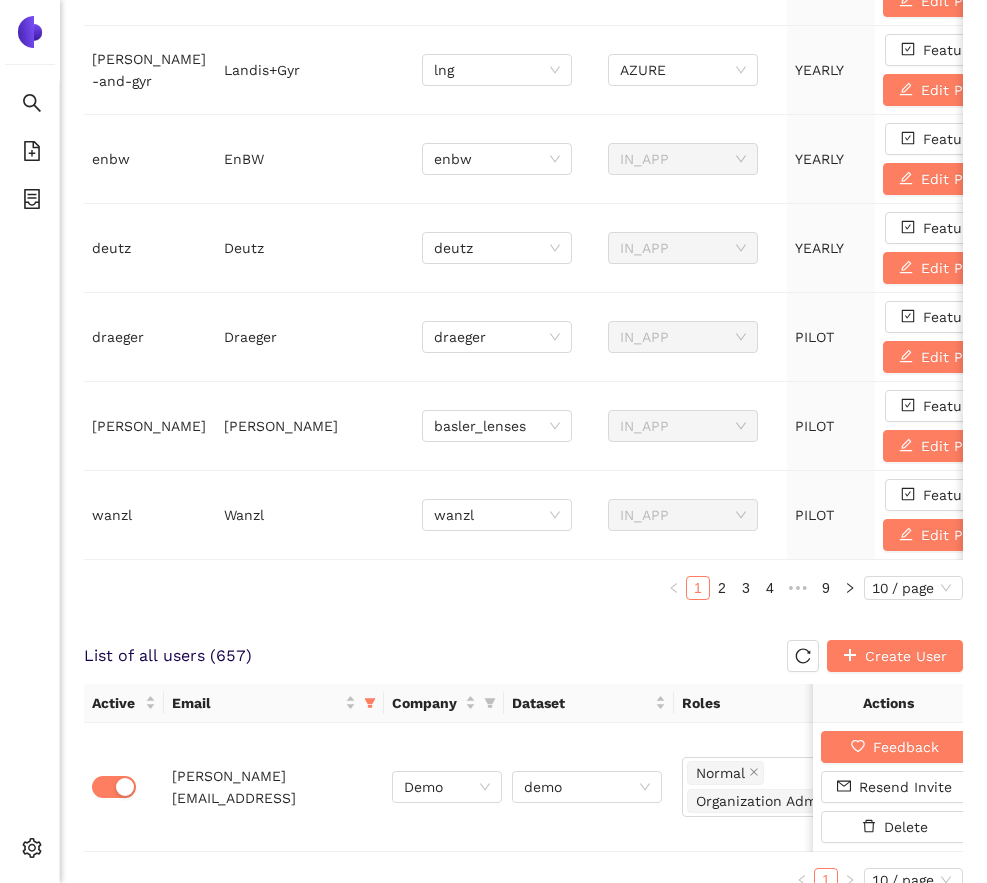 scroll, scrollTop: 786, scrollLeft: 0, axis: vertical 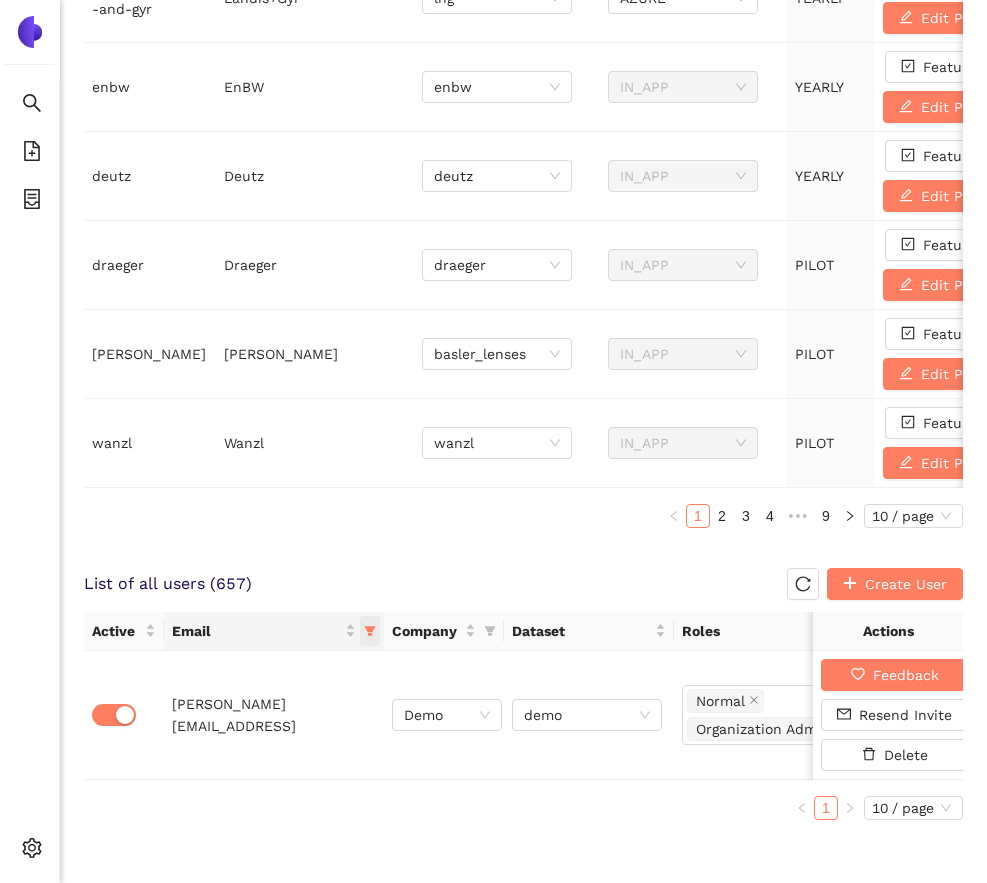click 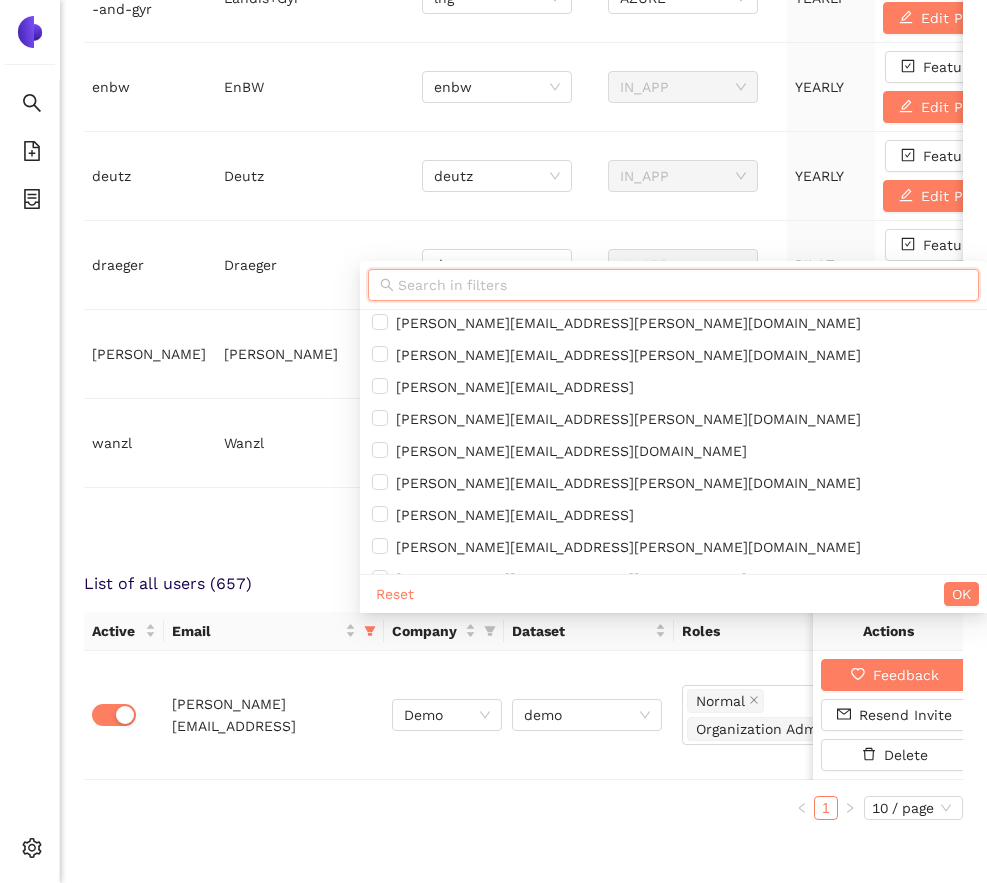 click at bounding box center (682, 285) 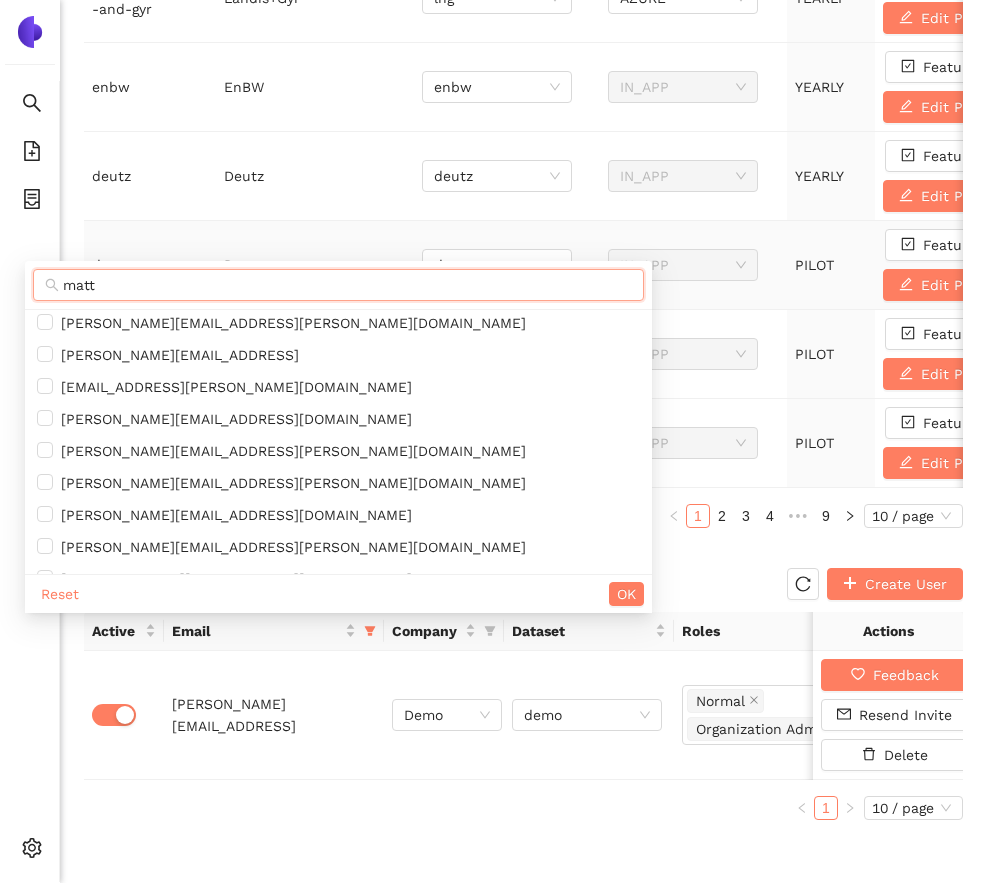 scroll, scrollTop: 0, scrollLeft: 0, axis: both 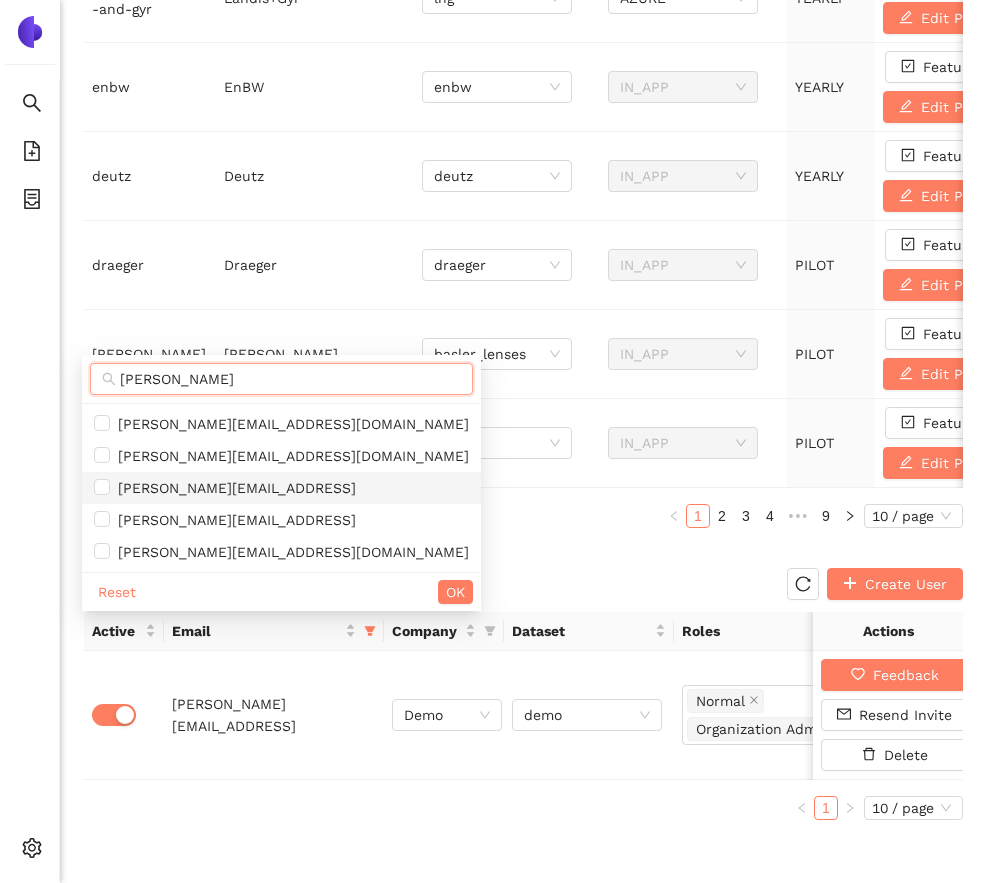 type on "[PERSON_NAME]" 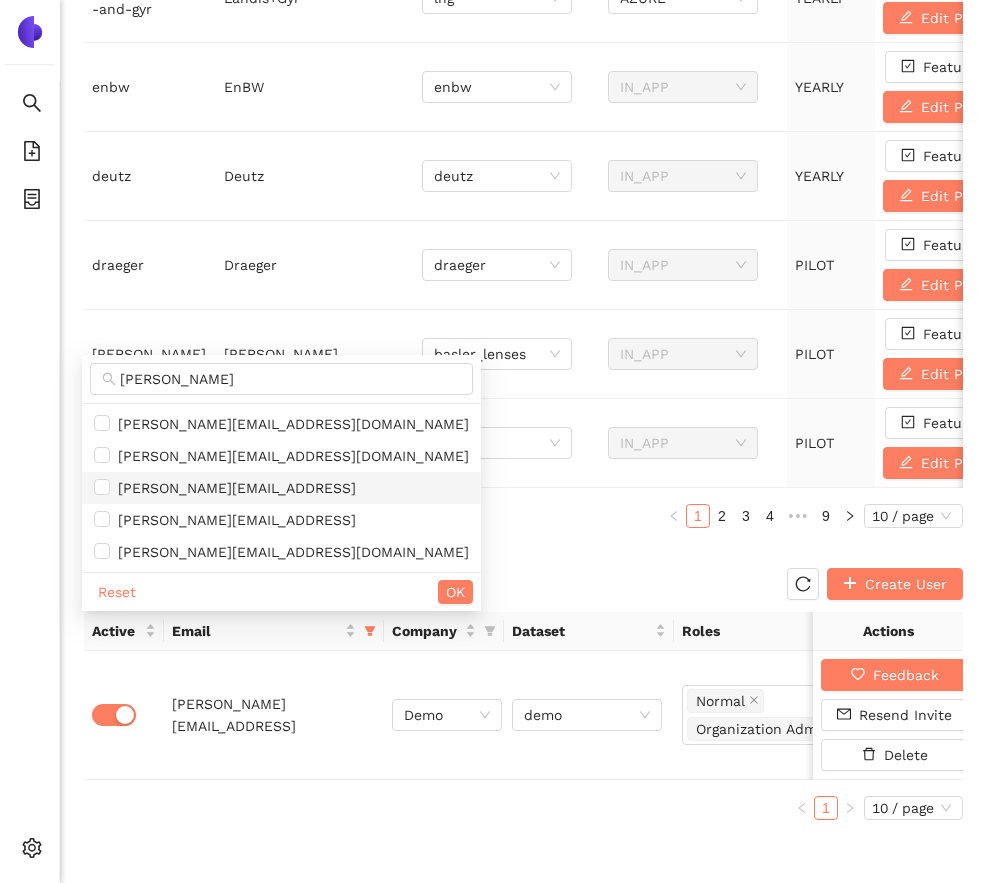 click on "[PERSON_NAME][EMAIL_ADDRESS]" at bounding box center [233, 488] 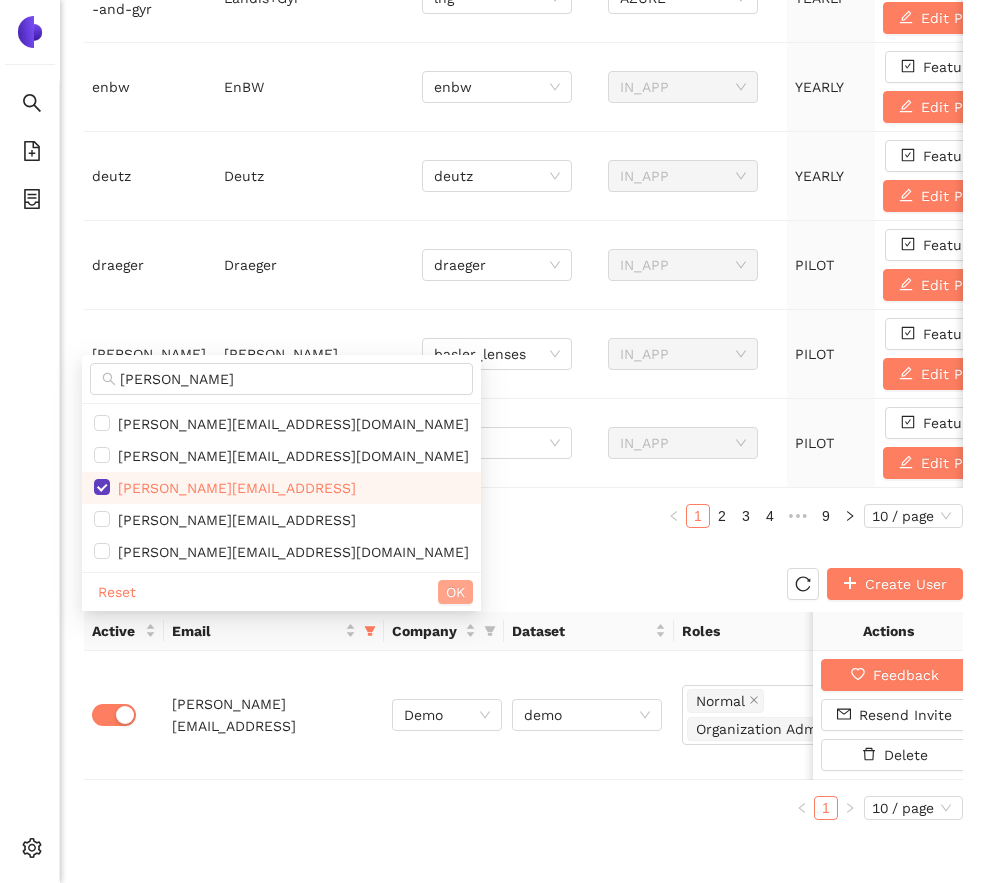 click on "OK" at bounding box center [455, 592] 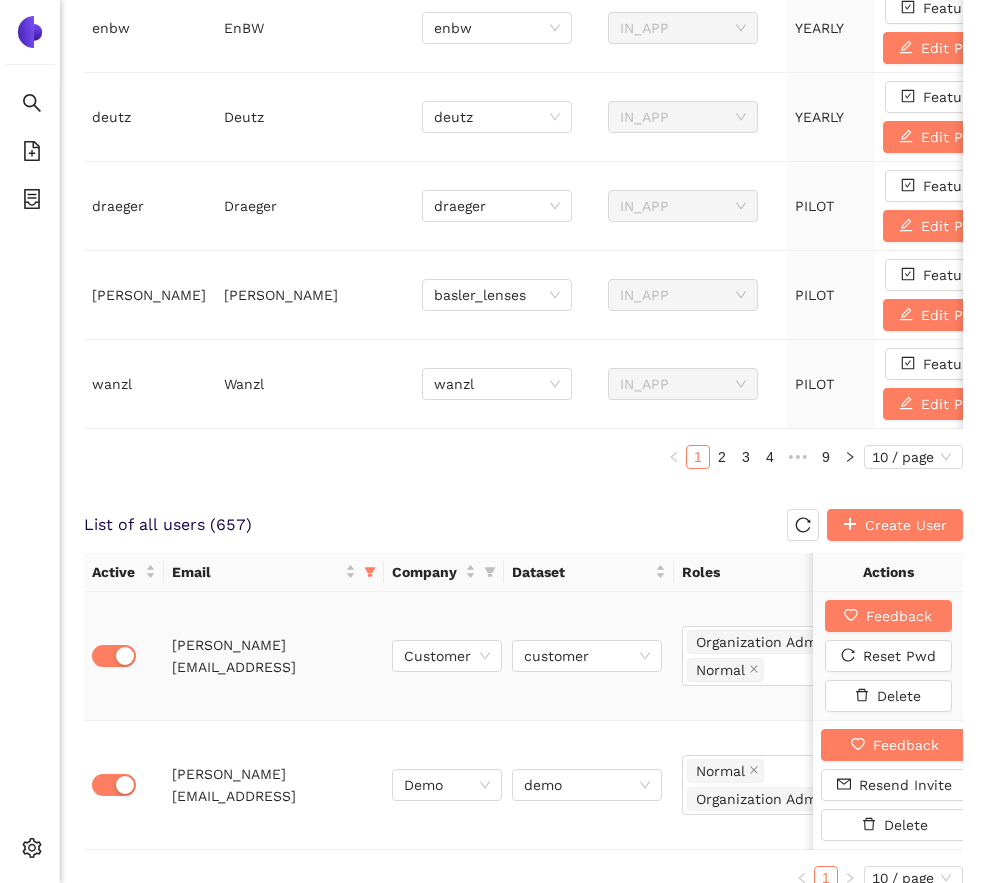 scroll, scrollTop: 915, scrollLeft: 0, axis: vertical 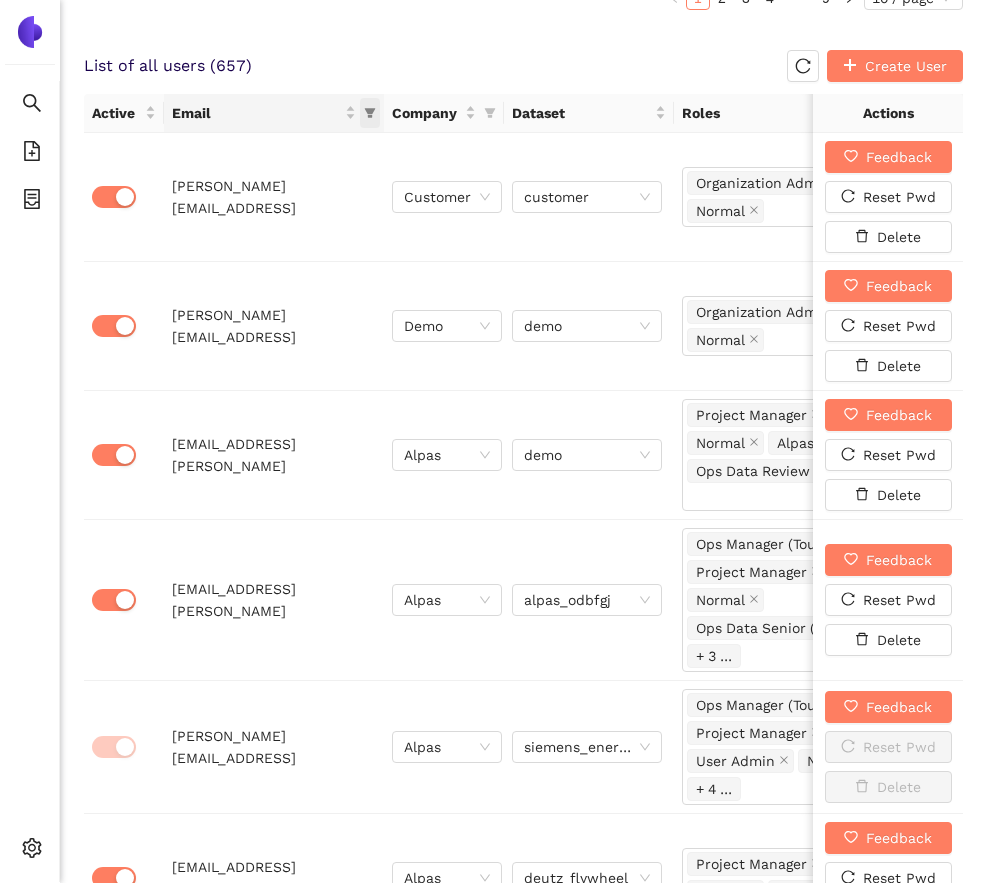 click 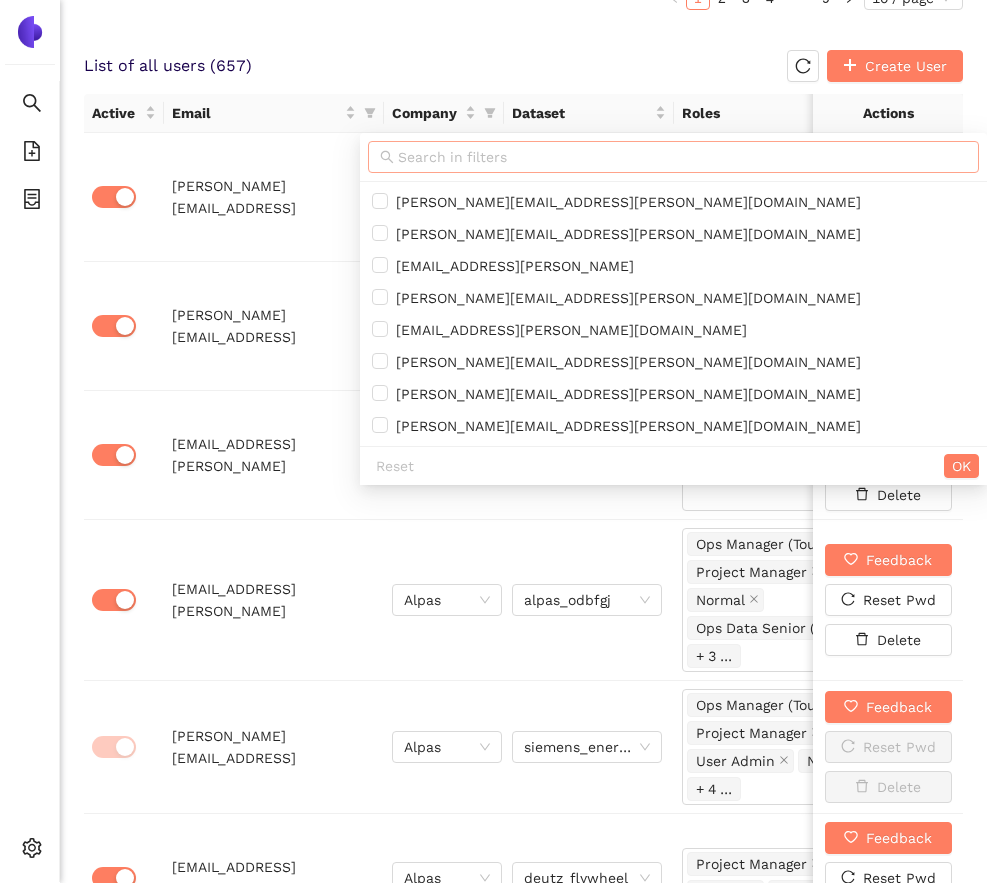 click at bounding box center [682, 157] 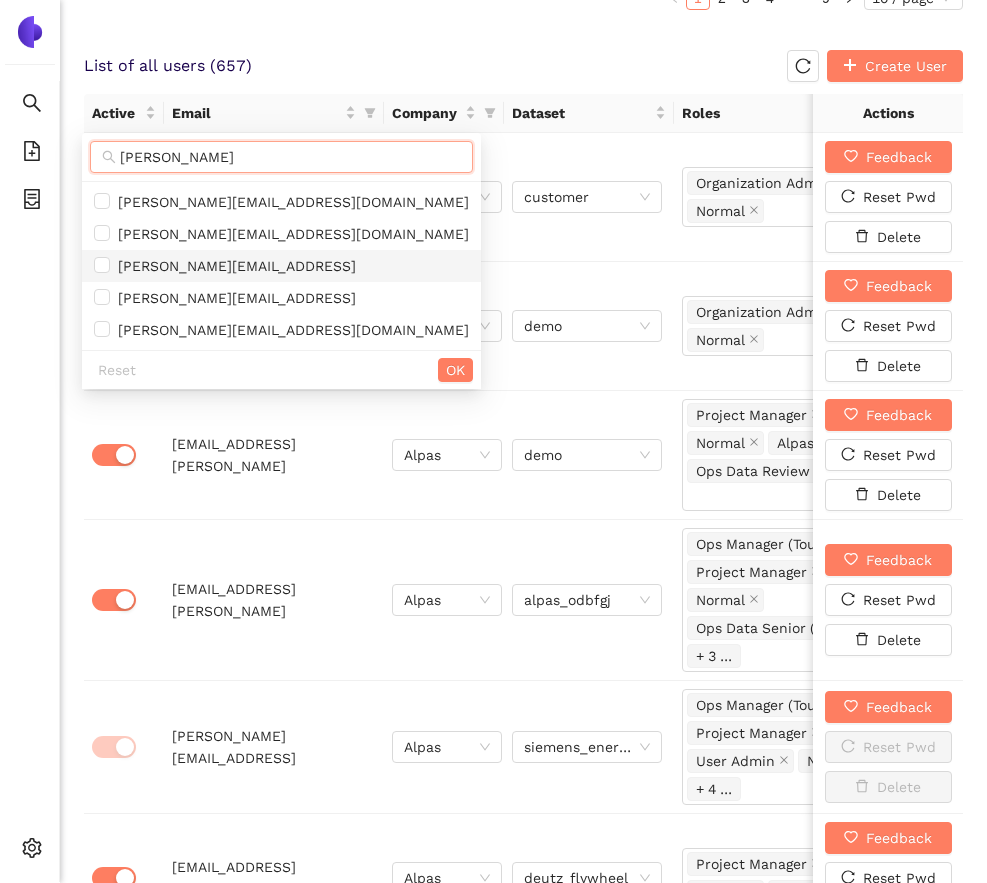 type on "[PERSON_NAME]" 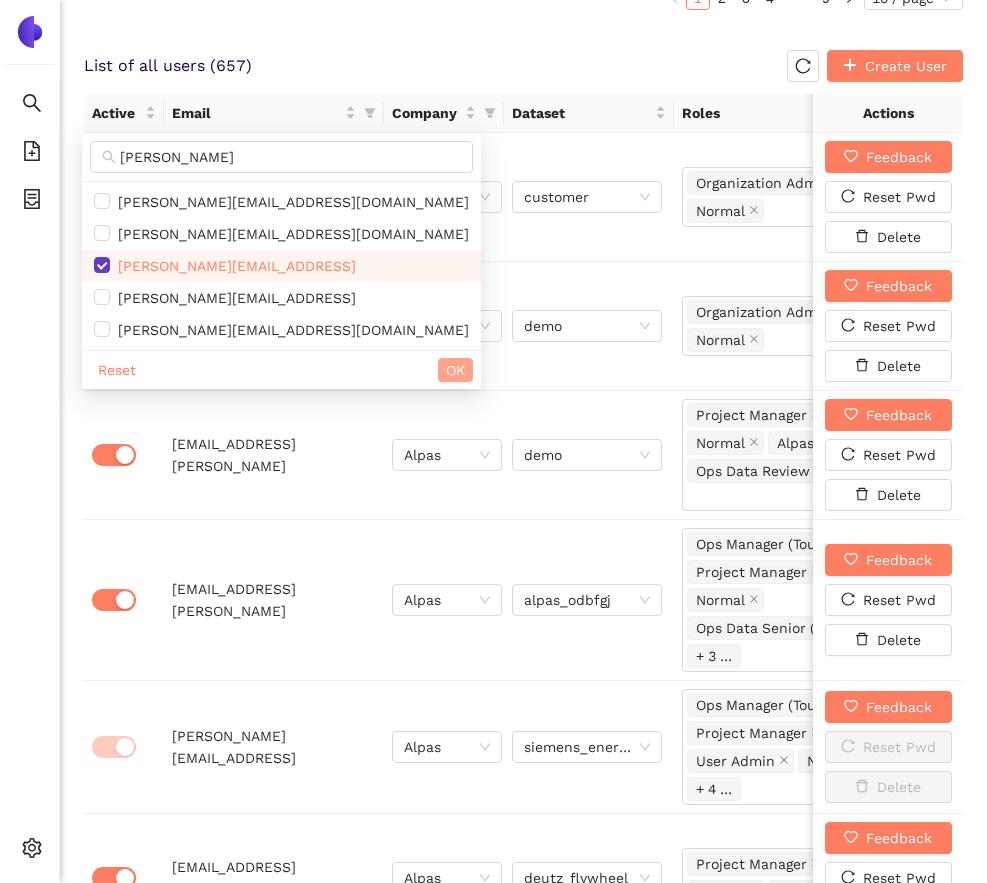 click on "OK" at bounding box center [455, 370] 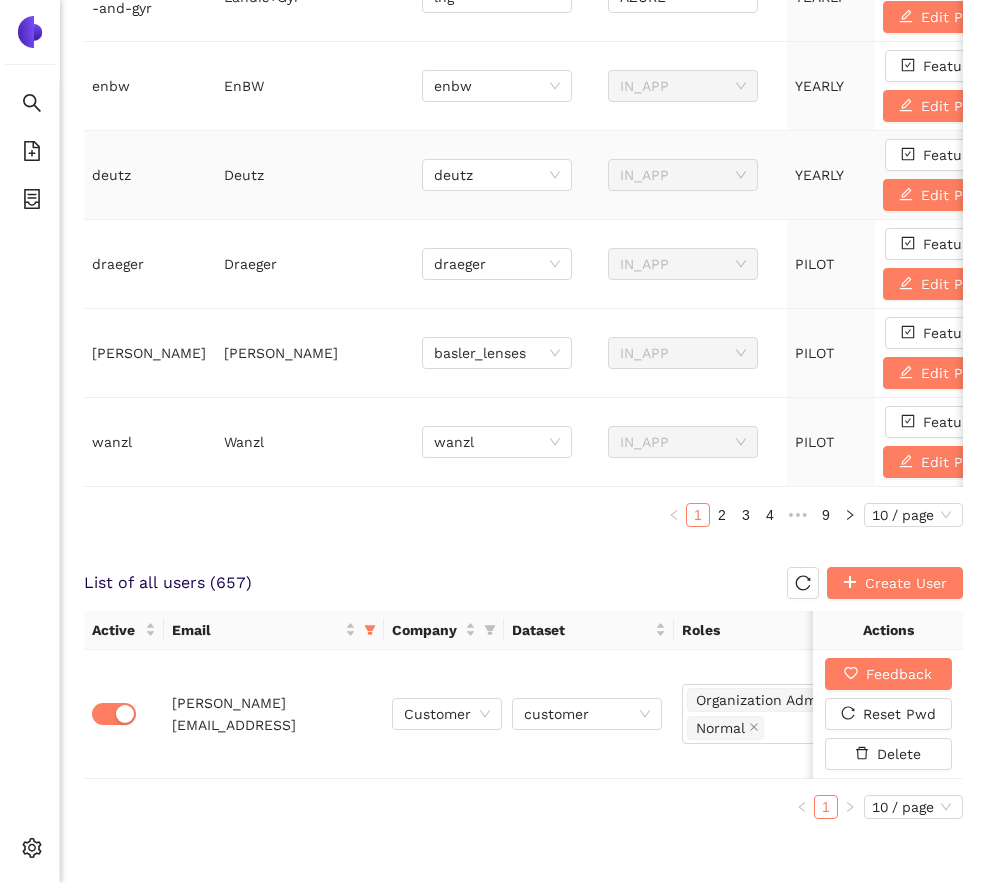 scroll, scrollTop: 786, scrollLeft: 0, axis: vertical 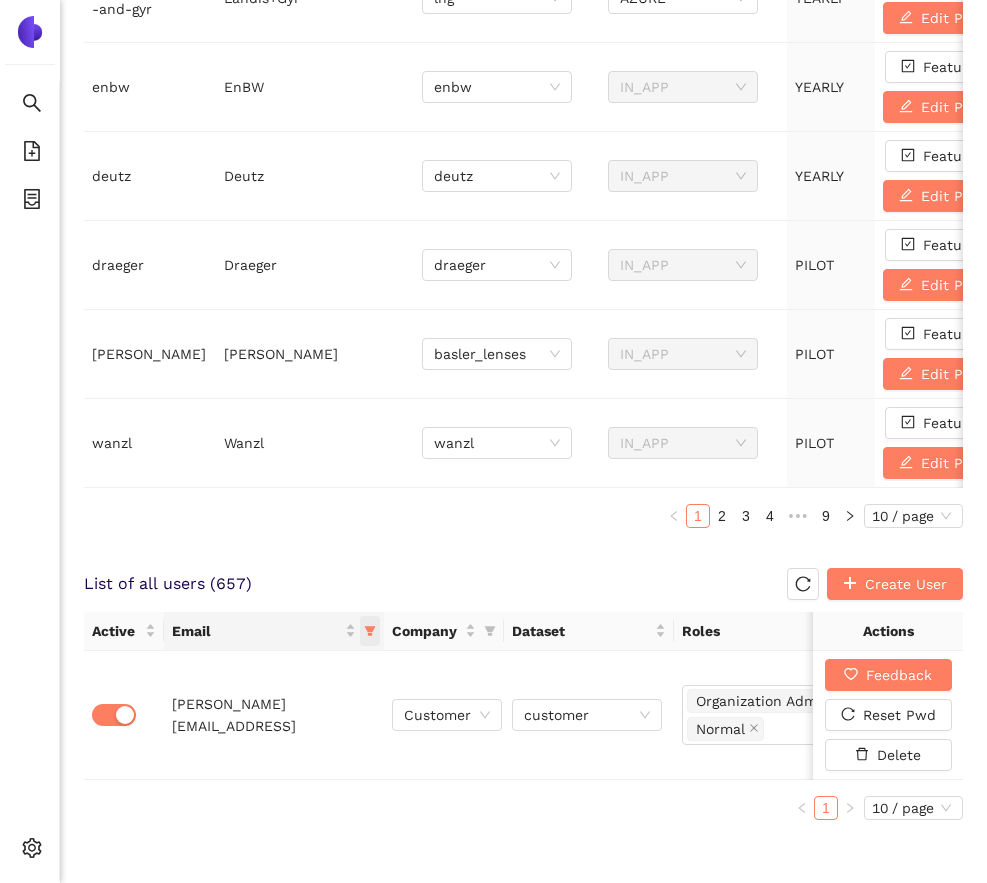 click 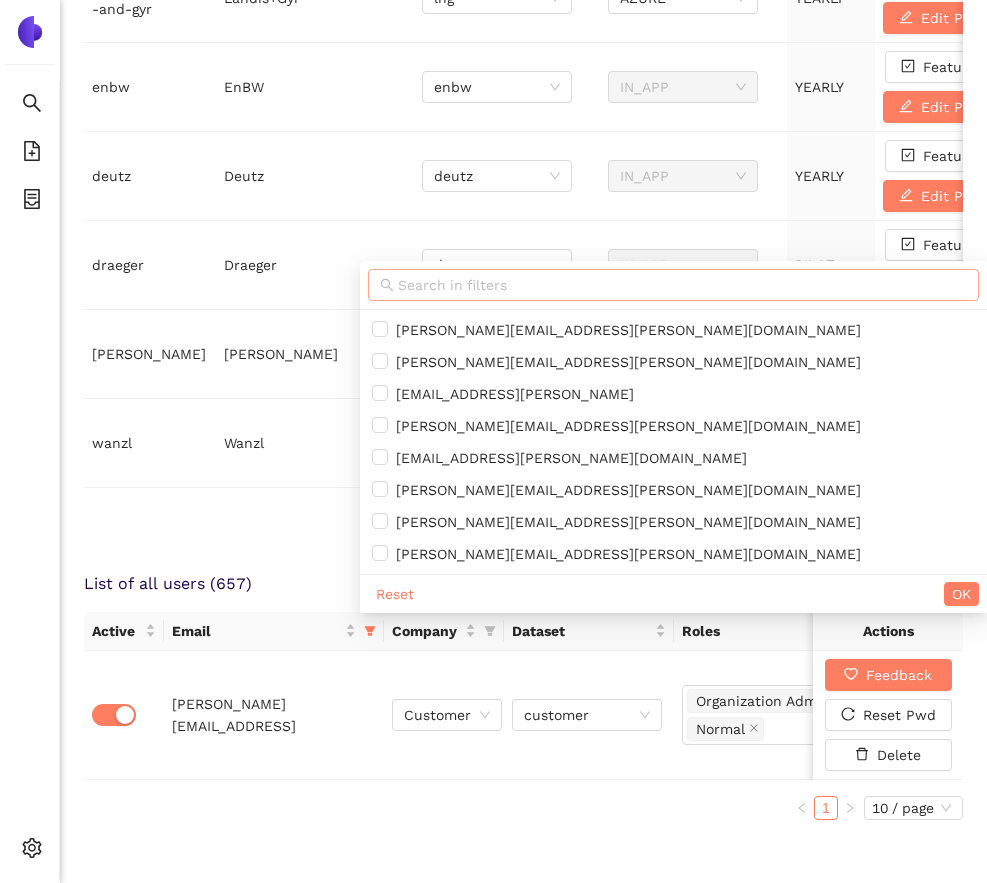 click at bounding box center [682, 285] 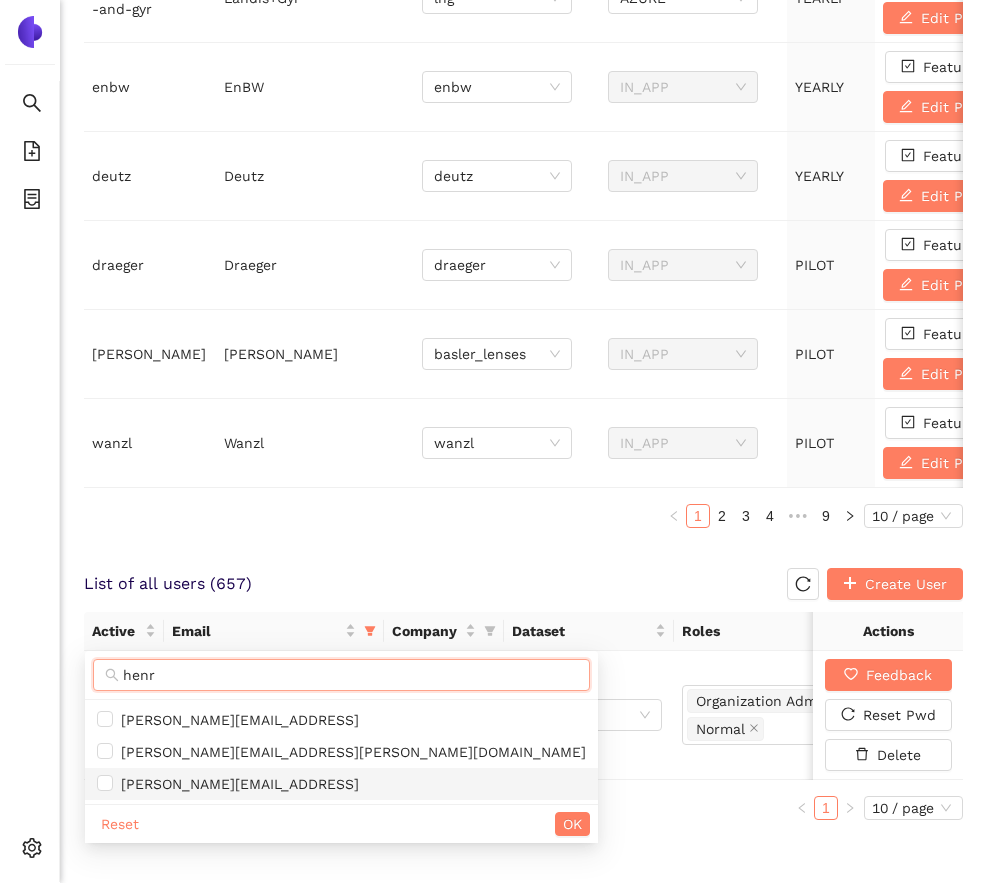 type on "henr" 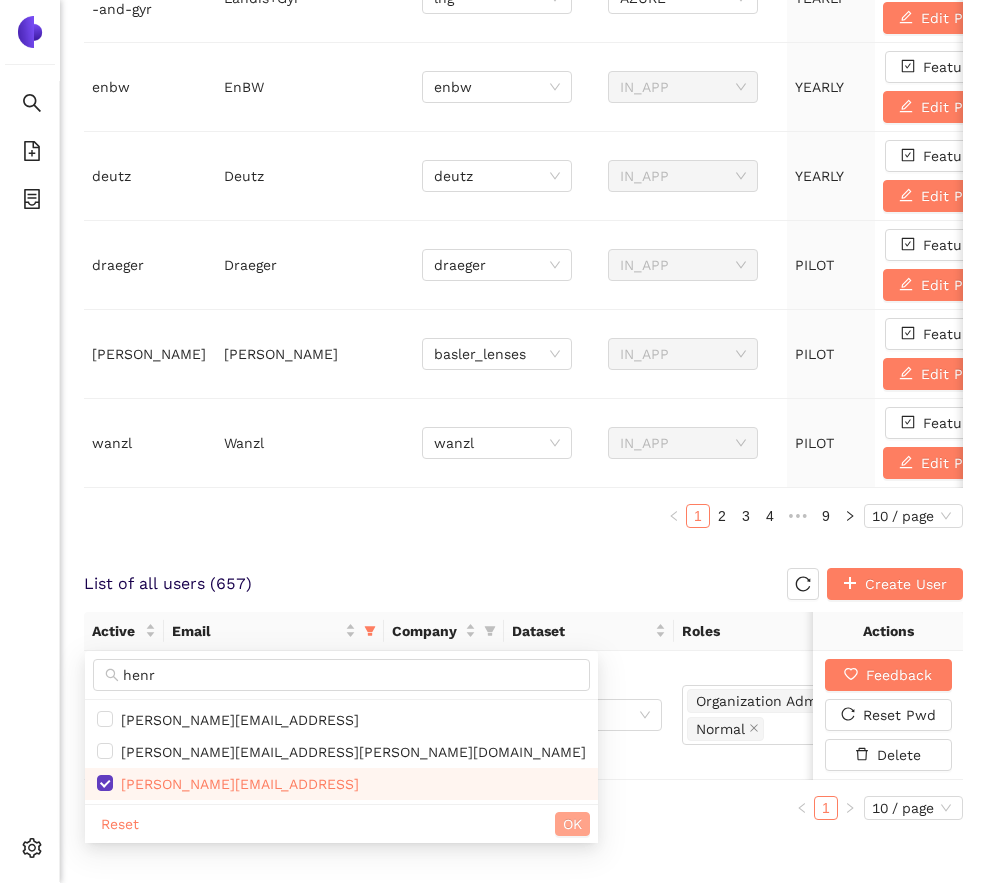 click on "OK" at bounding box center (572, 824) 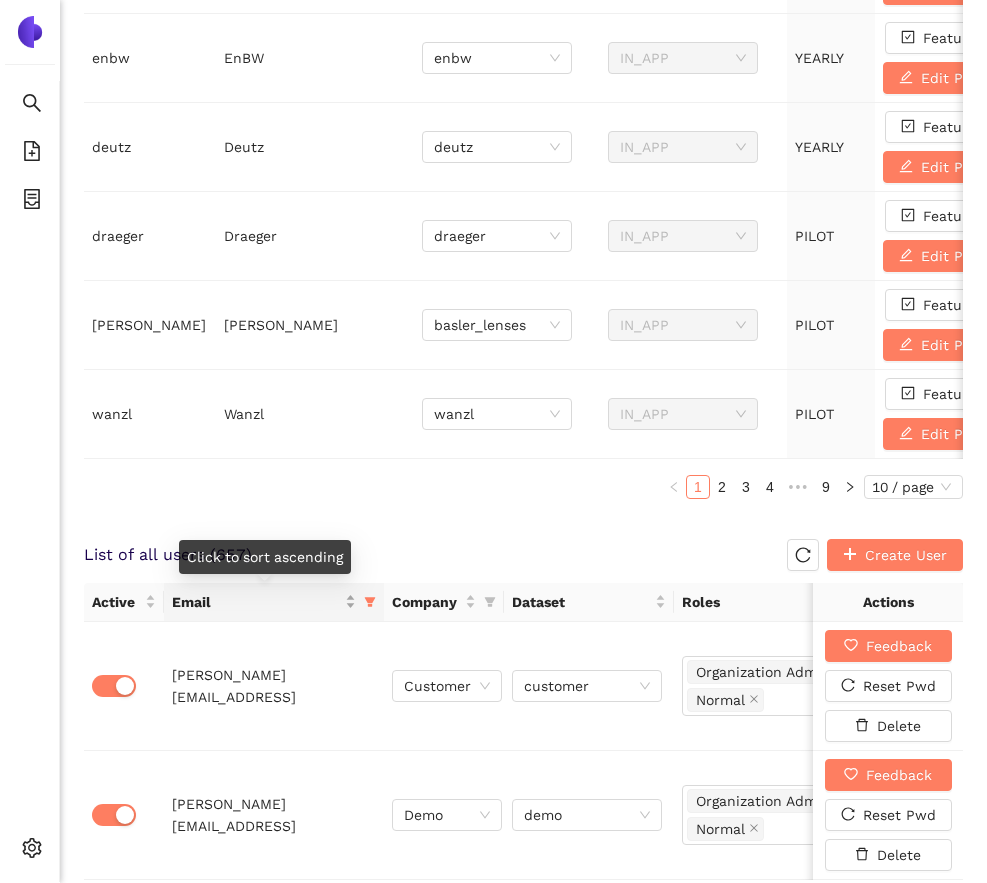 scroll, scrollTop: 871, scrollLeft: 0, axis: vertical 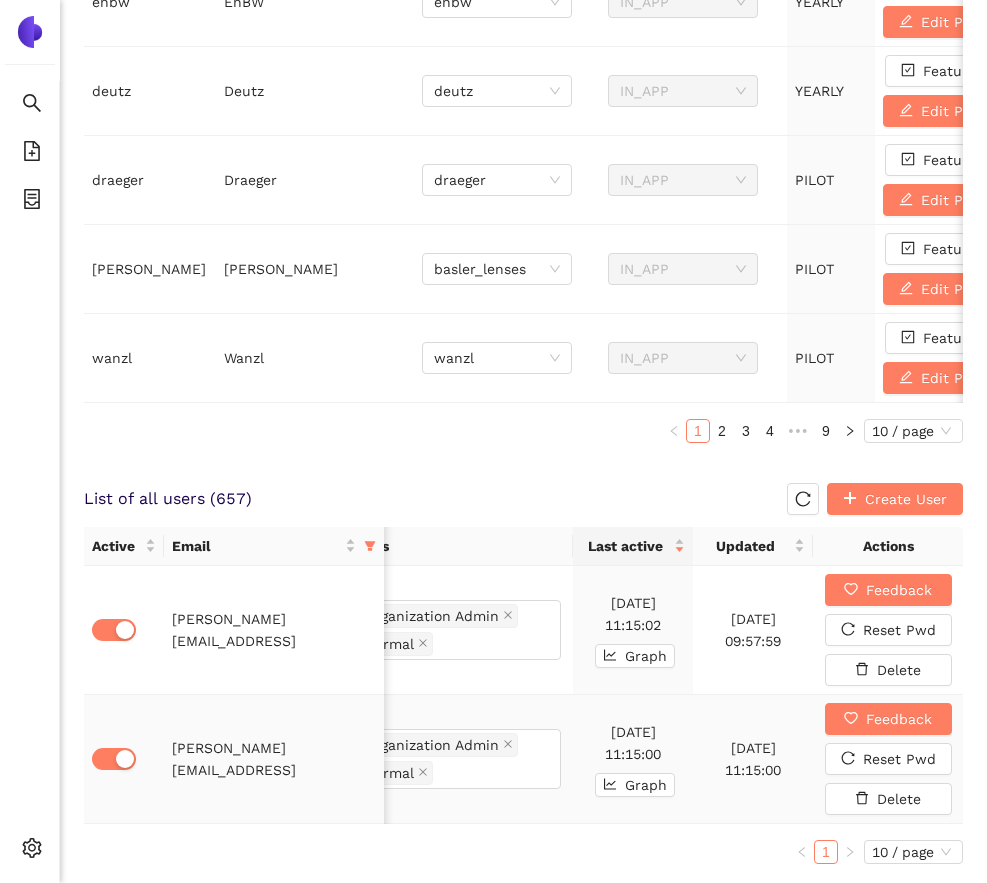 drag, startPoint x: 595, startPoint y: 729, endPoint x: 649, endPoint y: 743, distance: 55.7853 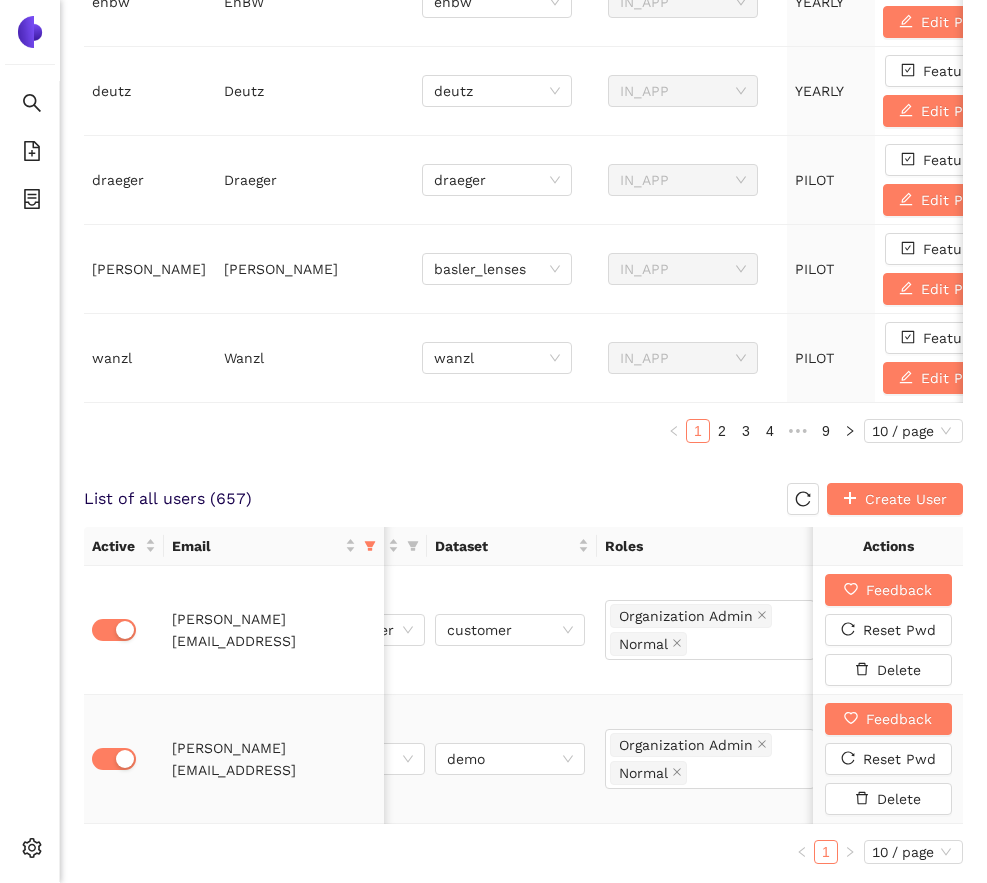 scroll, scrollTop: 0, scrollLeft: 0, axis: both 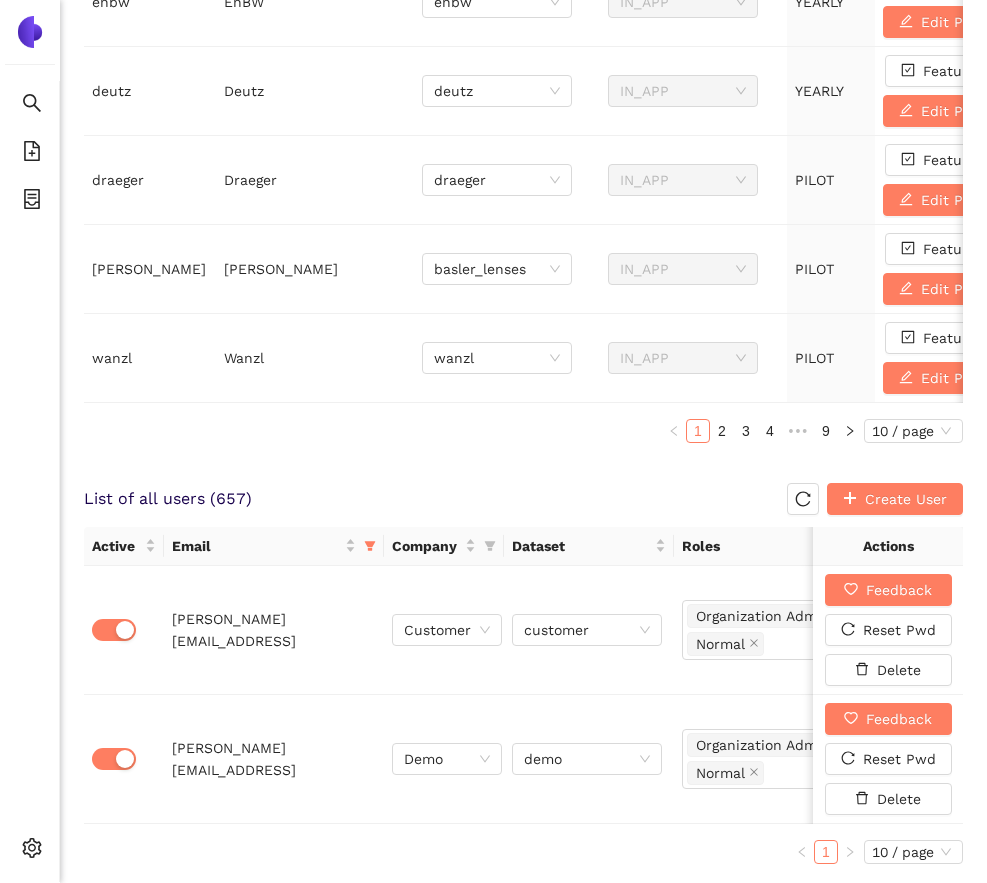 click on "ID Display Name Default Dataset Auth Method Plan Type             sbb SBB sbb AZURE YEARLY Features Edit Plan [PERSON_NAME] AZURE YEARLY Features Edit Plan avl-list AVL-List avl AZURE YEARLY Features Edit Plan trumpf Trumpf trumpf IN_APP YEARLY Features Edit Plan [PERSON_NAME]-and-gyr [PERSON_NAME]+Gyr lng AZURE YEARLY Features Edit Plan enbw EnBW enbw IN_APP YEARLY Features Edit Plan deutz Deutz deutz IN_APP YEARLY Features Edit Plan [PERSON_NAME] [PERSON_NAME] [PERSON_NAME] IN_APP PILOT Features Edit Plan [PERSON_NAME] [PERSON_NAME] basler_lenses IN_APP PILOT Features Edit Plan wanzl Wanzl wanzl IN_APP PILOT Features Edit Plan 1 2 3 4 5 ••• 9 10 / page" at bounding box center (523, -45) 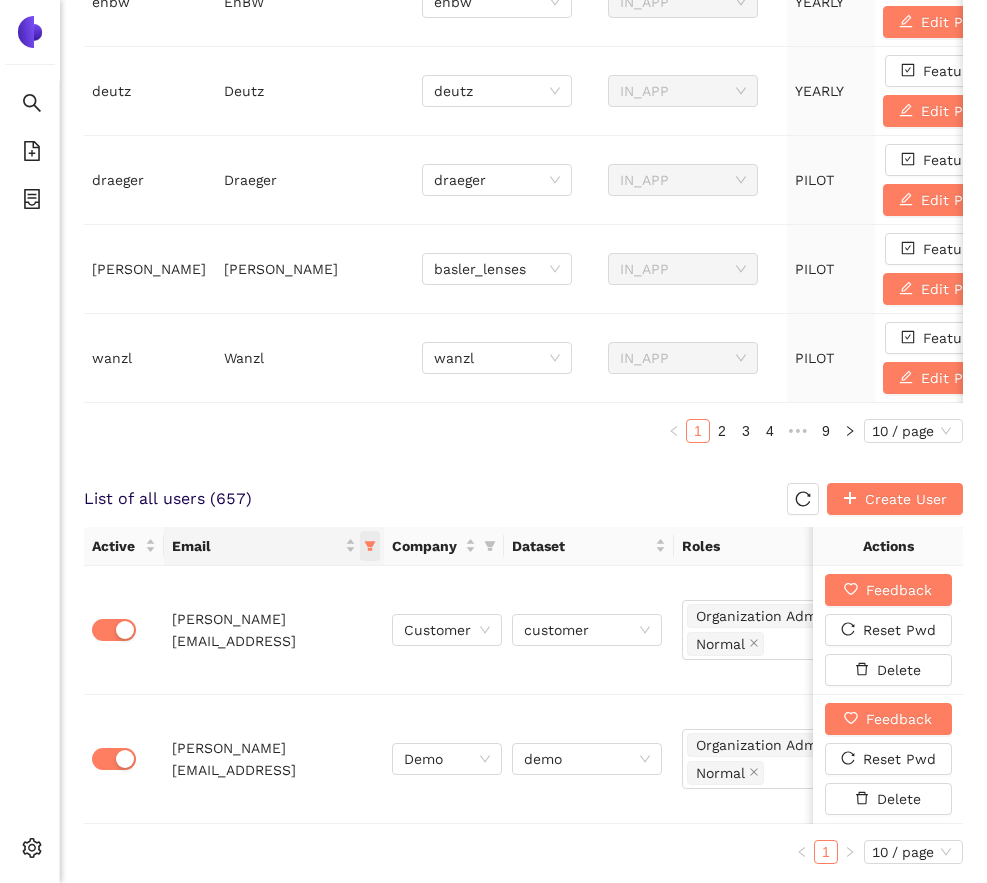 click 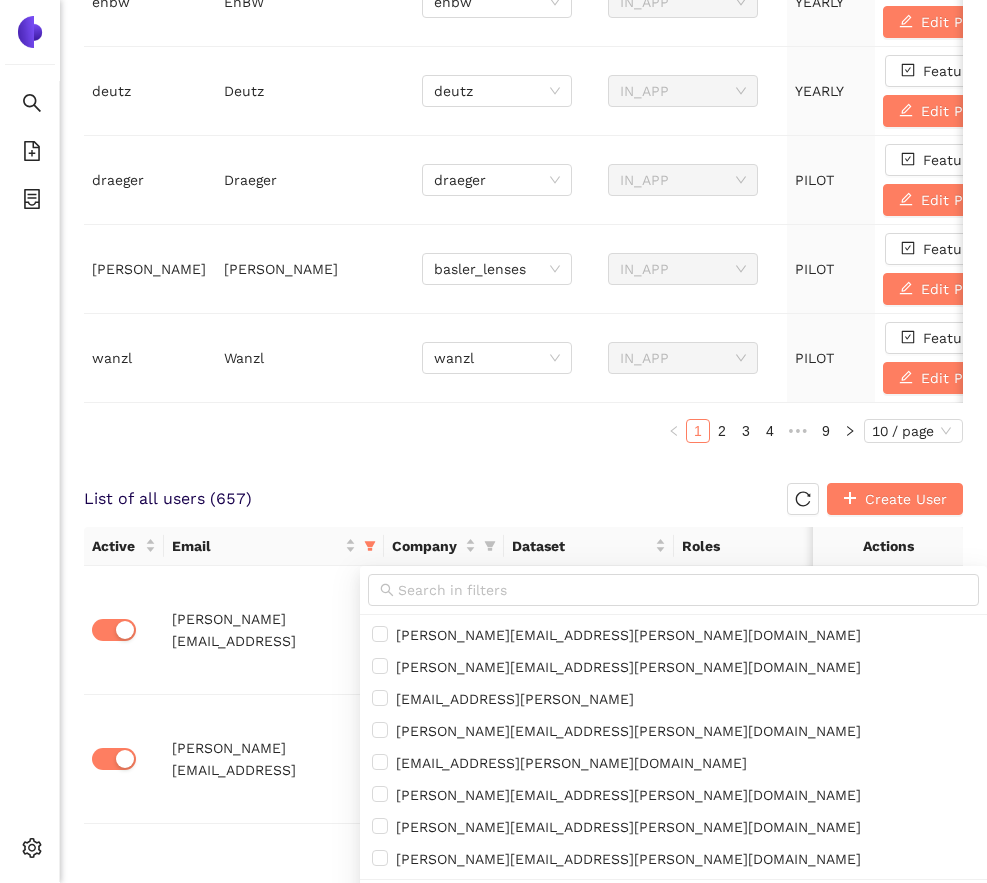 click on "ID Display Name Default Dataset Auth Method Plan Type             sbb SBB sbb AZURE YEARLY Features Edit Plan [PERSON_NAME] AZURE YEARLY Features Edit Plan avl-list AVL-List avl AZURE YEARLY Features Edit Plan trumpf Trumpf trumpf IN_APP YEARLY Features Edit Plan [PERSON_NAME]-and-gyr [PERSON_NAME]+Gyr lng AZURE YEARLY Features Edit Plan enbw EnBW enbw IN_APP YEARLY Features Edit Plan deutz Deutz deutz IN_APP YEARLY Features Edit Plan [PERSON_NAME] [PERSON_NAME] [PERSON_NAME] IN_APP PILOT Features Edit Plan [PERSON_NAME] [PERSON_NAME] basler_lenses IN_APP PILOT Features Edit Plan wanzl Wanzl wanzl IN_APP PILOT Features Edit Plan 1 2 3 4 5 ••• 9 10 / page" at bounding box center (523, -45) 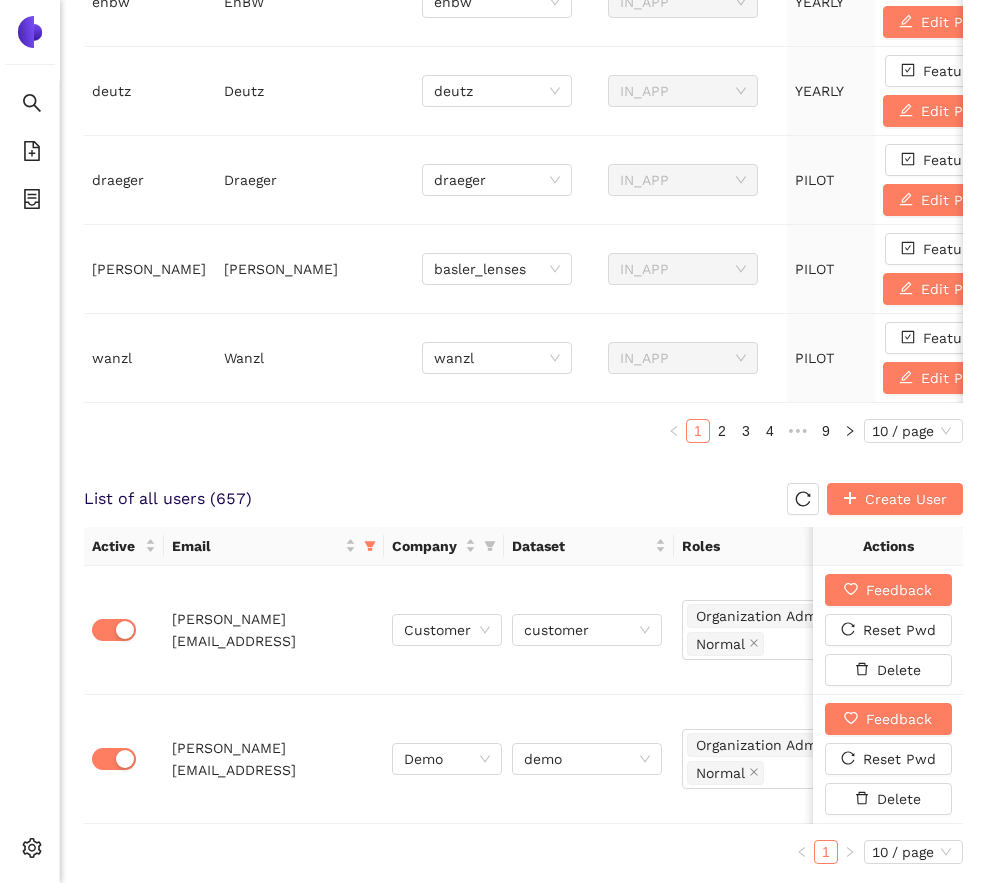 click on "ID Display Name Default Dataset Auth Method Plan Type             sbb SBB sbb AZURE YEARLY Features Edit Plan [PERSON_NAME] AZURE YEARLY Features Edit Plan avl-list AVL-List avl AZURE YEARLY Features Edit Plan trumpf Trumpf trumpf IN_APP YEARLY Features Edit Plan [PERSON_NAME]-and-gyr [PERSON_NAME]+Gyr lng AZURE YEARLY Features Edit Plan enbw EnBW enbw IN_APP YEARLY Features Edit Plan deutz Deutz deutz IN_APP YEARLY Features Edit Plan [PERSON_NAME] [PERSON_NAME] [PERSON_NAME] IN_APP PILOT Features Edit Plan [PERSON_NAME] [PERSON_NAME] basler_lenses IN_APP PILOT Features Edit Plan wanzl Wanzl wanzl IN_APP PILOT Features Edit Plan 1 2 3 4 5 ••• 9 10 / page" at bounding box center (523, -45) 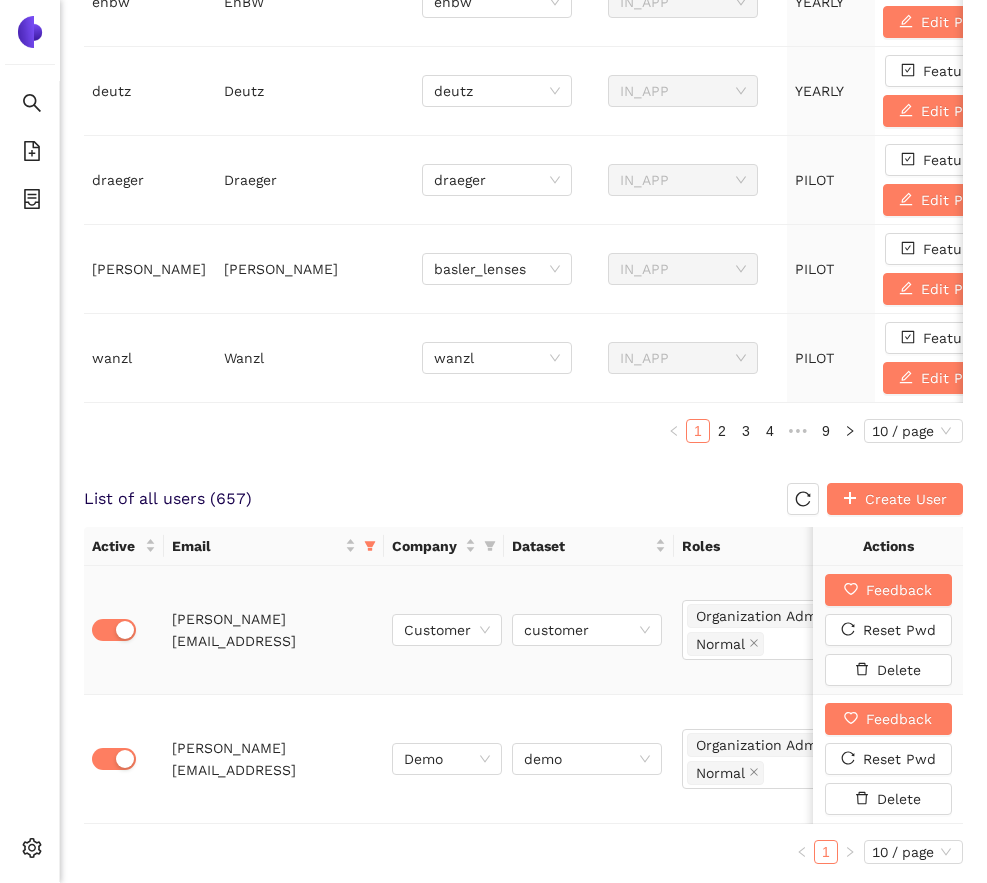 click on "[PERSON_NAME][EMAIL_ADDRESS]" at bounding box center [274, 630] 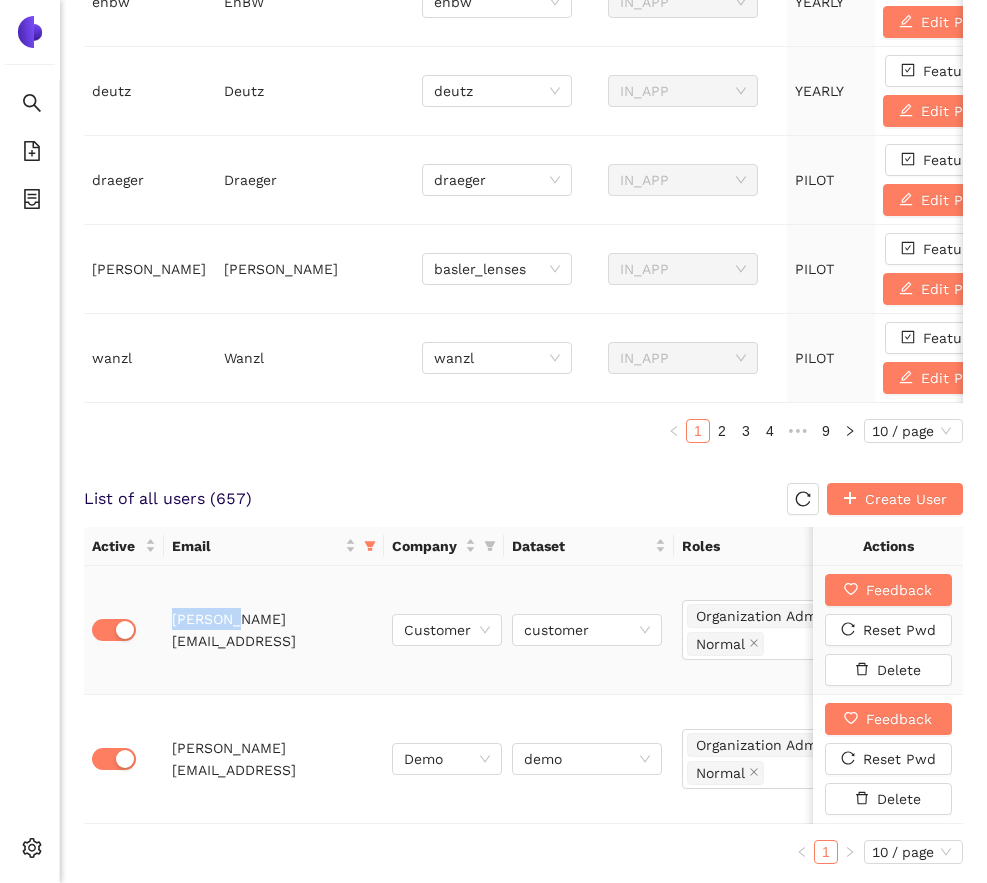 click on "[PERSON_NAME][EMAIL_ADDRESS]" at bounding box center (274, 630) 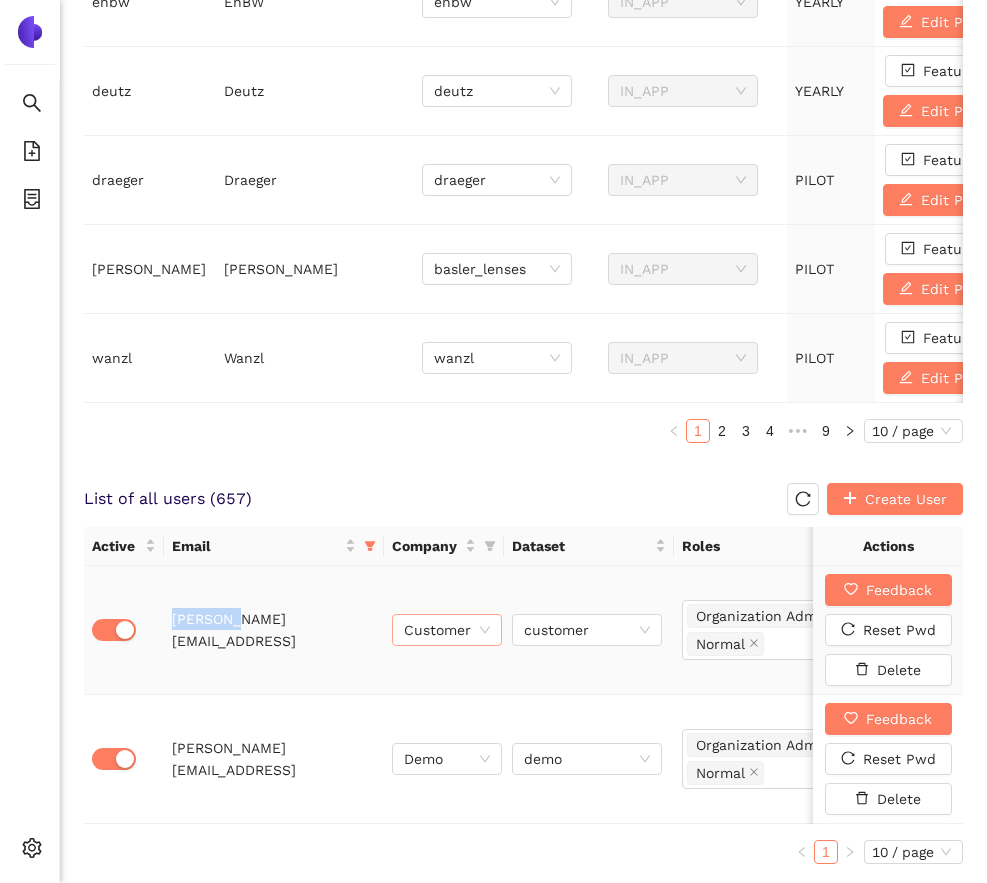 click on "Customer" at bounding box center [447, 630] 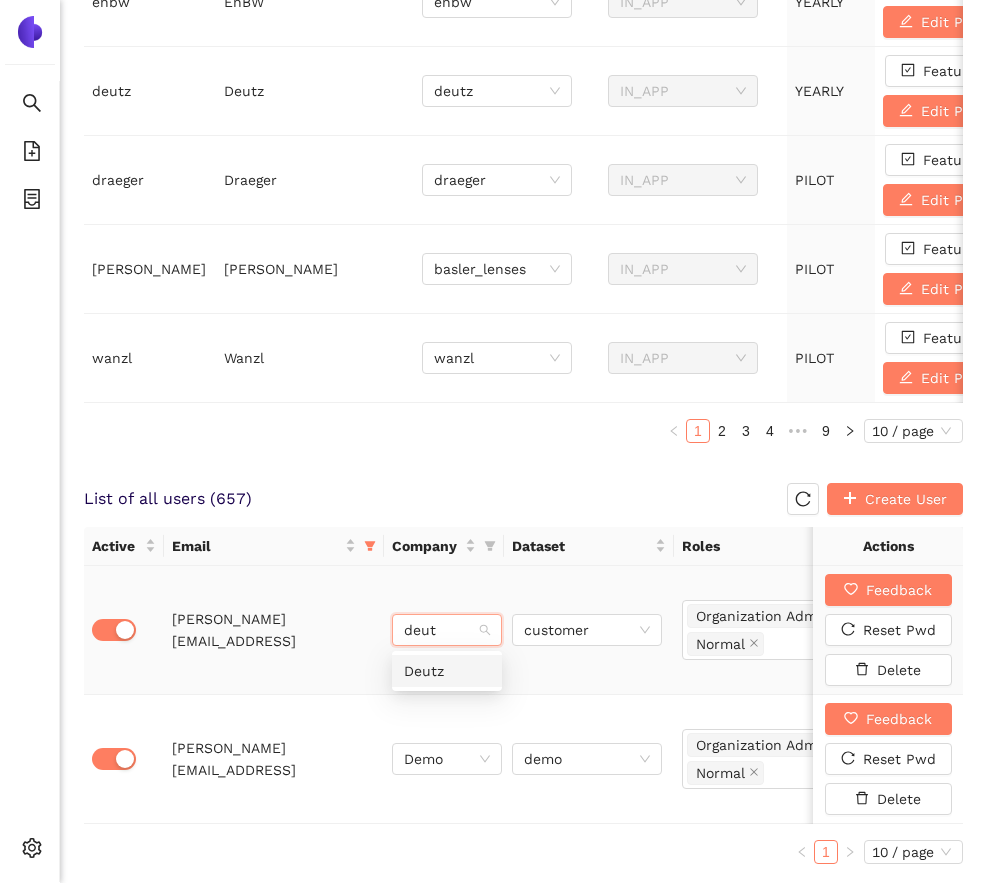 type on "deutz" 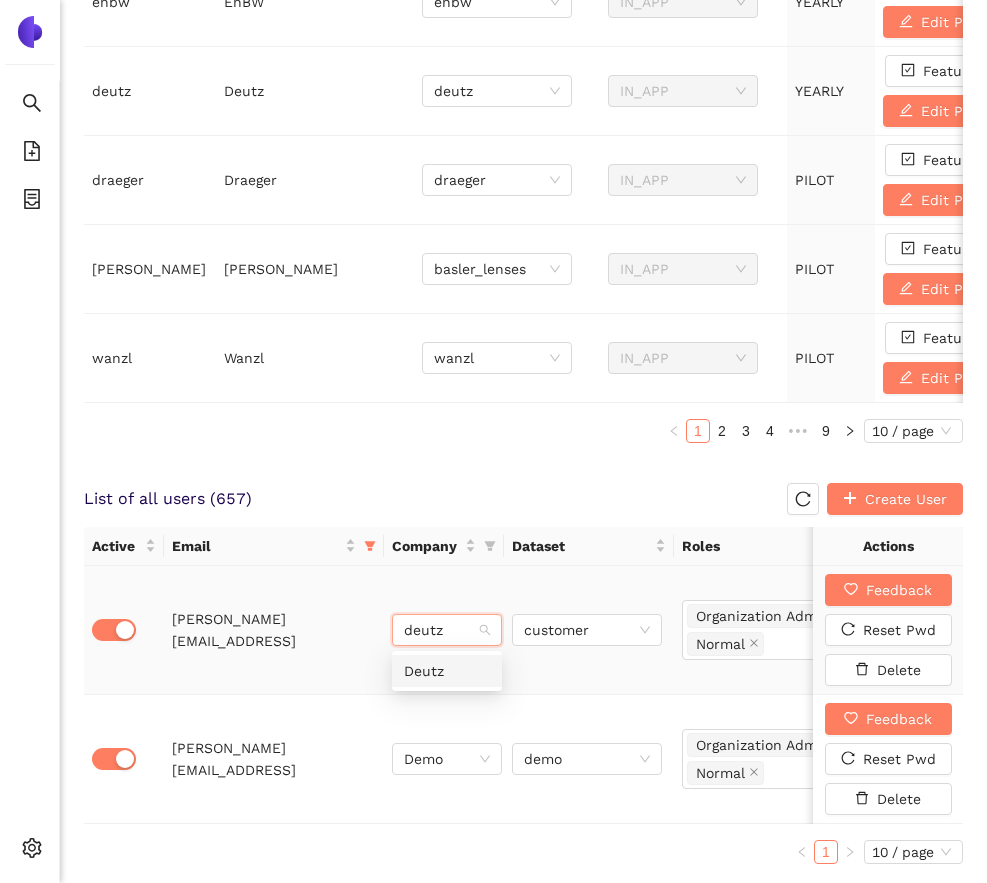 click on "Deutz" at bounding box center (447, 671) 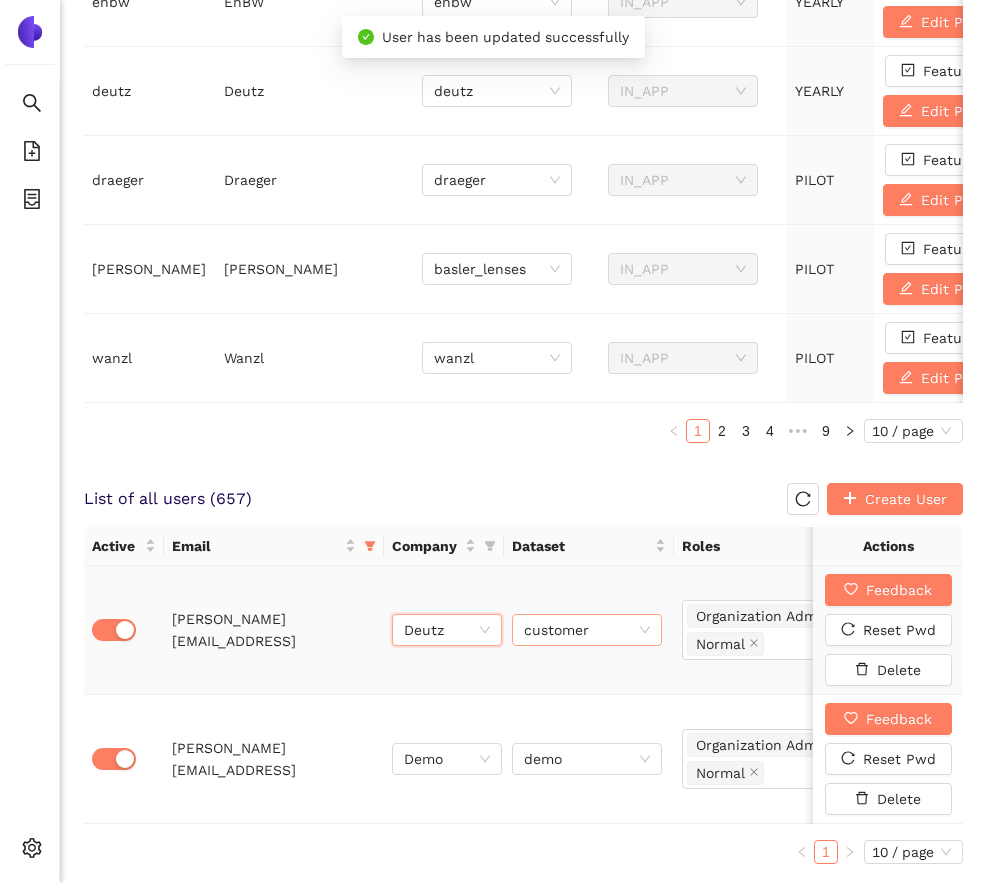 click on "customer" at bounding box center [587, 630] 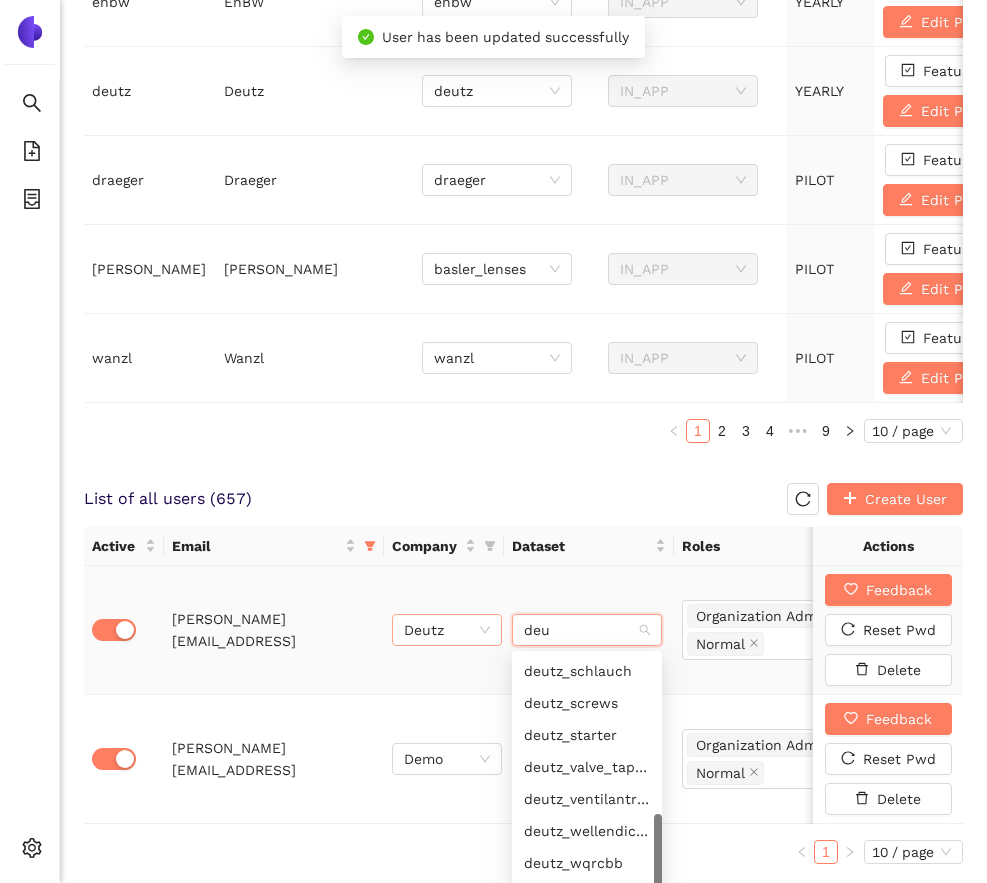 scroll, scrollTop: 592, scrollLeft: 0, axis: vertical 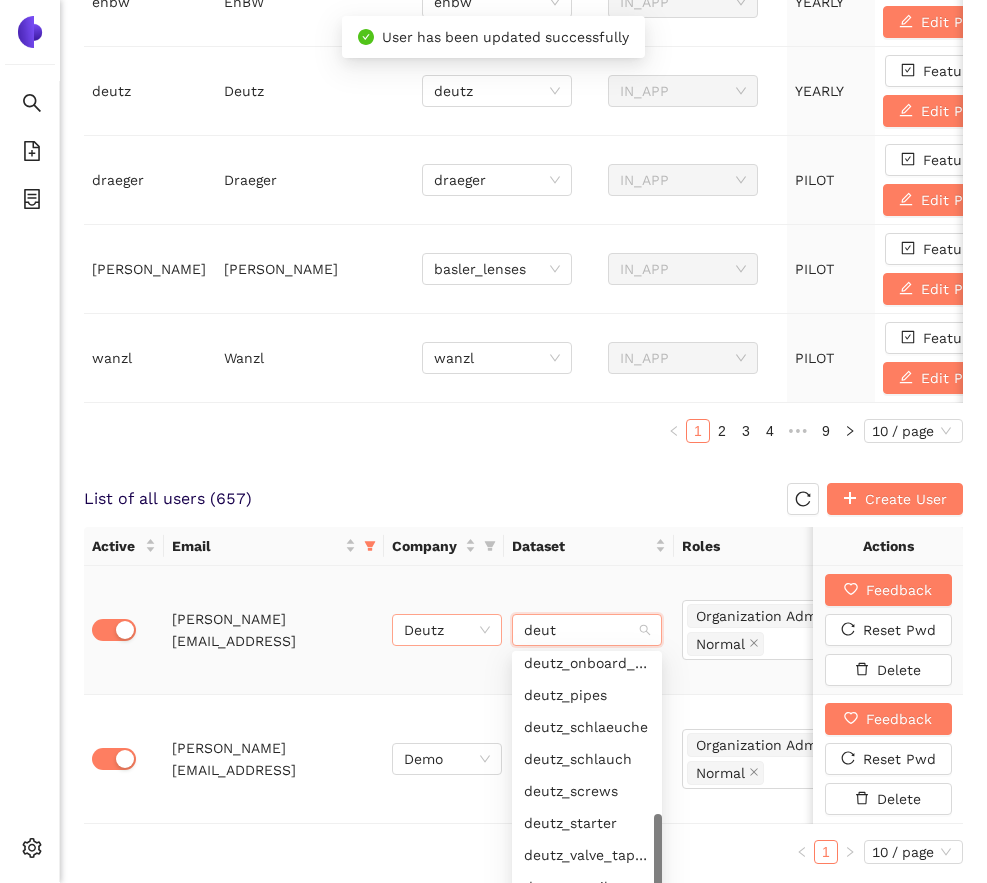type on "deutz" 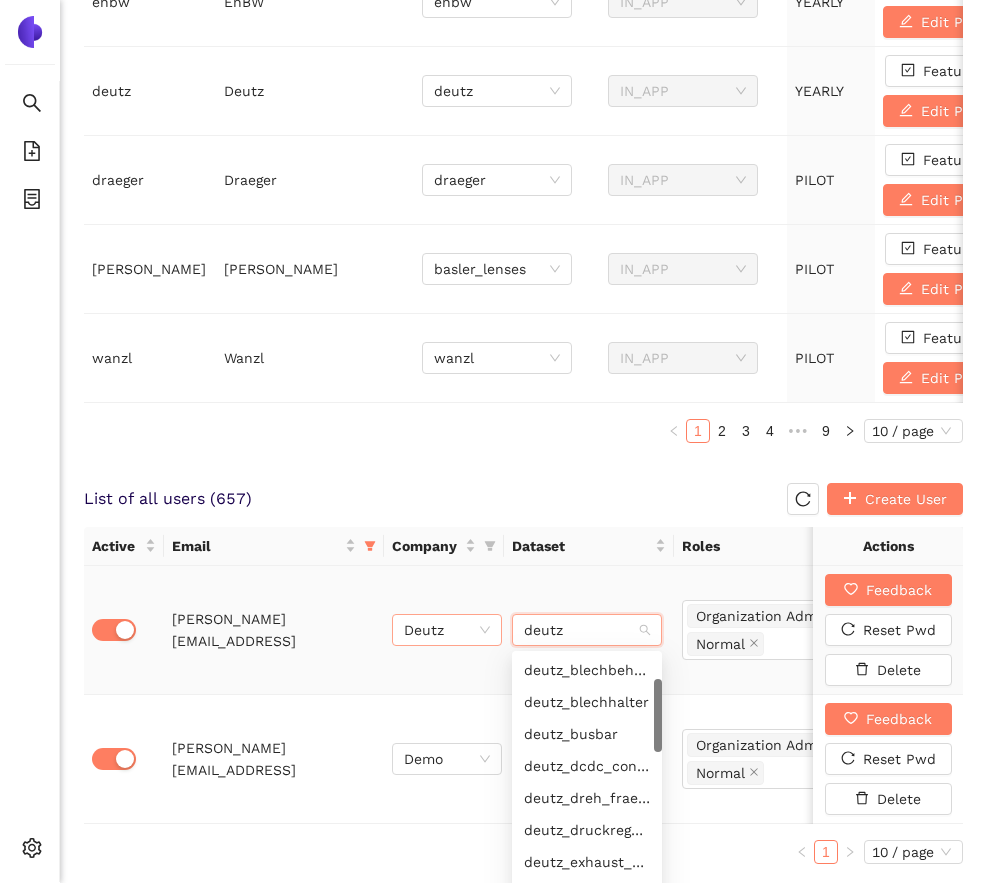 scroll, scrollTop: 0, scrollLeft: 0, axis: both 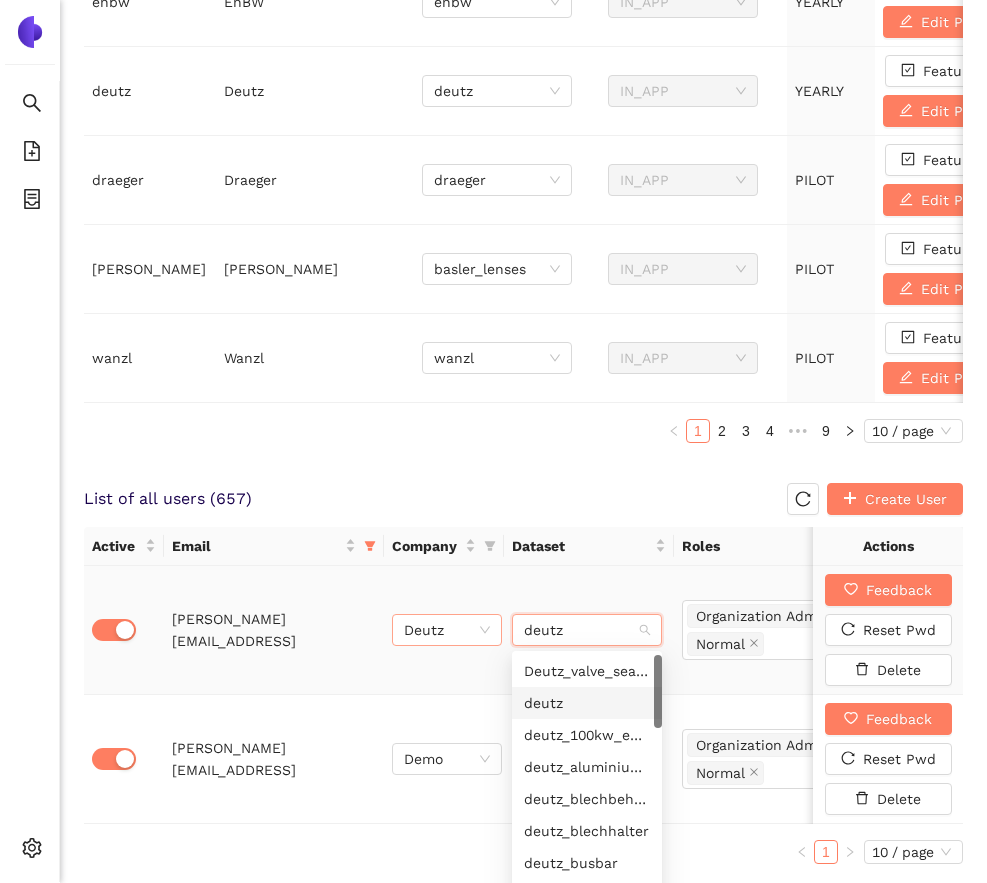 click on "deutz" at bounding box center [587, 703] 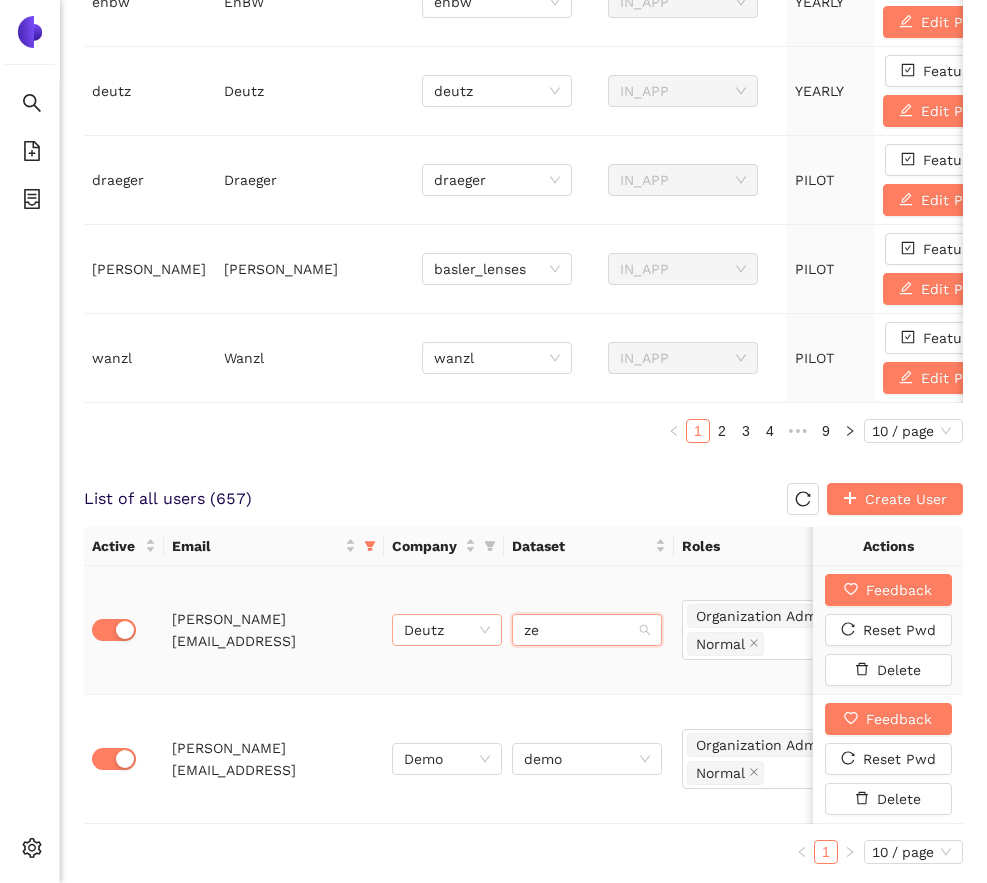 scroll, scrollTop: 128, scrollLeft: 0, axis: vertical 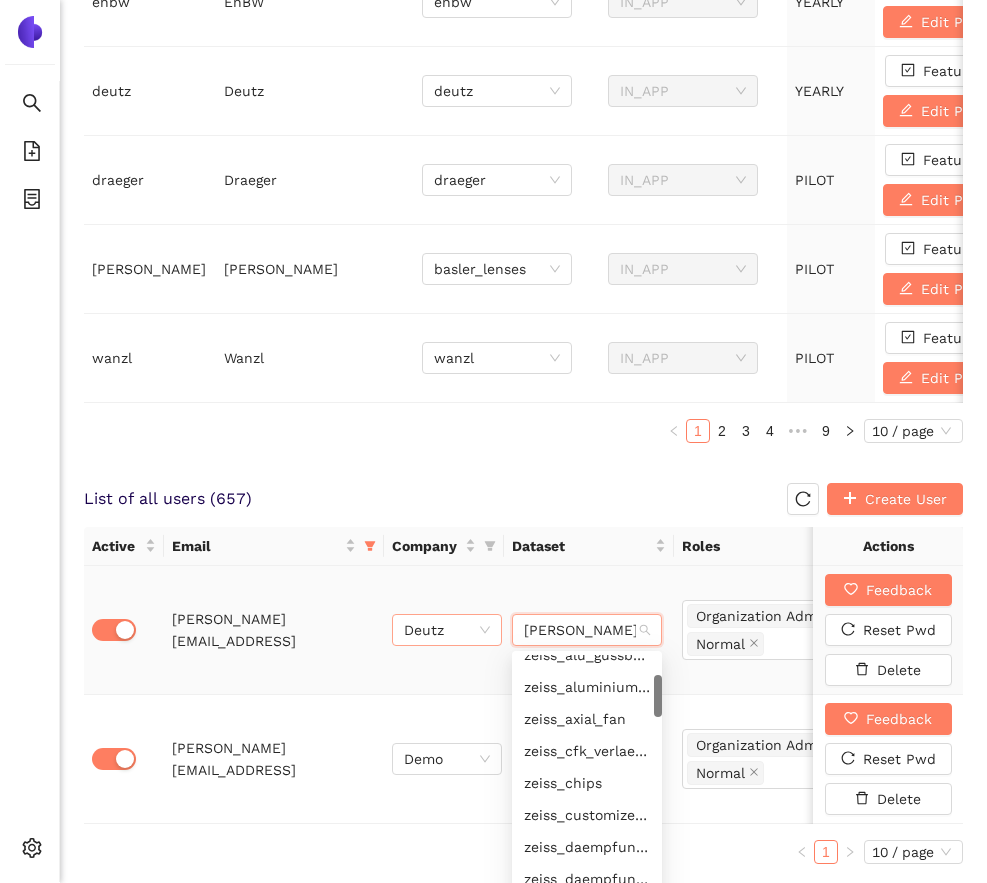 type on "zeiss" 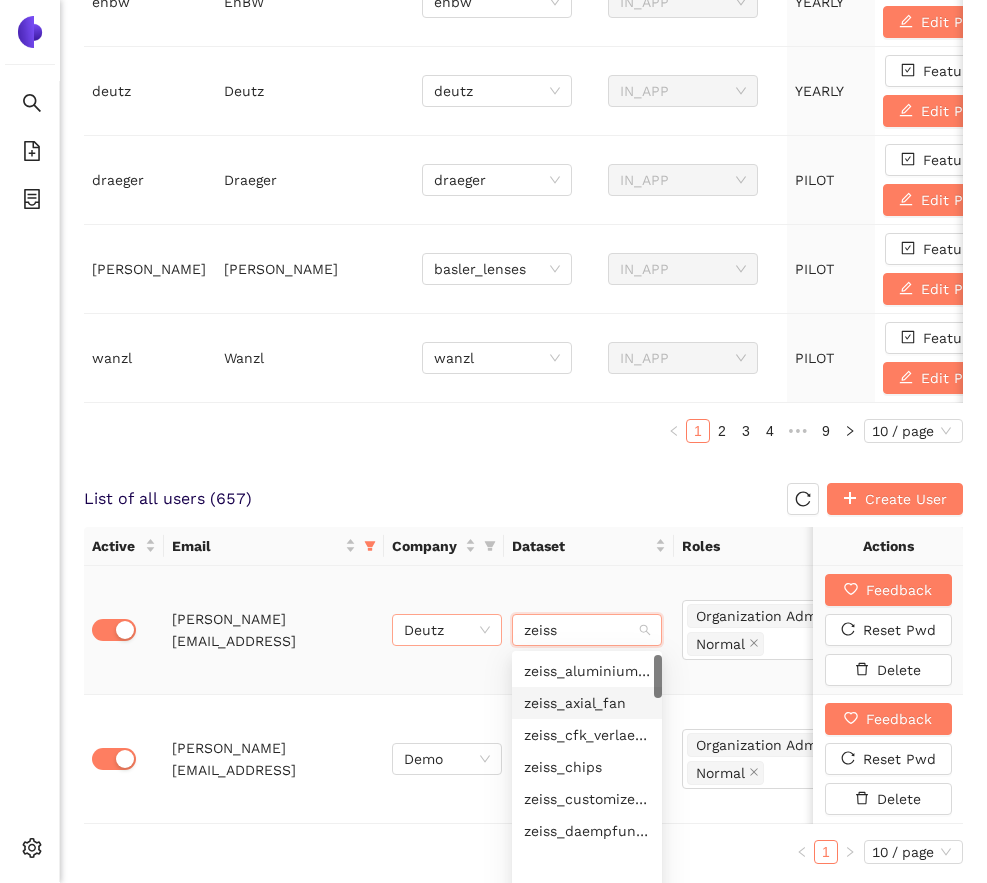 scroll, scrollTop: 0, scrollLeft: 0, axis: both 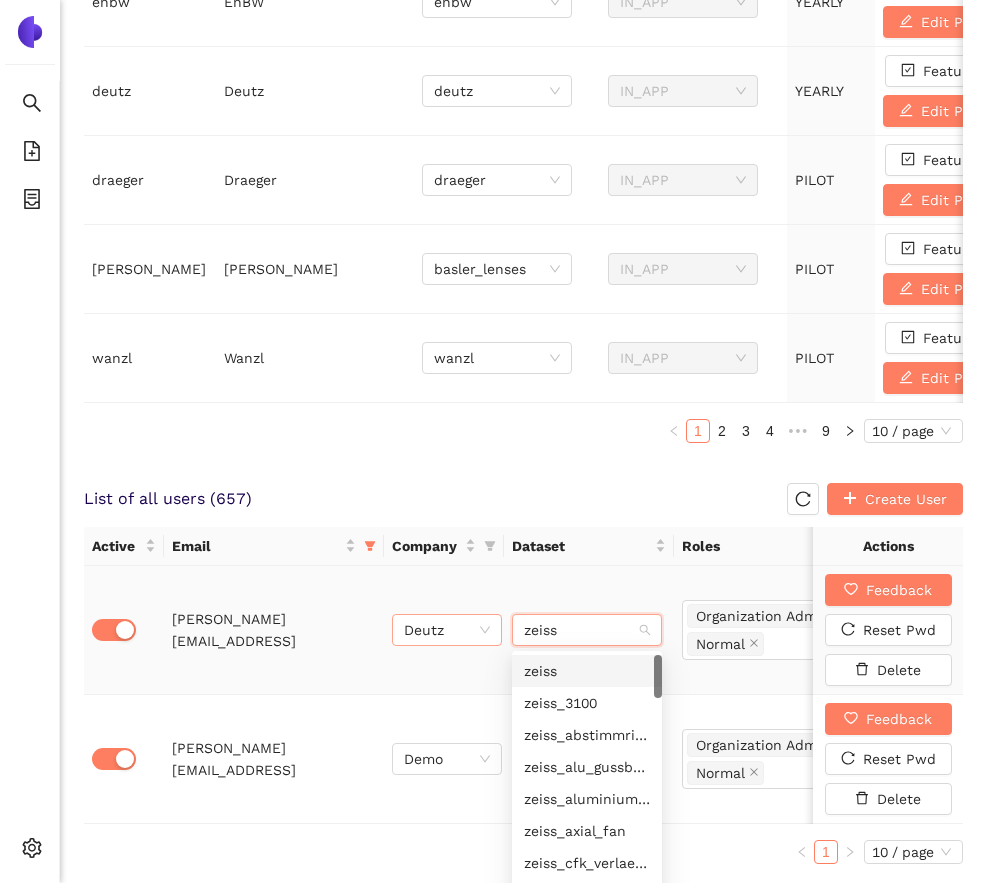 click on "zeiss" at bounding box center (587, 671) 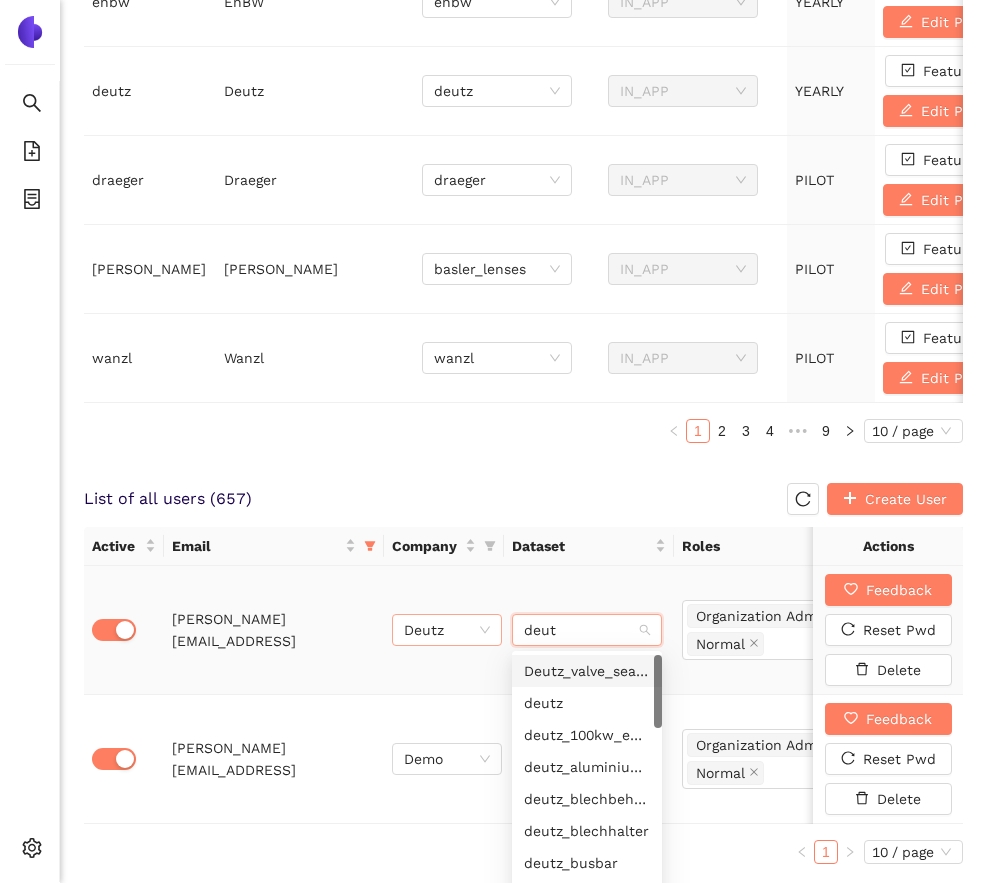 type on "deutz" 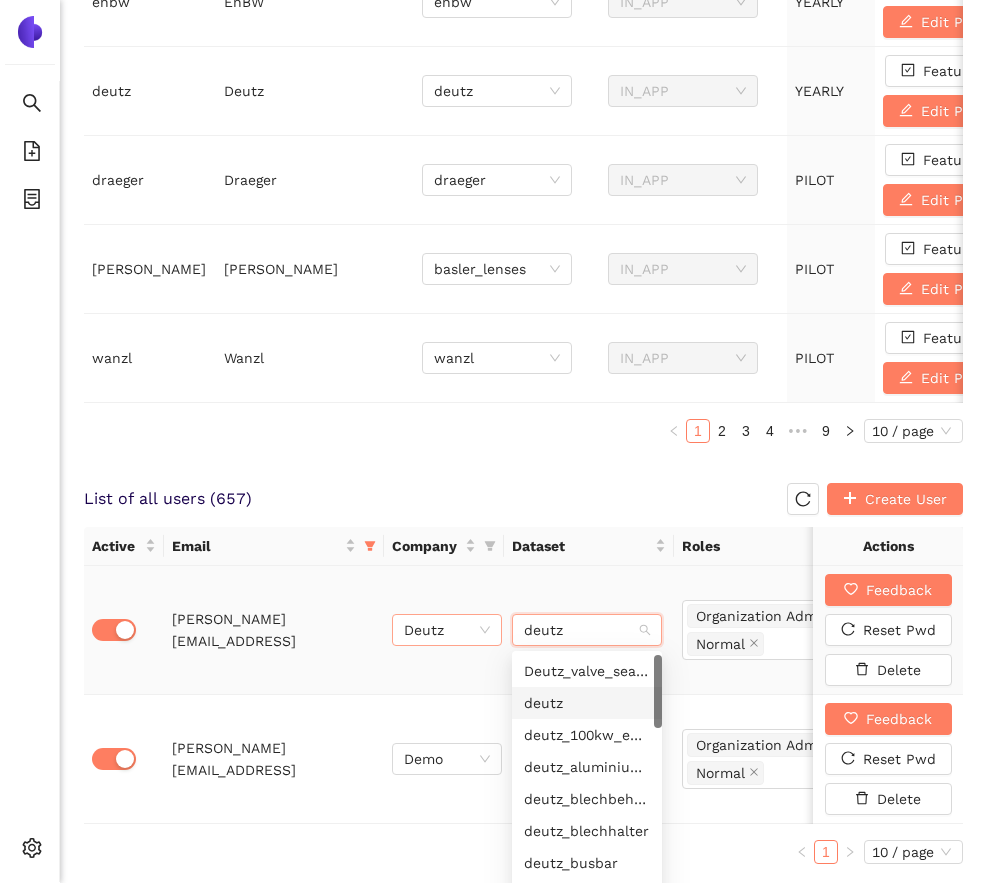 click on "deutz" at bounding box center [587, 703] 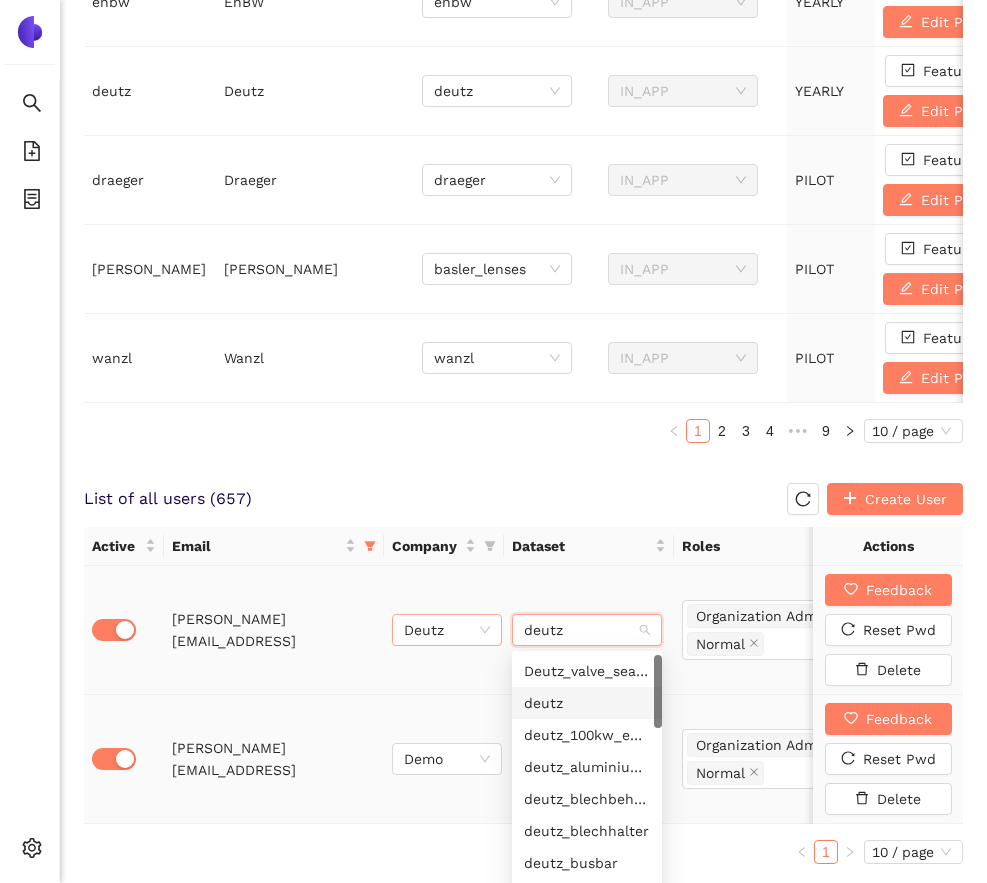 type 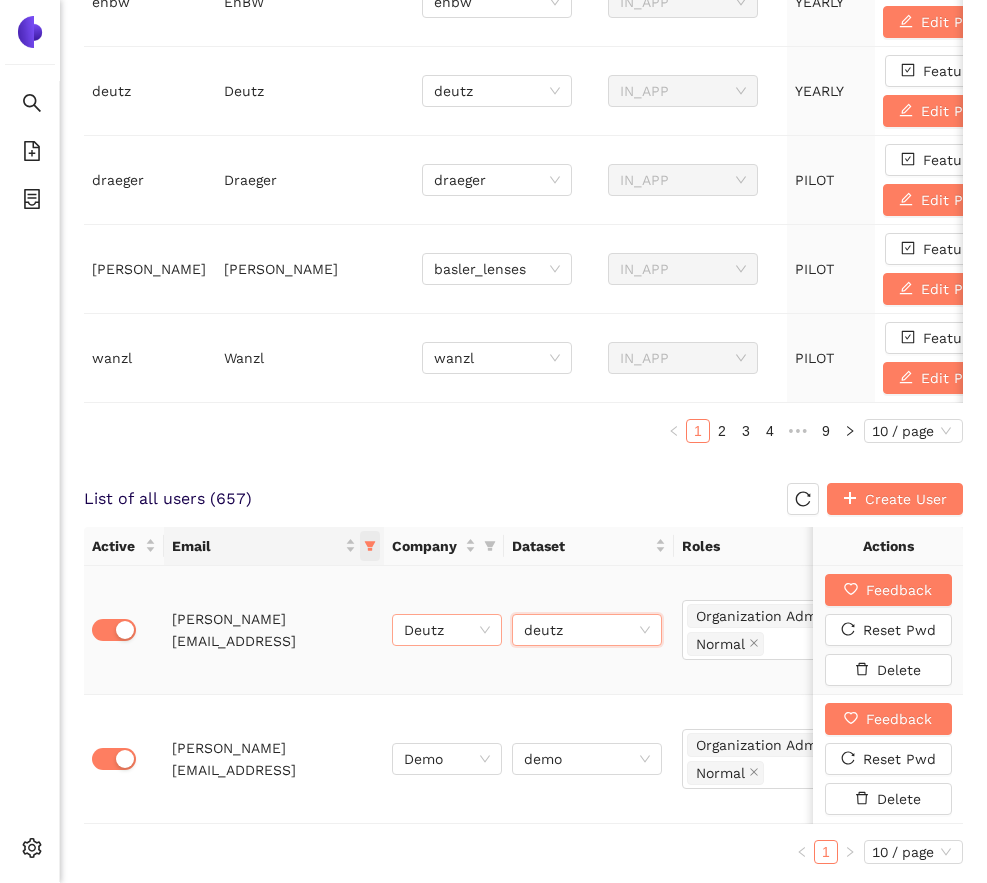 click 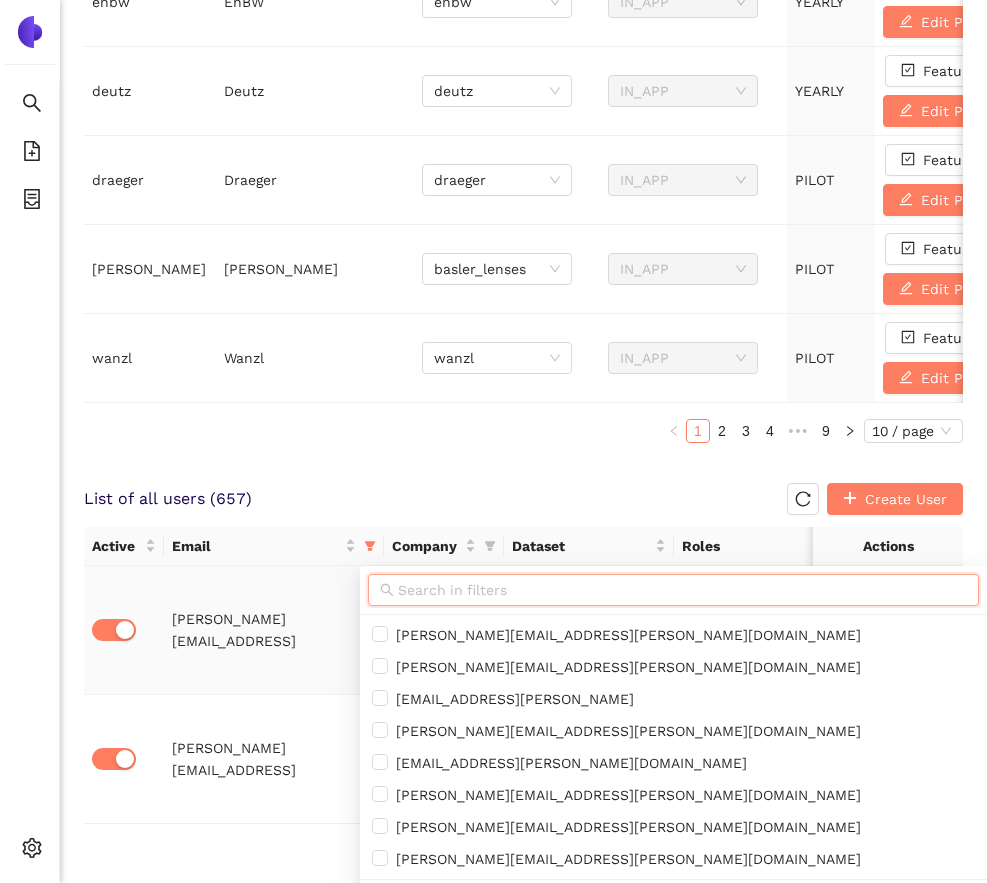 click at bounding box center [682, 590] 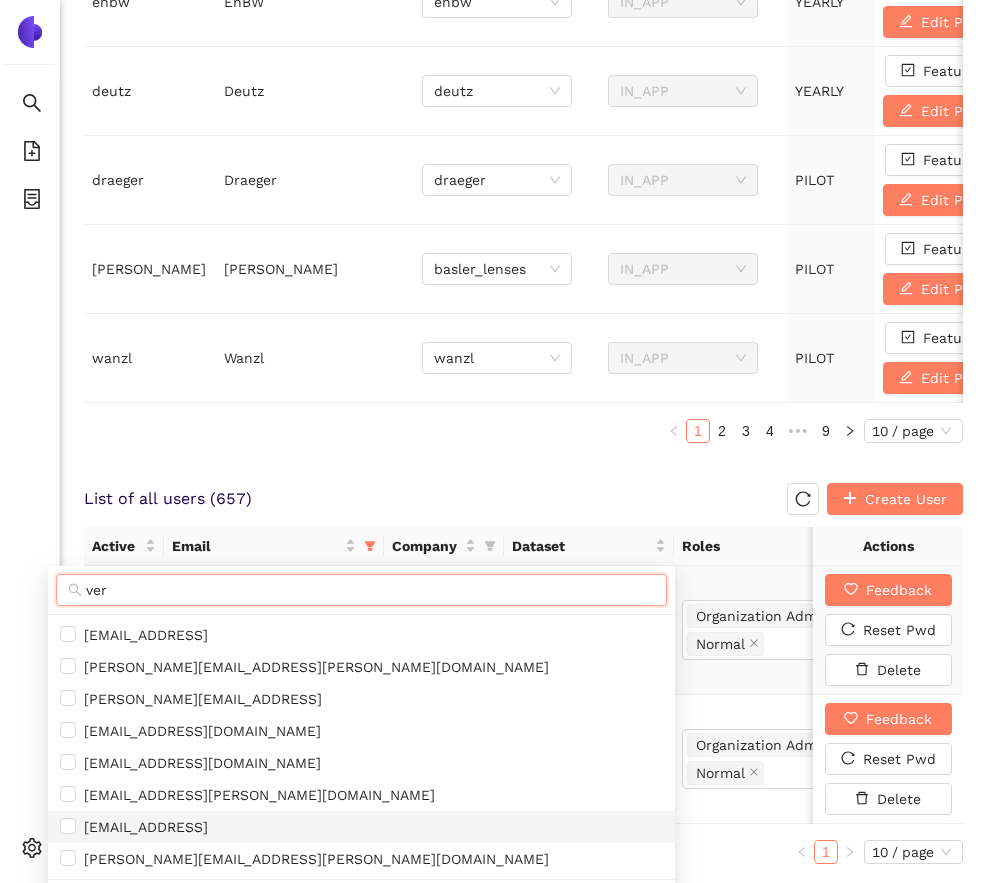 type on "ver" 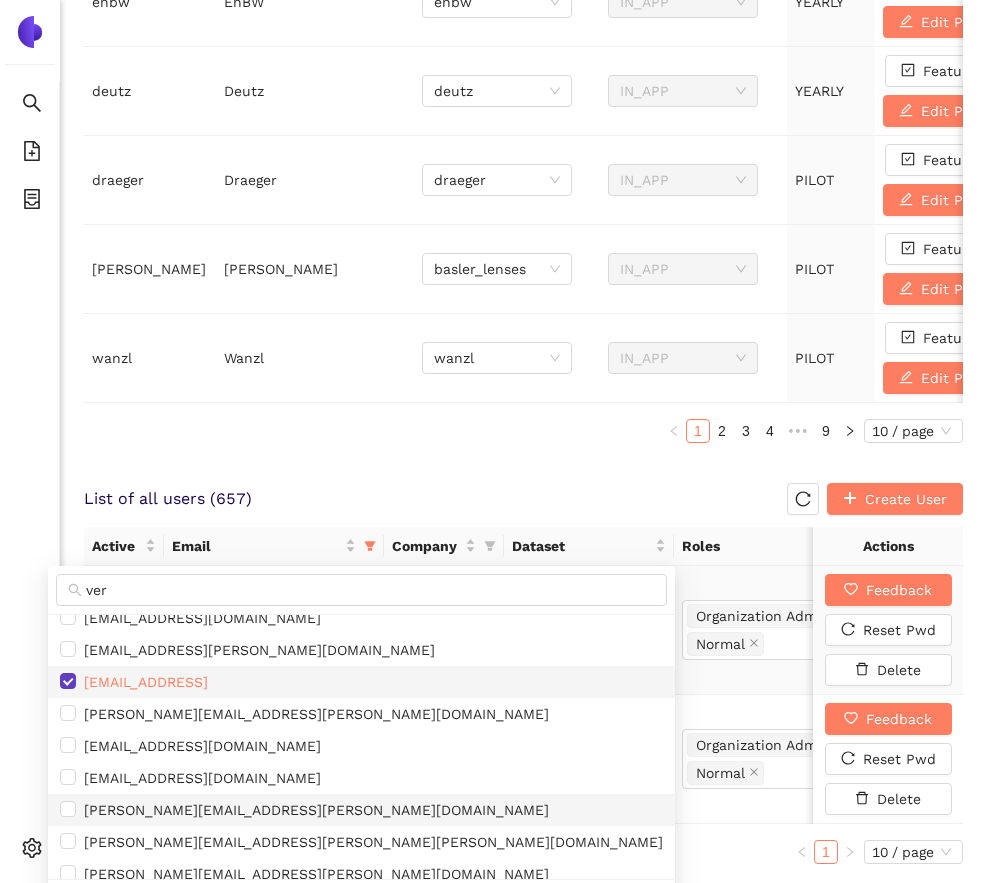 scroll, scrollTop: 166, scrollLeft: 0, axis: vertical 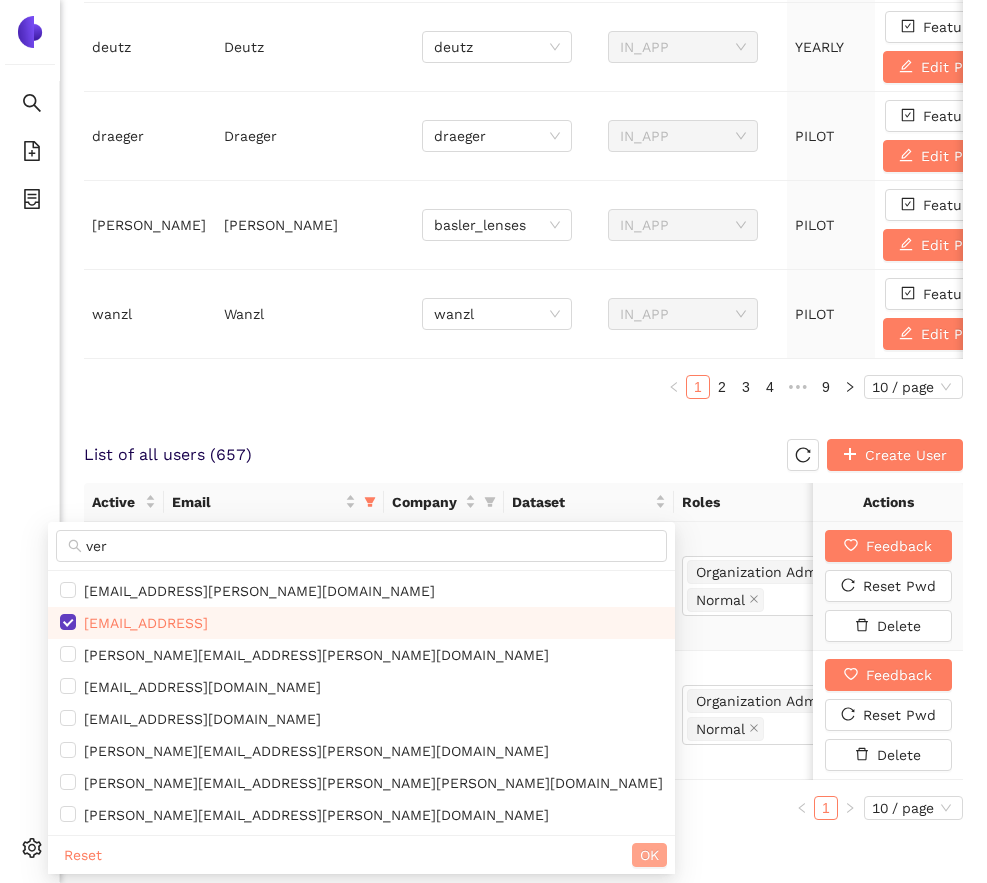 click on "OK" at bounding box center (649, 855) 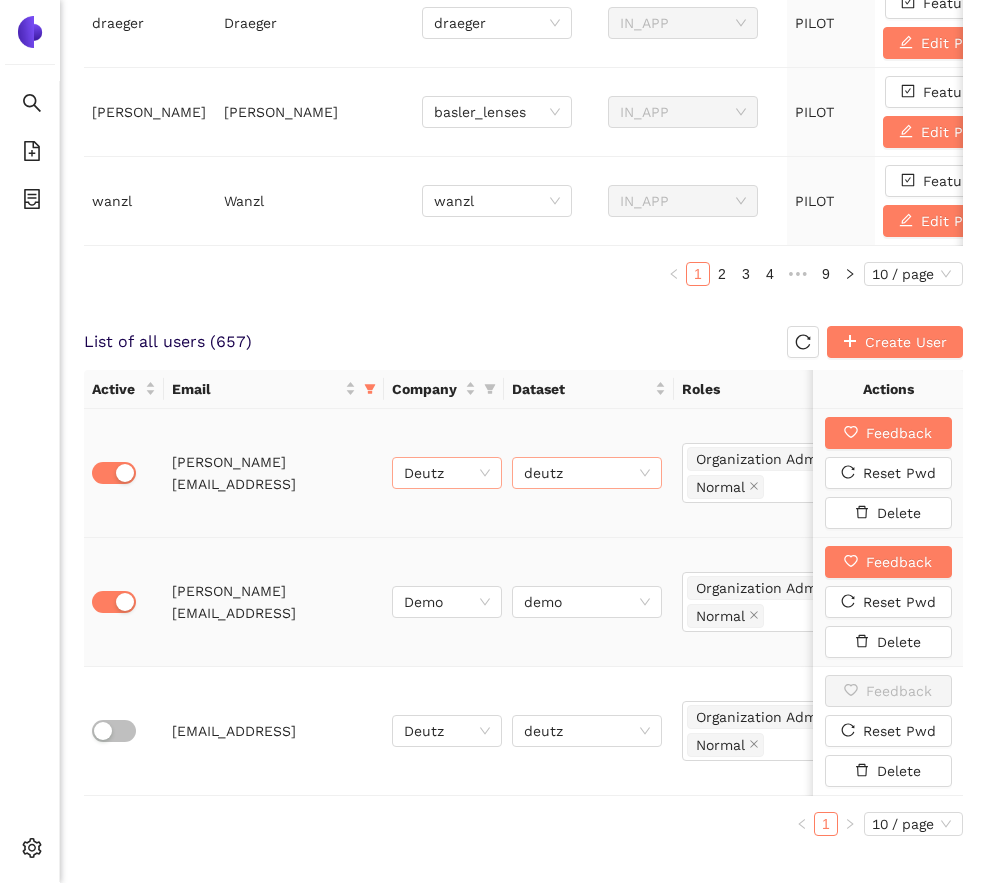 scroll, scrollTop: 1044, scrollLeft: 0, axis: vertical 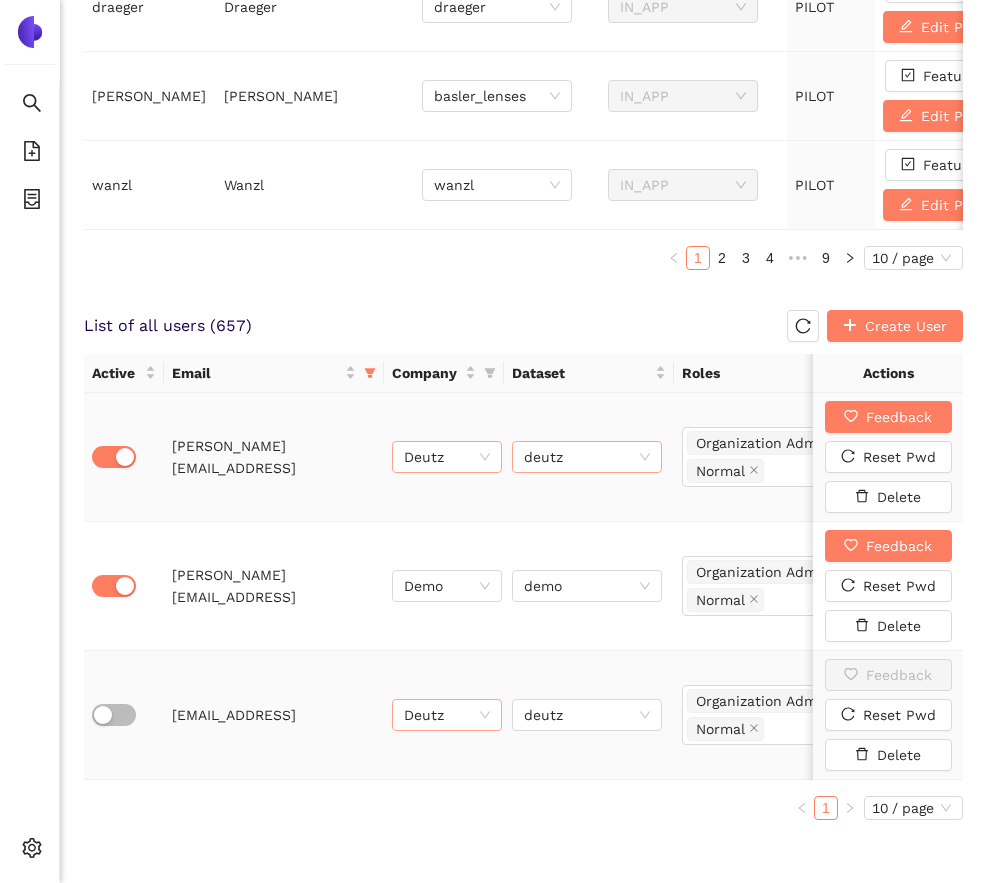 click on "Deutz" at bounding box center [447, 715] 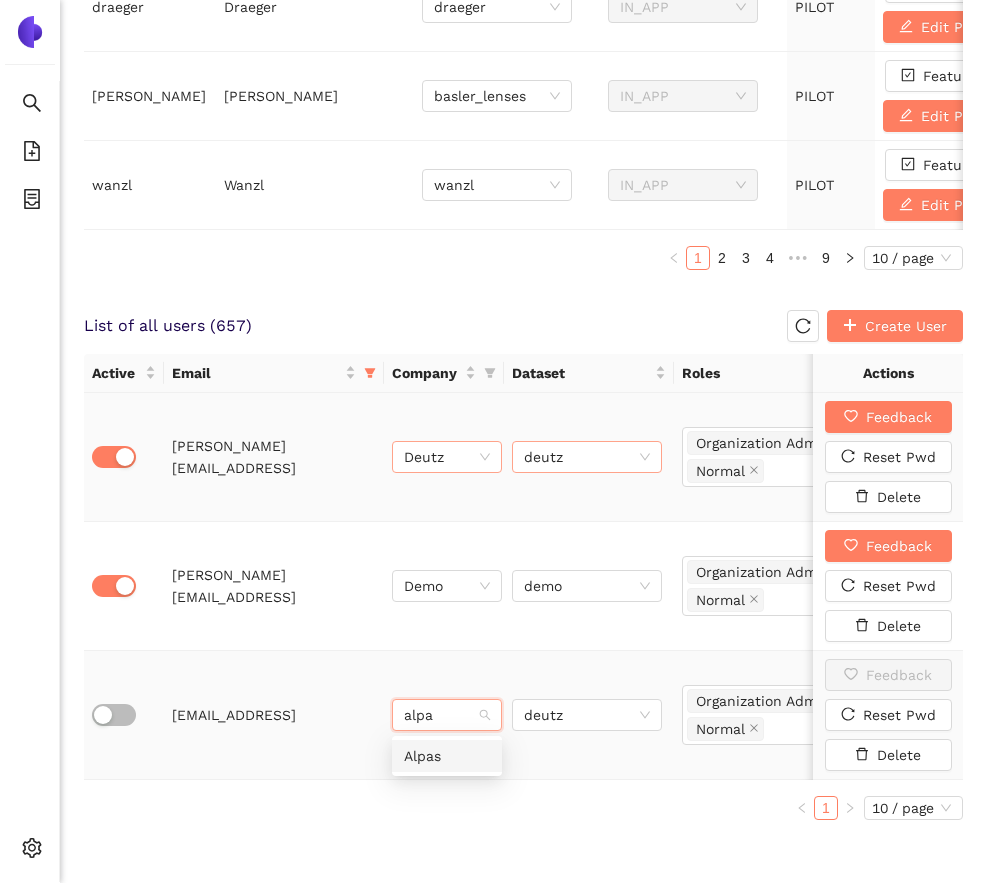type on "alpas" 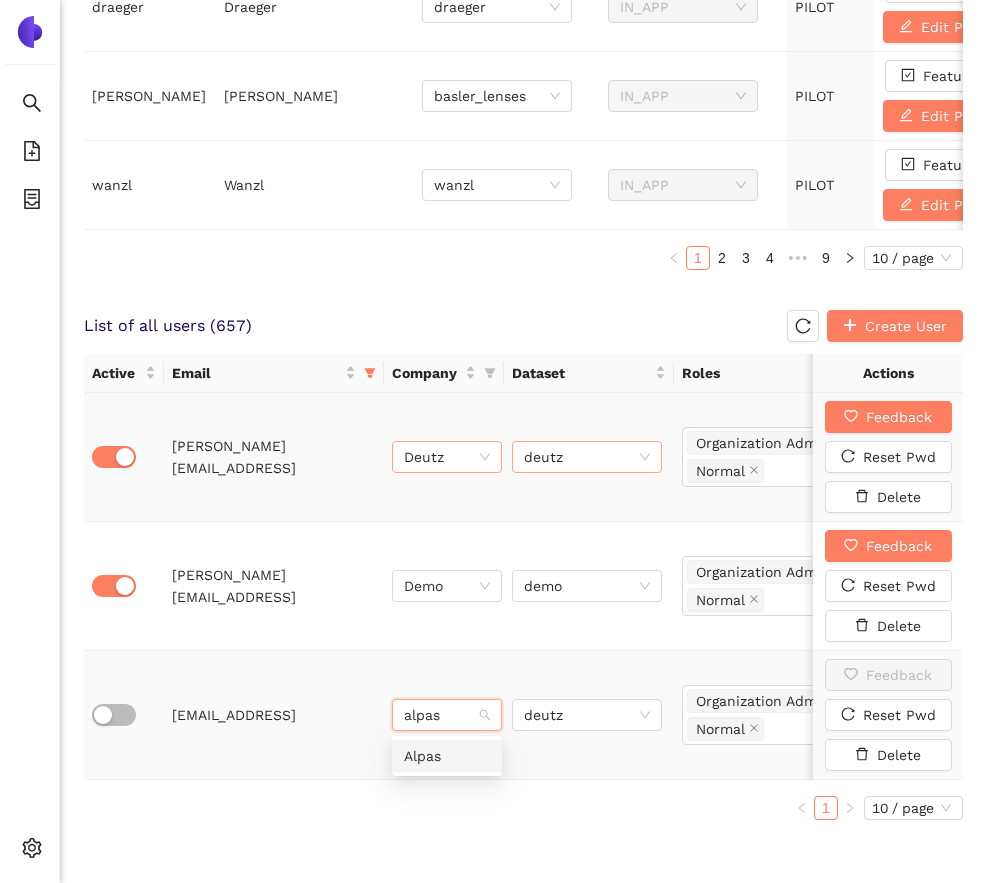 click on "Alpas" at bounding box center (447, 756) 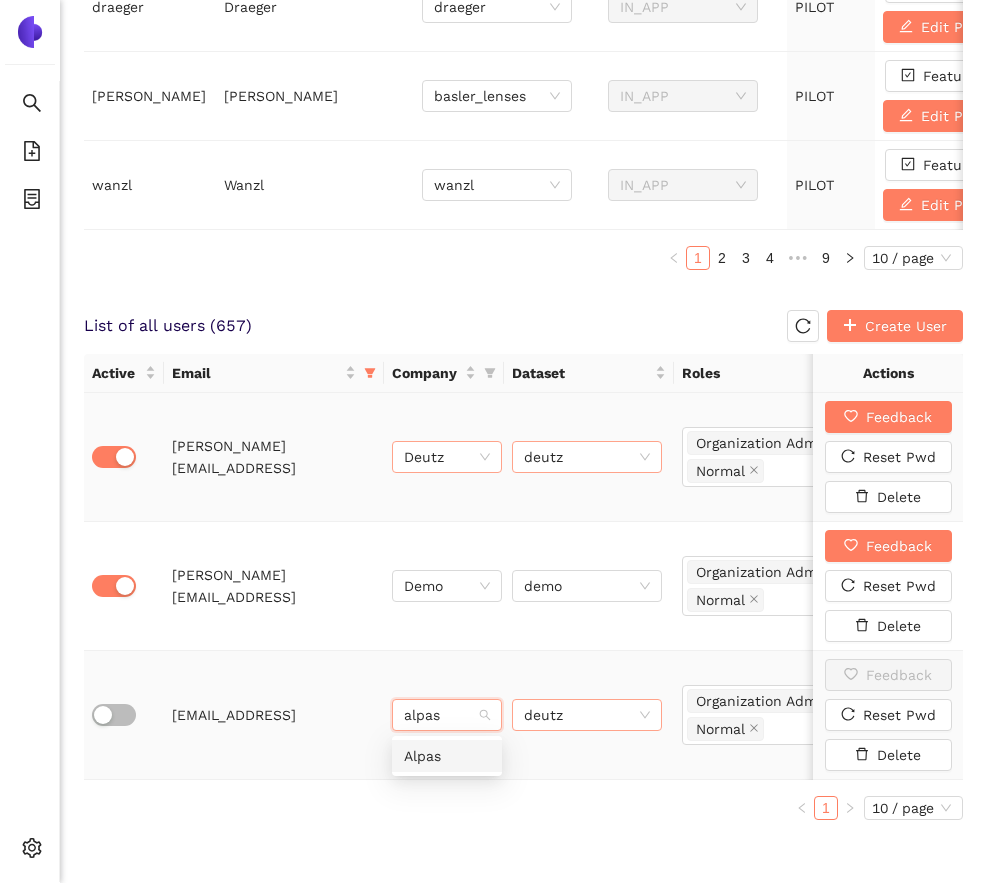 type 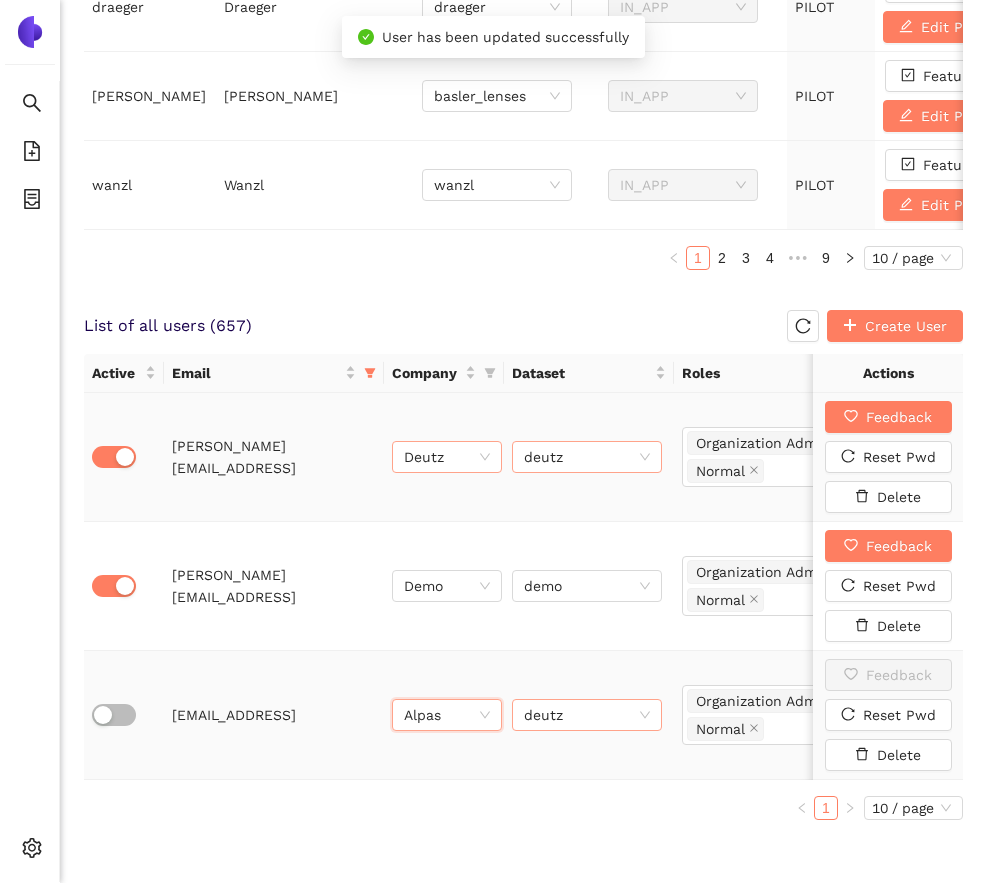 click on "deutz" at bounding box center [587, 715] 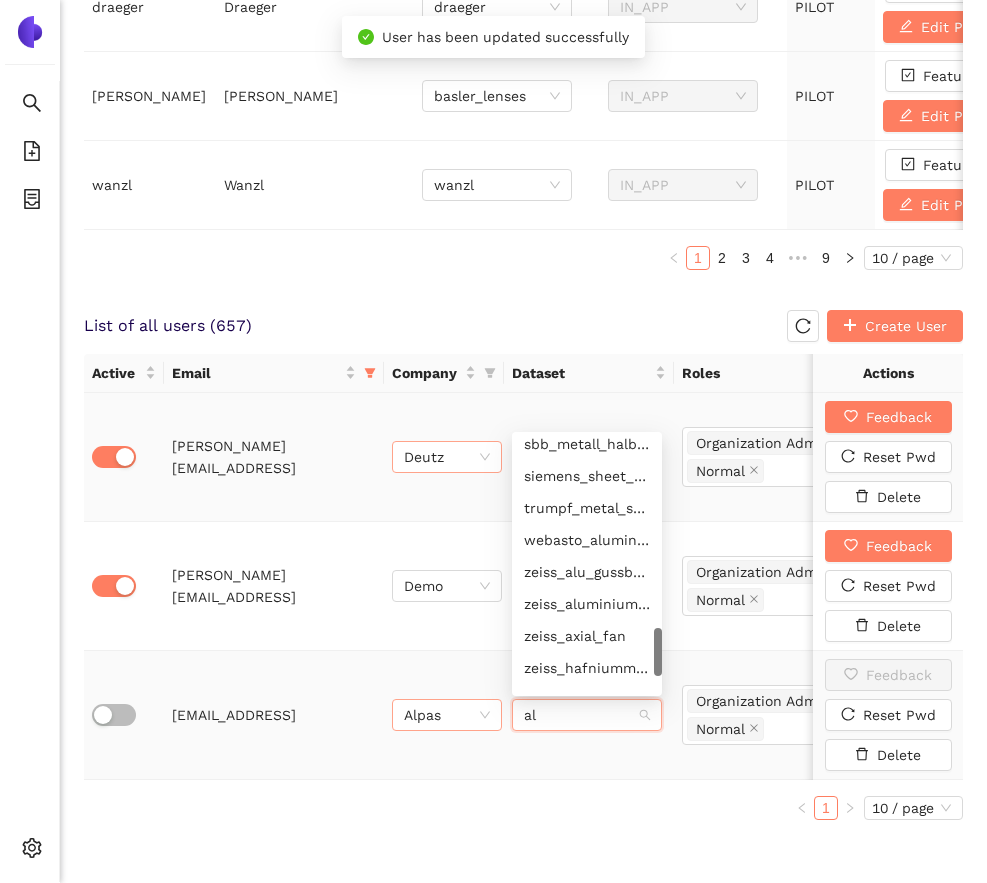 type on "a" 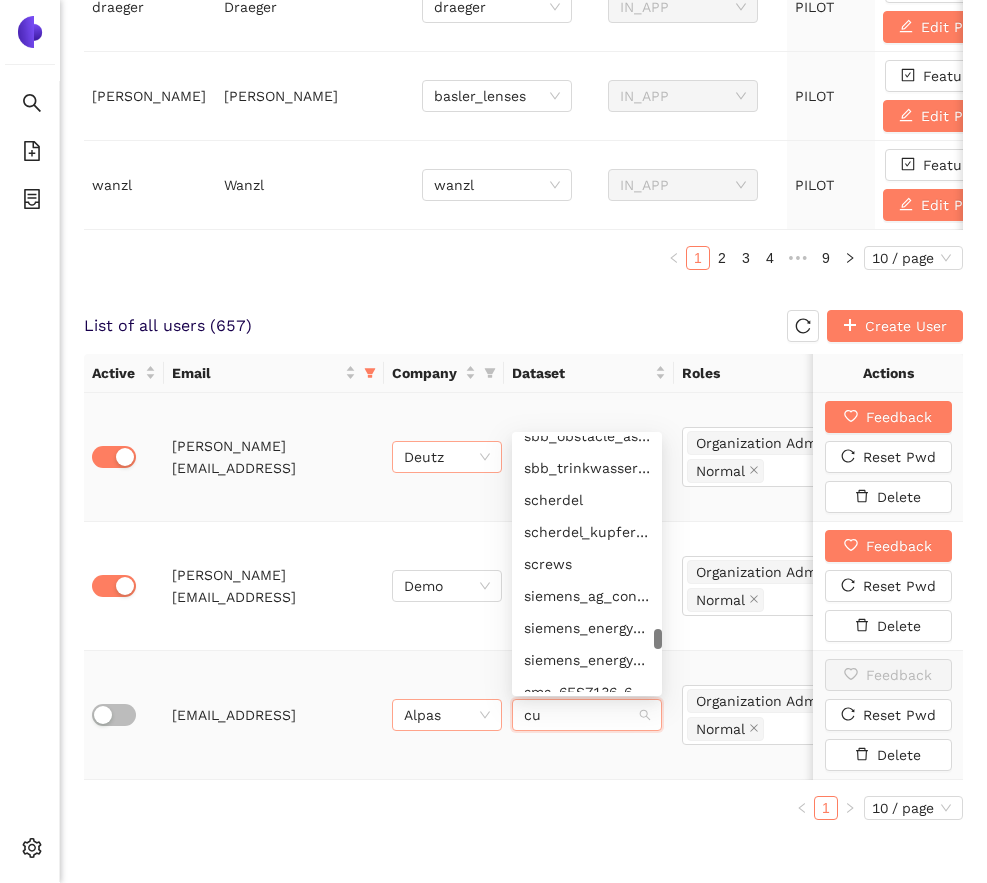 scroll, scrollTop: 0, scrollLeft: 0, axis: both 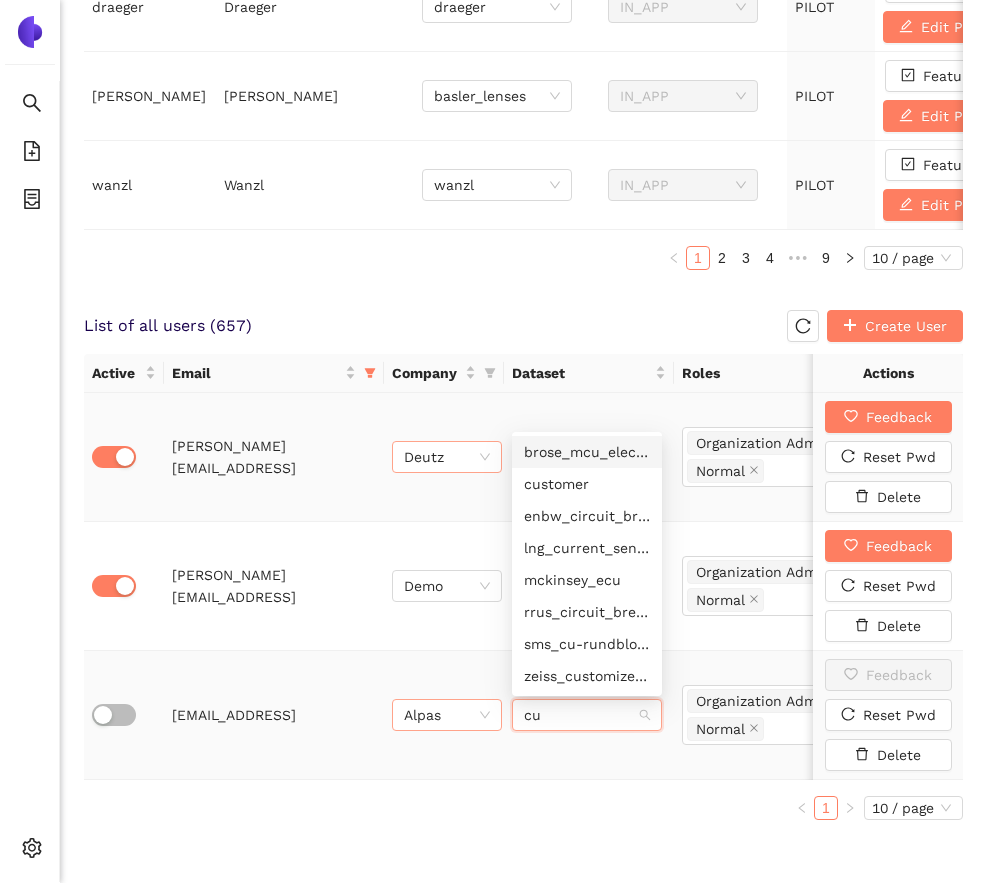 type on "c" 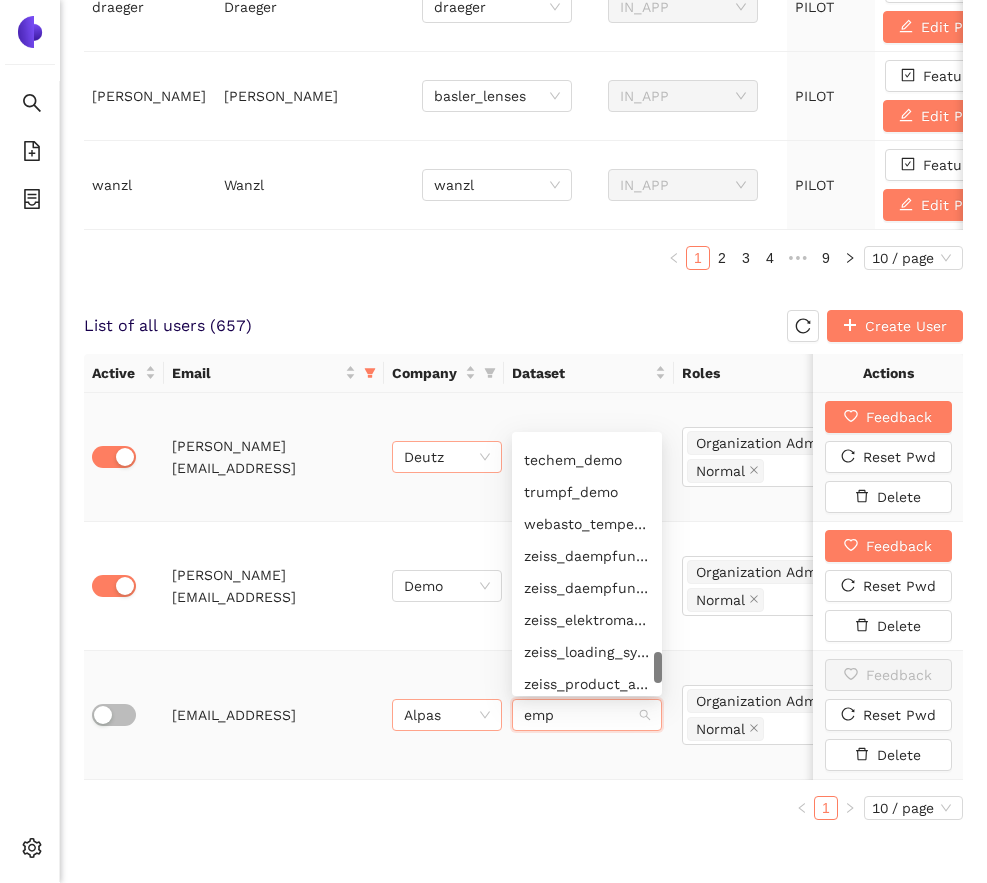 scroll, scrollTop: 0, scrollLeft: 0, axis: both 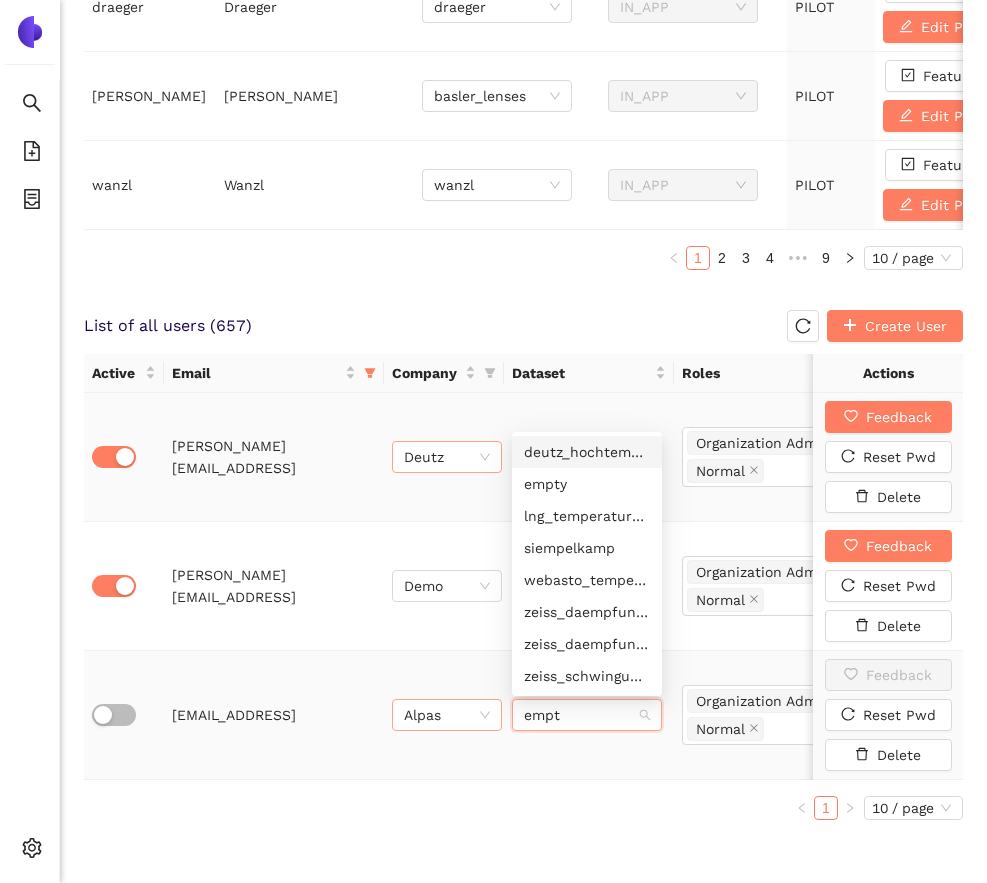 type on "empty" 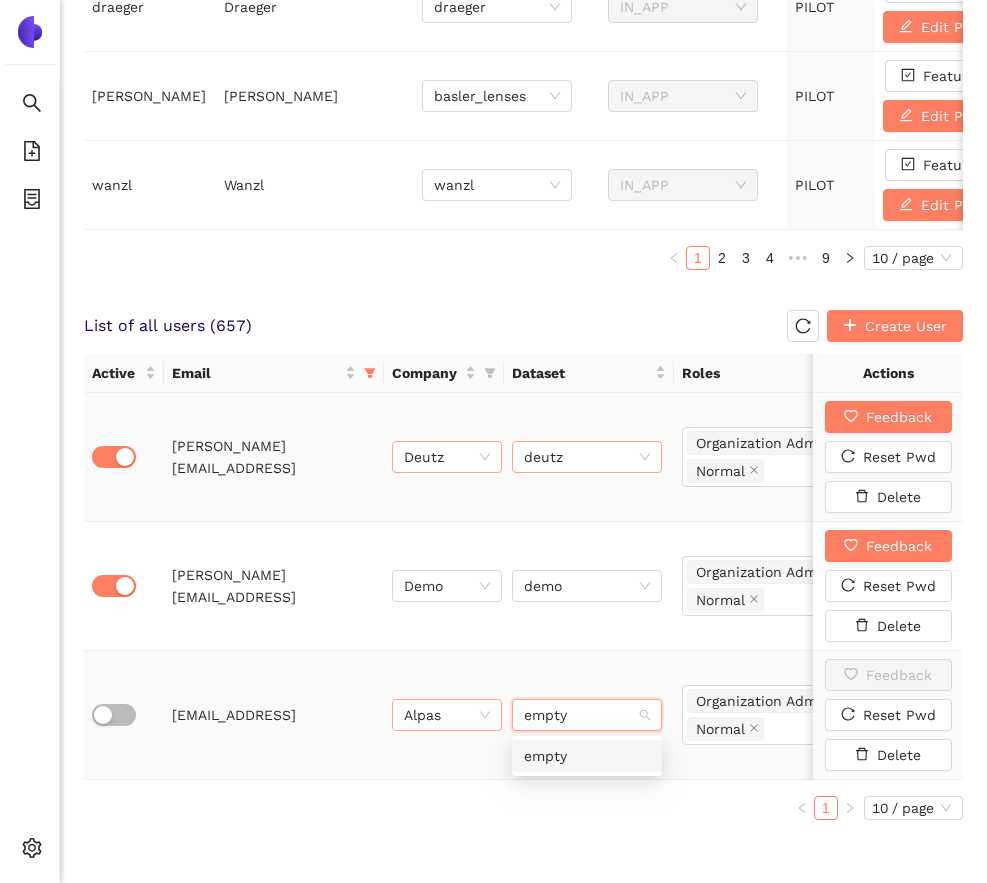click on "empty" at bounding box center (587, 756) 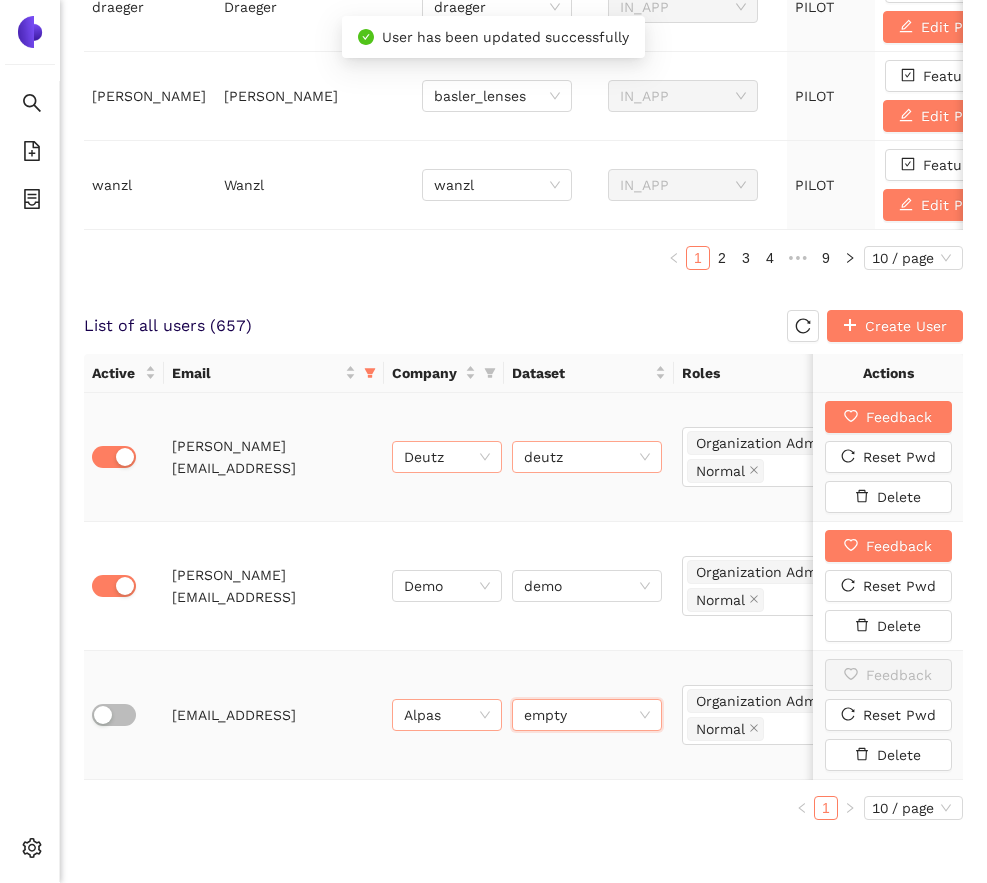 click on "1 10 / page" at bounding box center [523, 808] 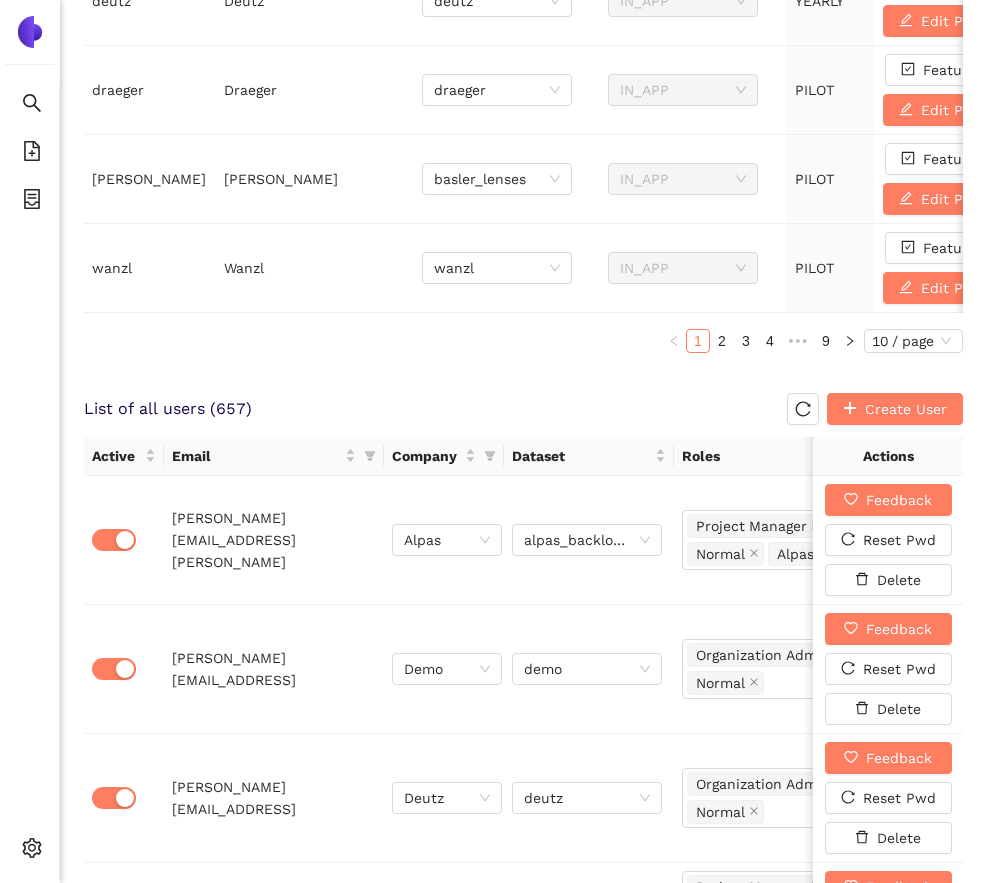 scroll, scrollTop: 965, scrollLeft: 0, axis: vertical 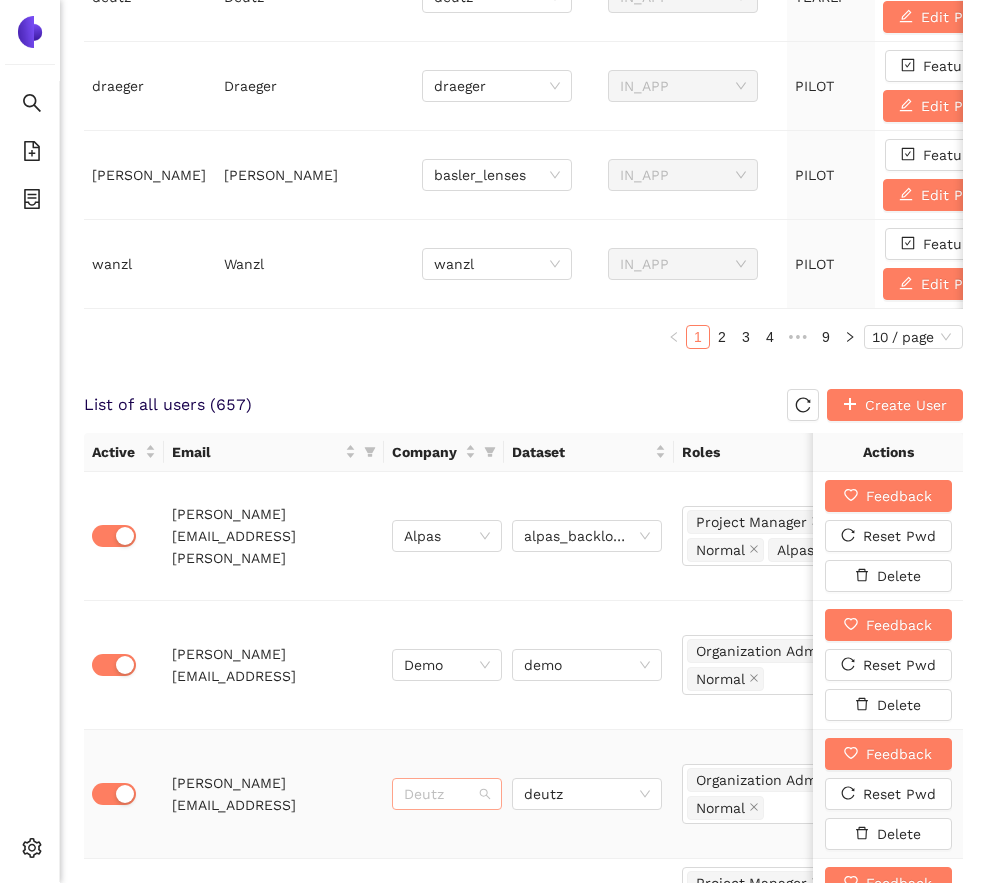 click on "Deutz" at bounding box center [447, 794] 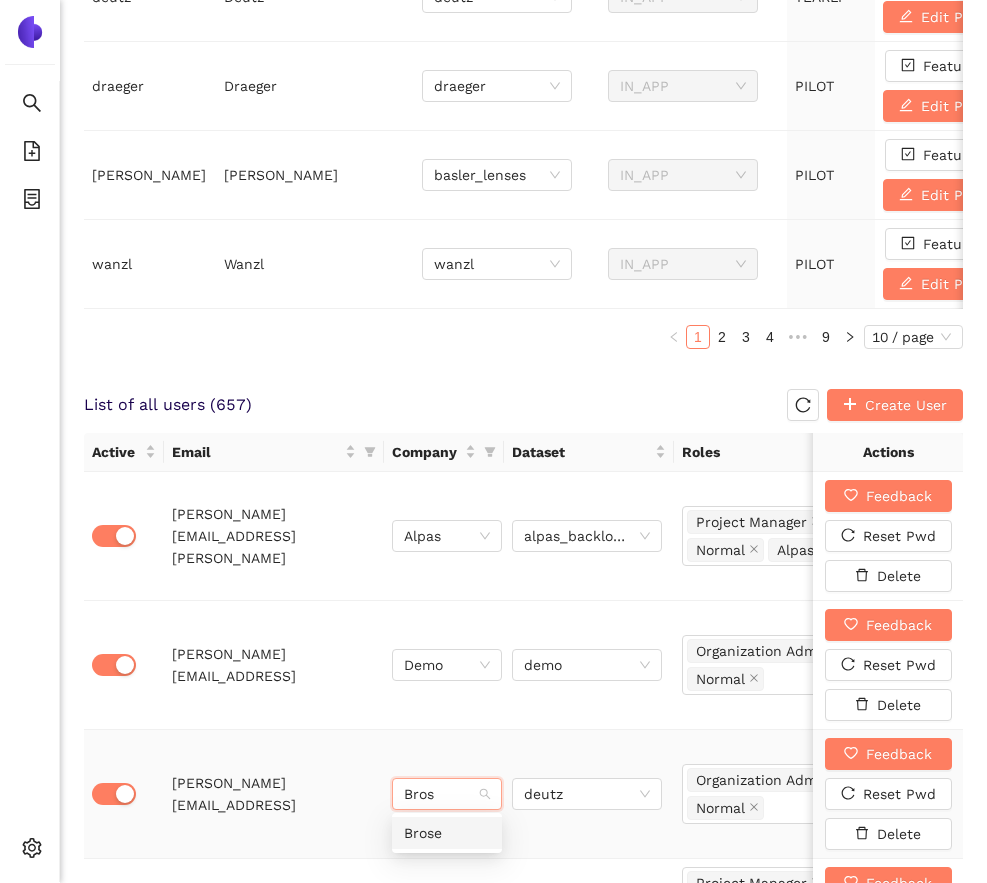 type on "Brose" 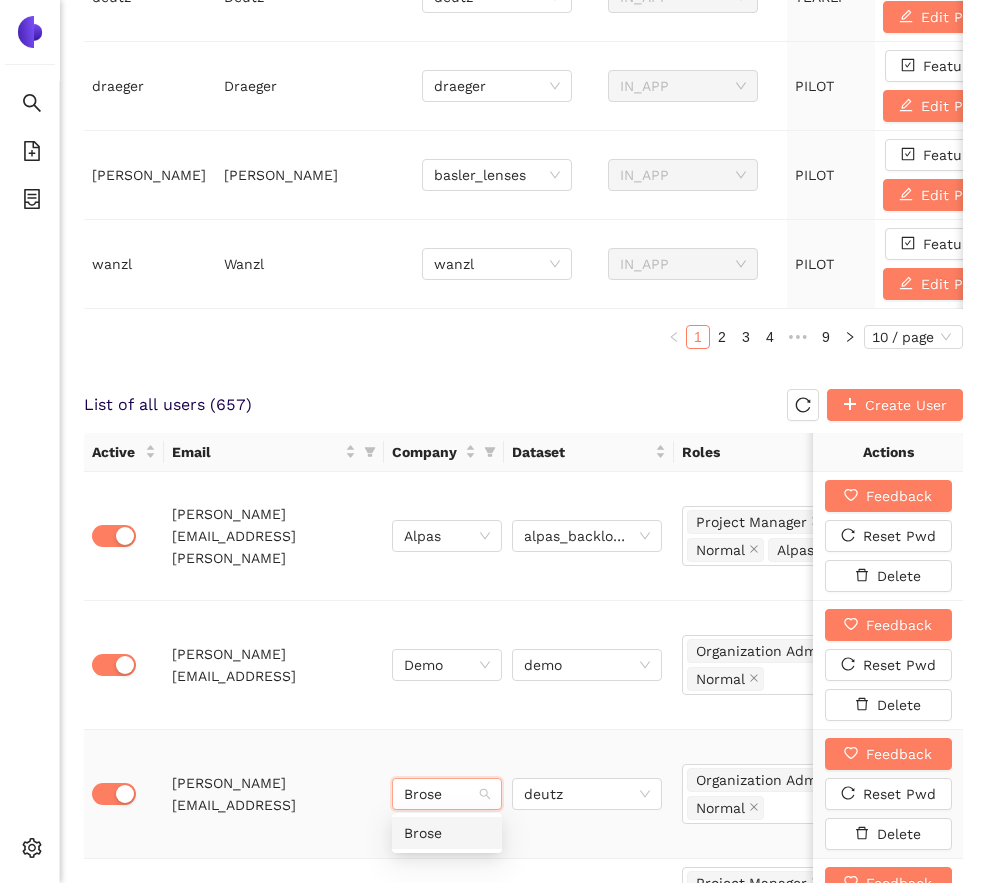 click on "Brose" at bounding box center (447, 833) 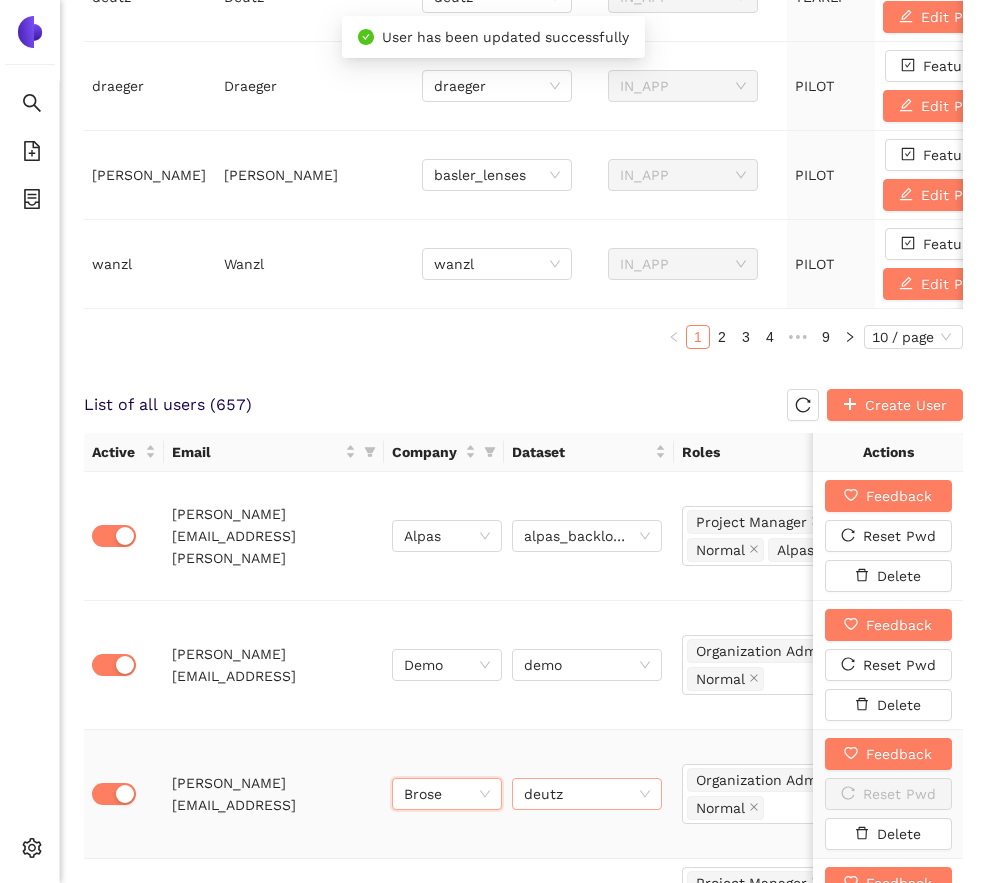click on "deutz" at bounding box center [587, 794] 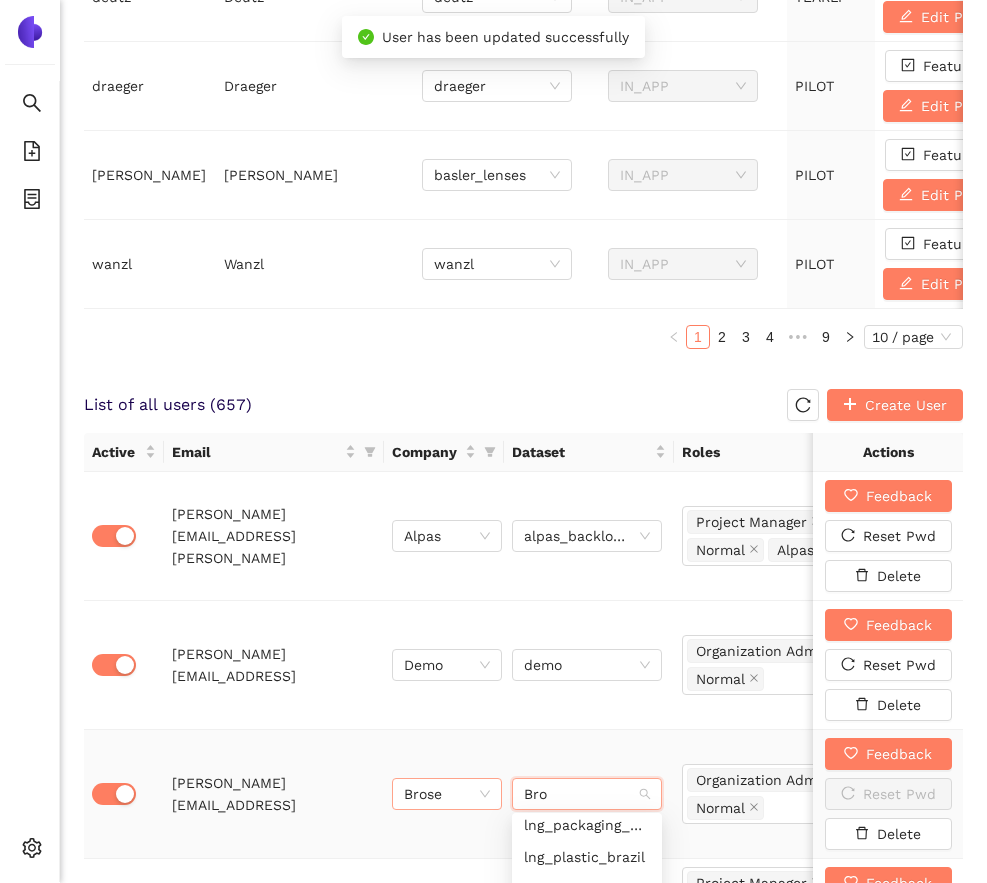 scroll, scrollTop: 584, scrollLeft: 0, axis: vertical 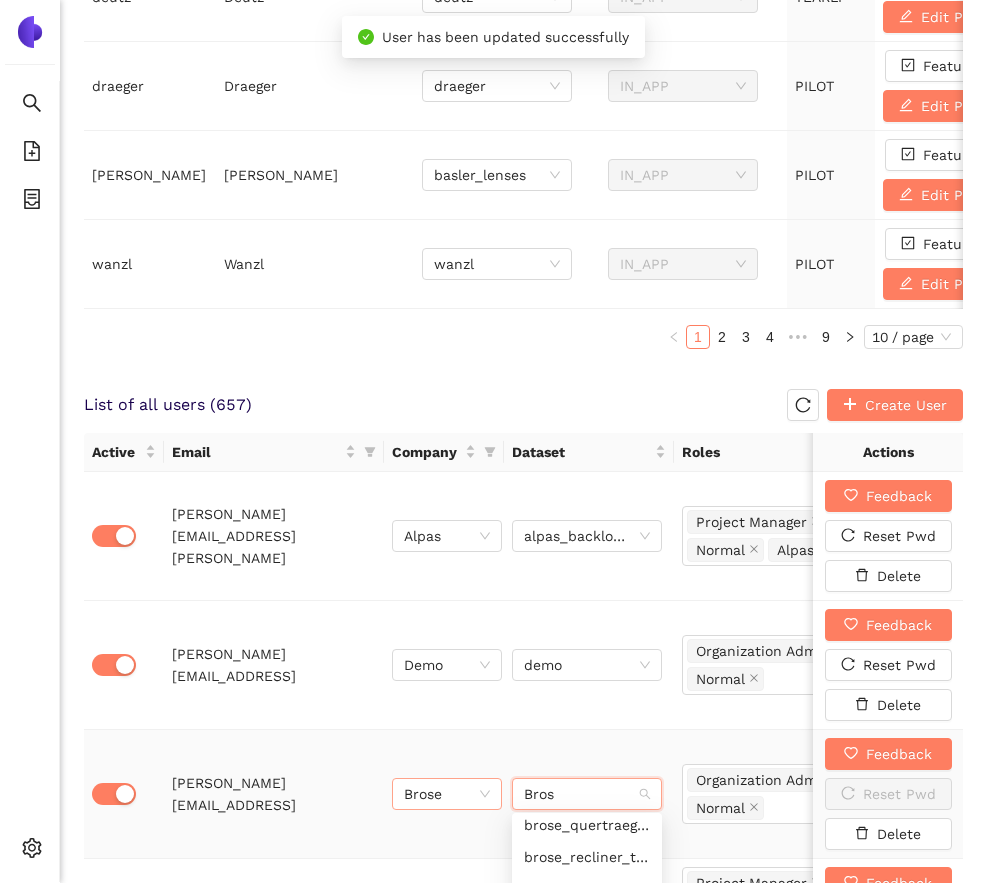 type on "Brose" 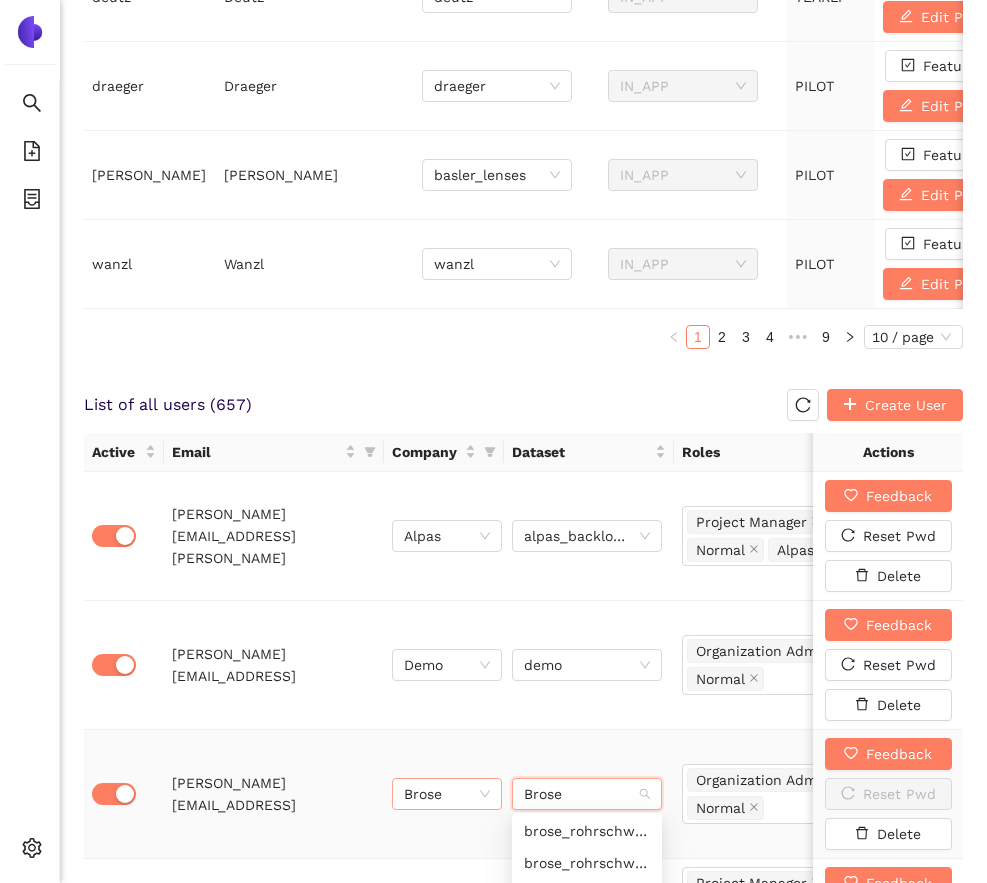 scroll, scrollTop: 672, scrollLeft: 0, axis: vertical 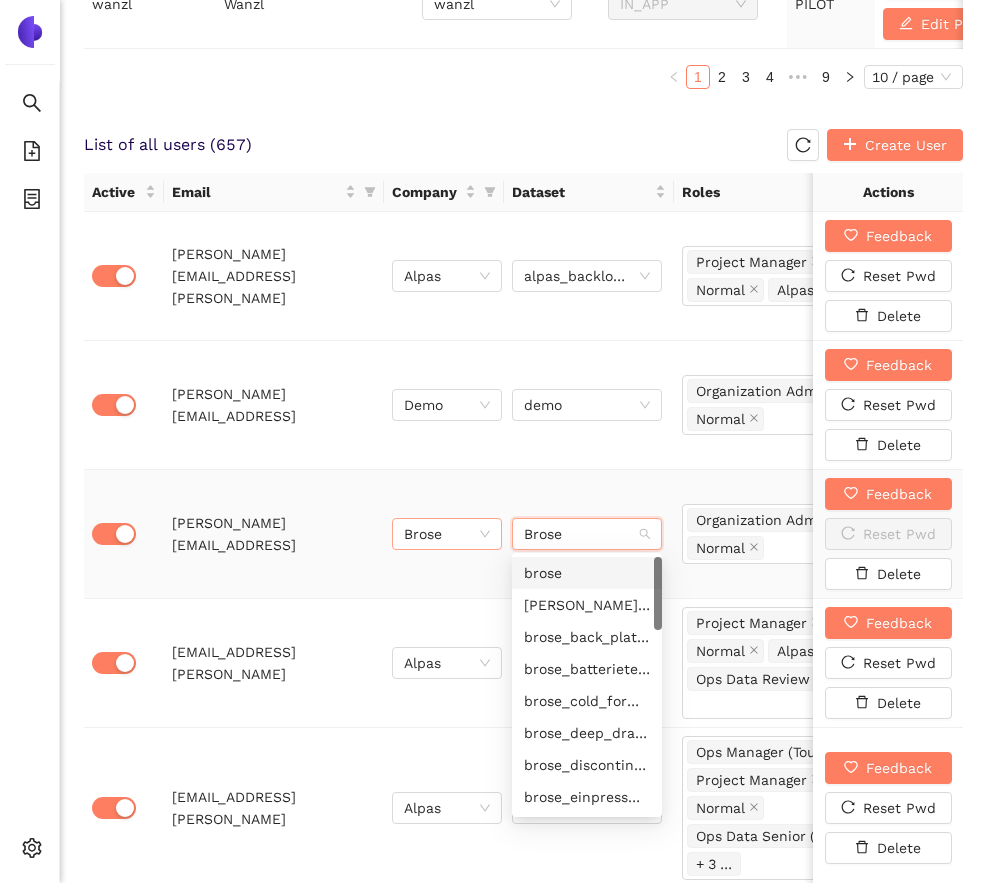 click on "brose" at bounding box center (587, 573) 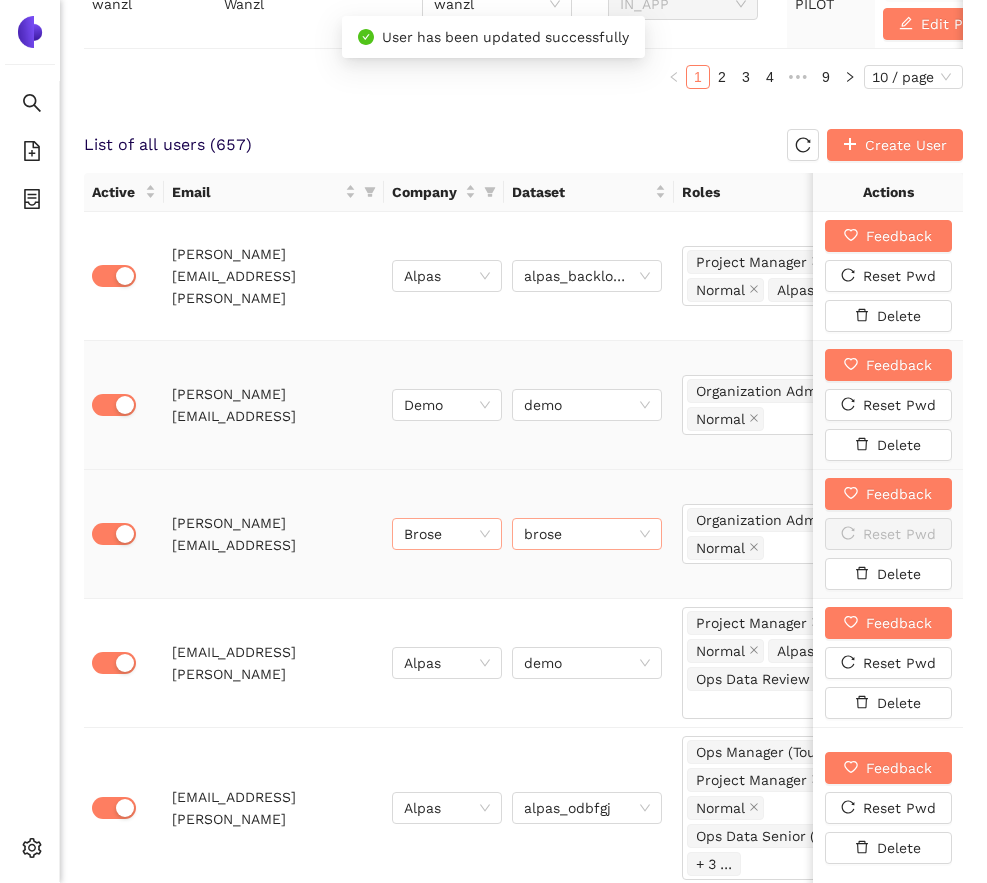 click on "demo" at bounding box center (589, 405) 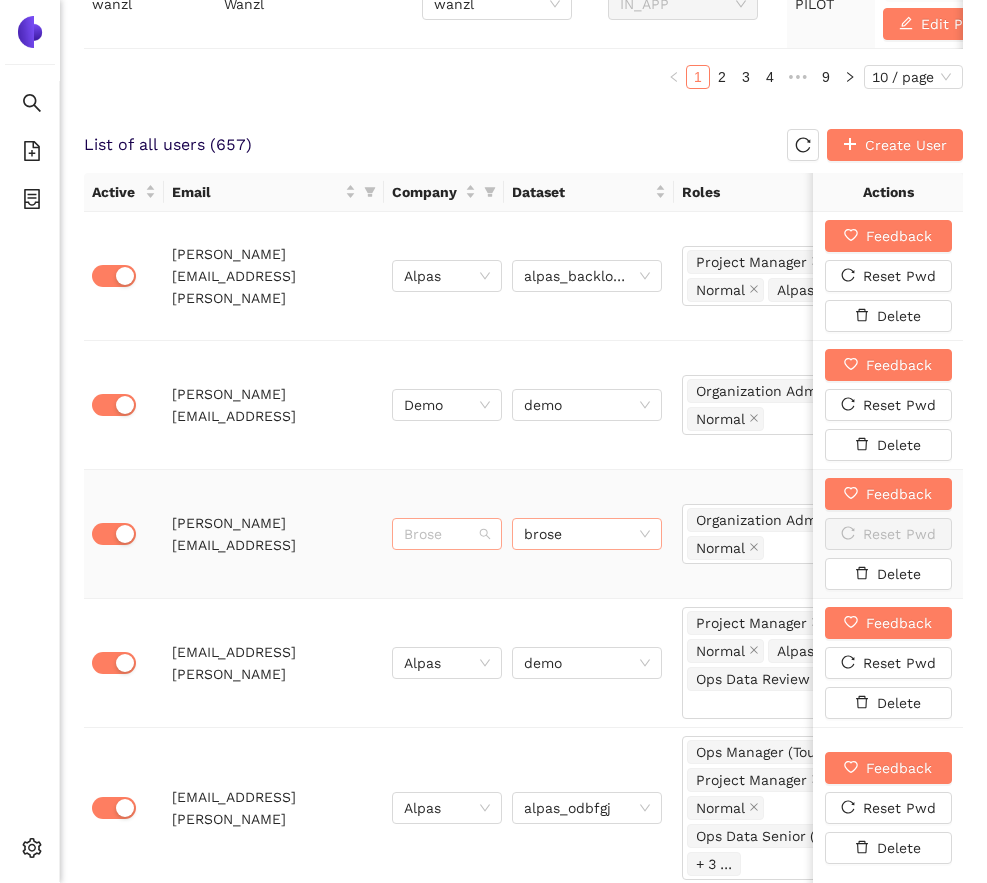 click on "Brose" at bounding box center [447, 534] 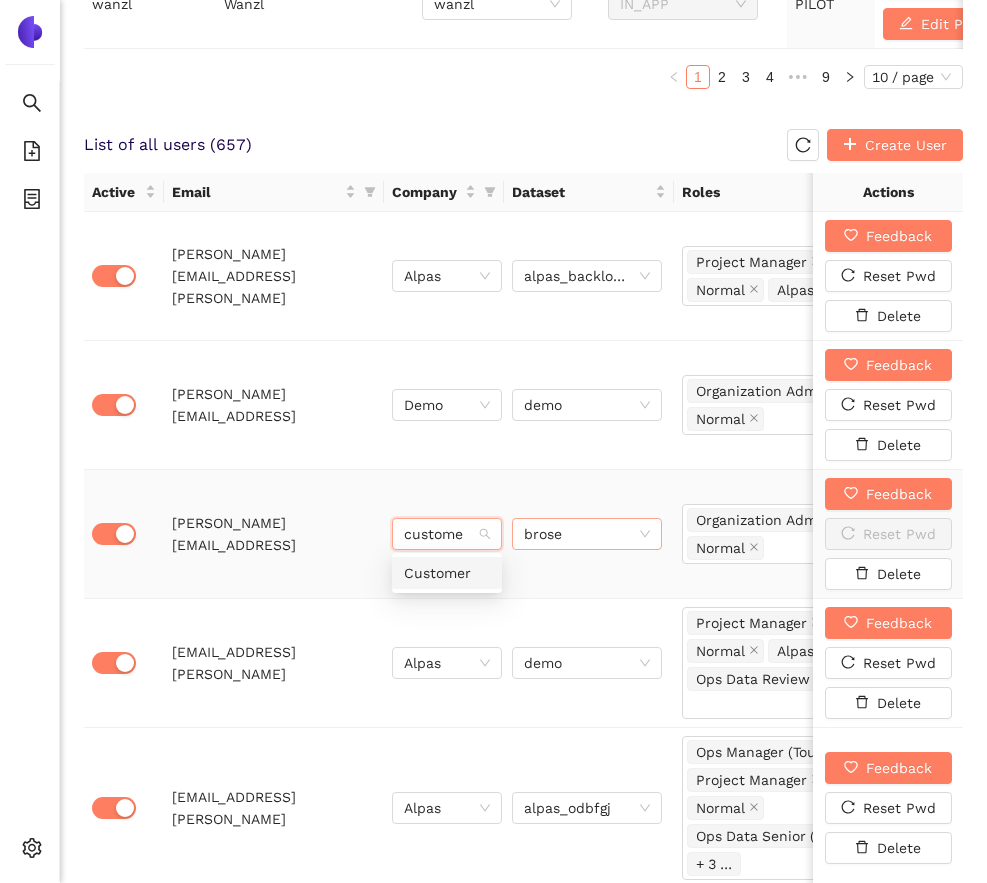 type on "customer" 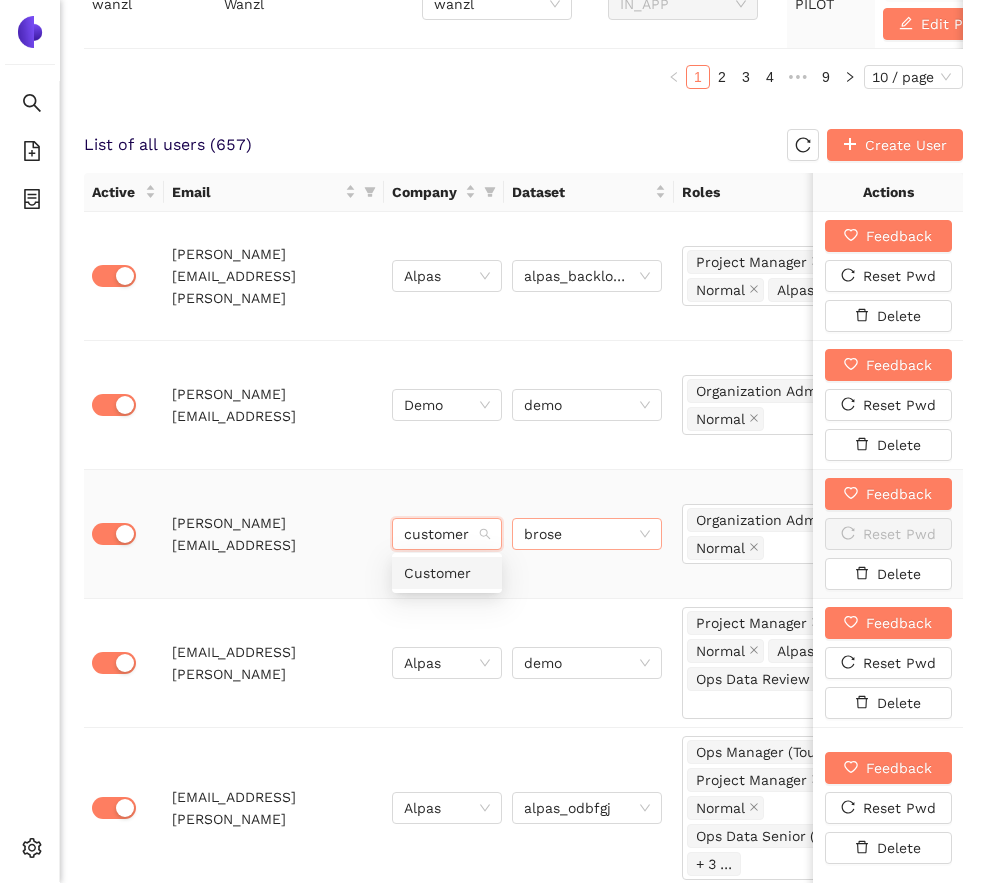 click on "Customer" at bounding box center [447, 573] 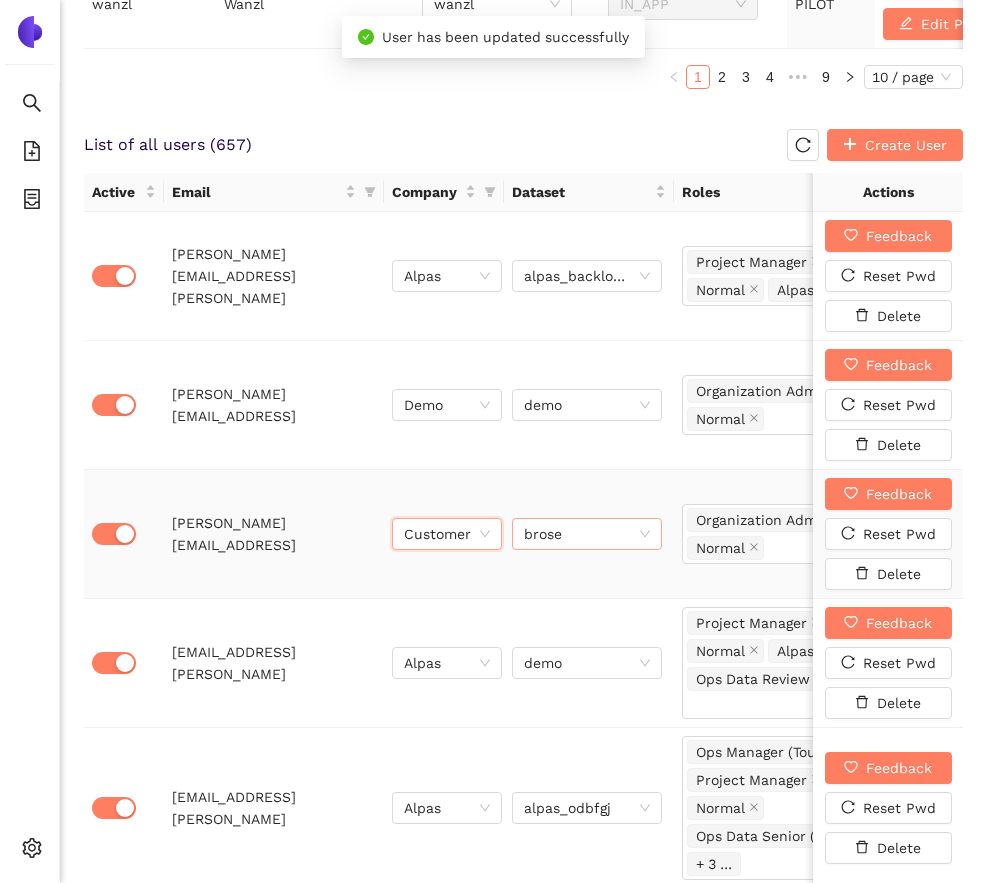 click on "brose" at bounding box center (587, 534) 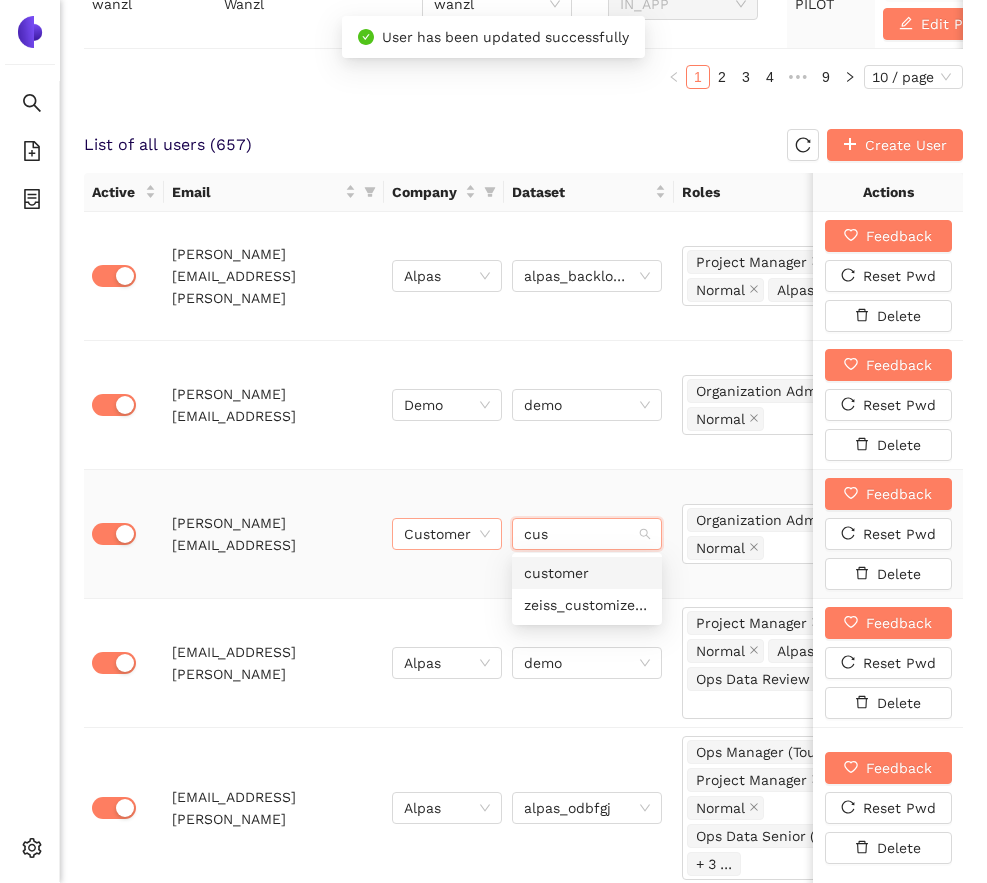 scroll, scrollTop: 0, scrollLeft: 0, axis: both 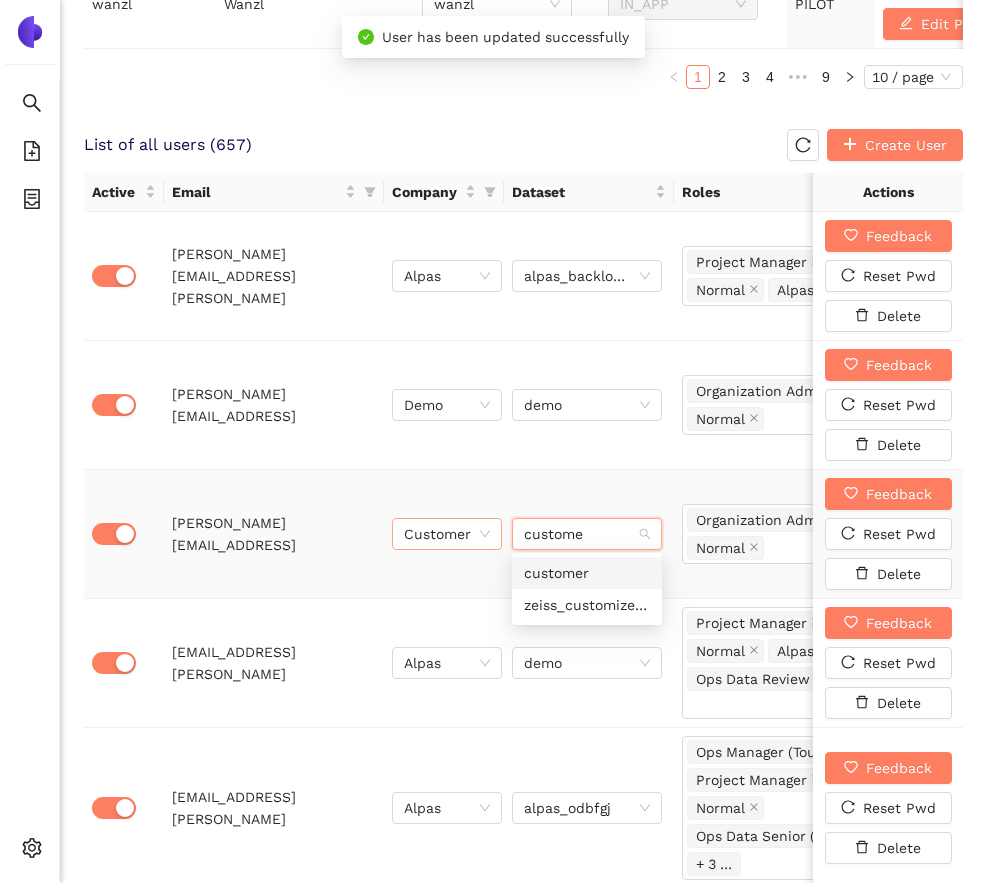 type on "customer" 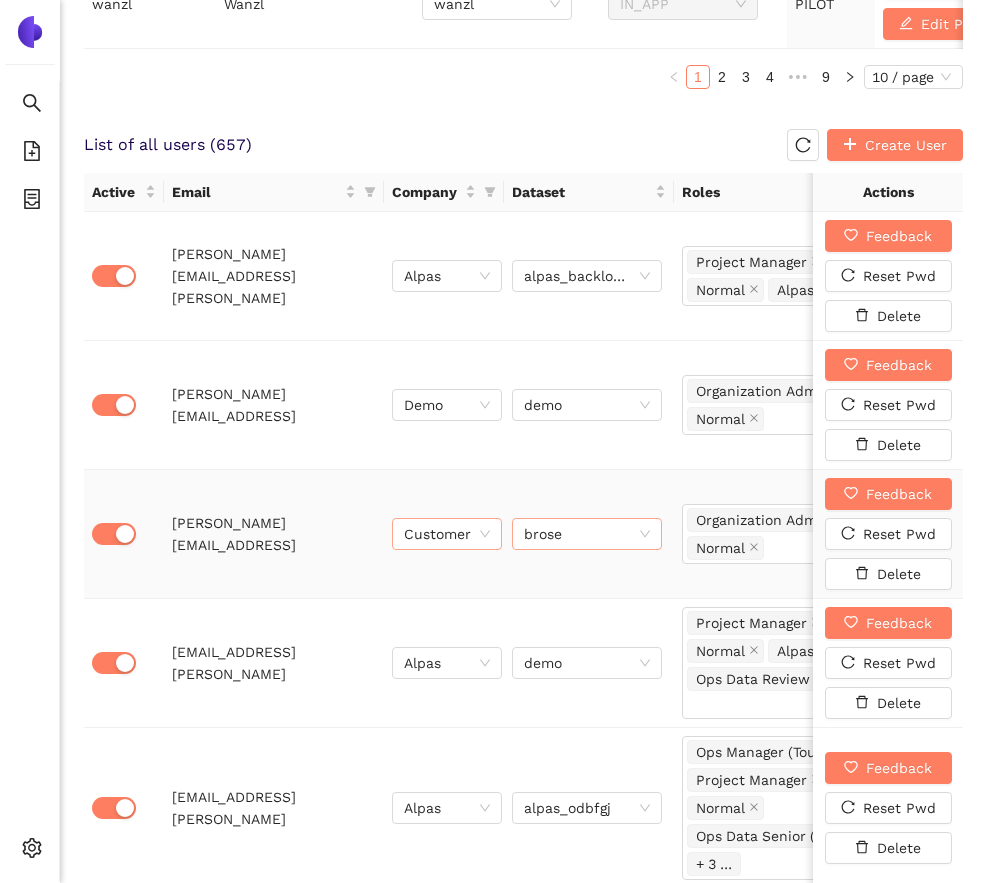 click on "Search eSourcing Templates eSourcing Projects Settings  Internal Area Dataset Switch / Debug Dataset:  siemens_energy_dghhfg Debug enabled:  List of all organizations ( 86 ) Create Organization ID Display Name Default Dataset Auth Method Plan Type             sbb SBB sbb AZURE YEARLY Features Edit Plan brose Brose brose AZURE YEARLY Features Edit Plan avl-list AVL-List avl AZURE YEARLY Features Edit Plan trumpf Trumpf trumpf IN_APP YEARLY Features Edit Plan landis-and-gyr Landis+Gyr lng AZURE YEARLY Features Edit Plan enbw EnBW enbw IN_APP YEARLY Features Edit Plan deutz Deutz deutz IN_APP YEARLY Features Edit Plan draeger Draeger draeger IN_APP PILOT Features Edit Plan basler Basler basler_lenses IN_APP PILOT Features Edit Plan wanzl Wanzl wanzl IN_APP PILOT Features Edit Plan 1 2 3 4 5 ••• 9 10 / page List of all users ( 657 ) Create User Active Email Company Dataset Roles Last active Updated Actions                 pratik.wankhade@alpas.ai Alpas alpas_backlog_webasto Project Manager" at bounding box center [493, -784] 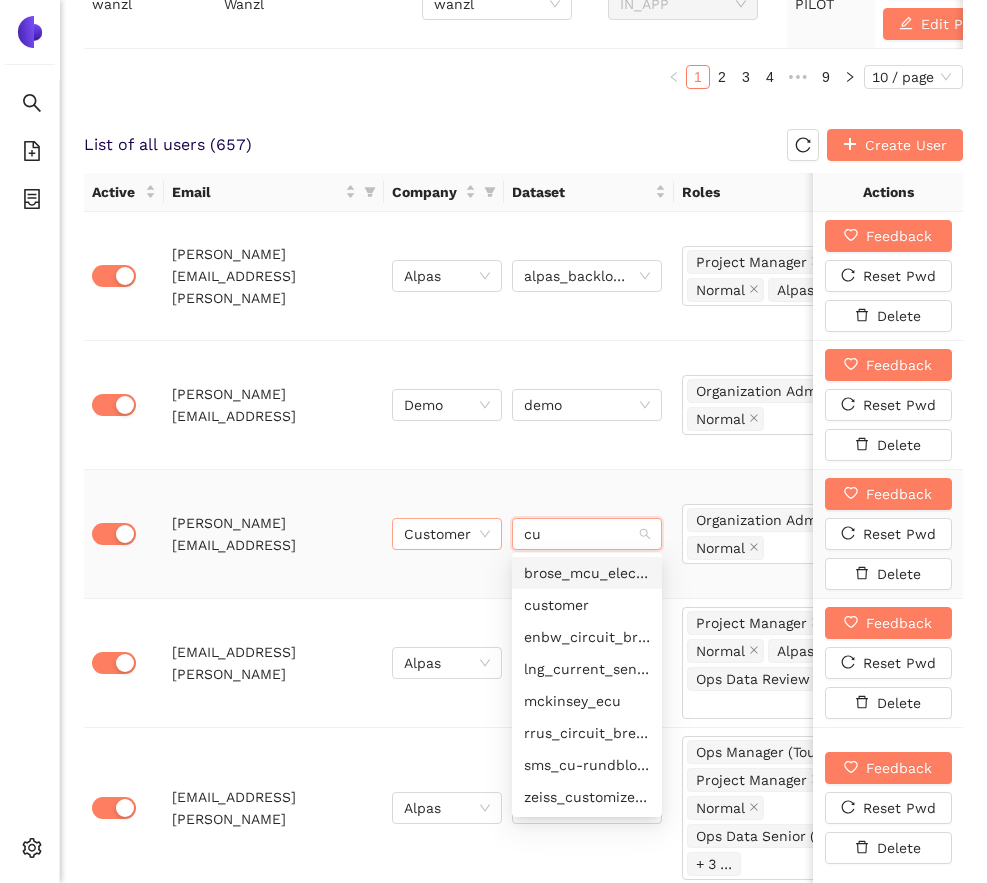 scroll, scrollTop: 0, scrollLeft: 0, axis: both 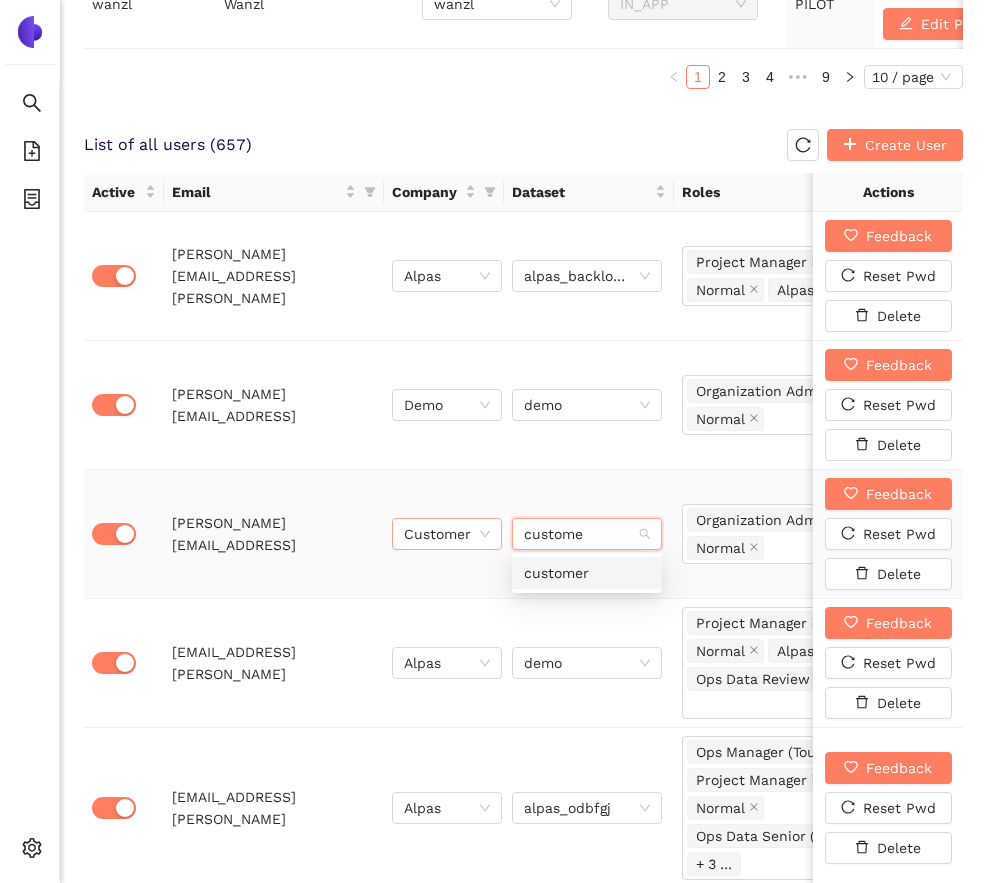 type on "customer" 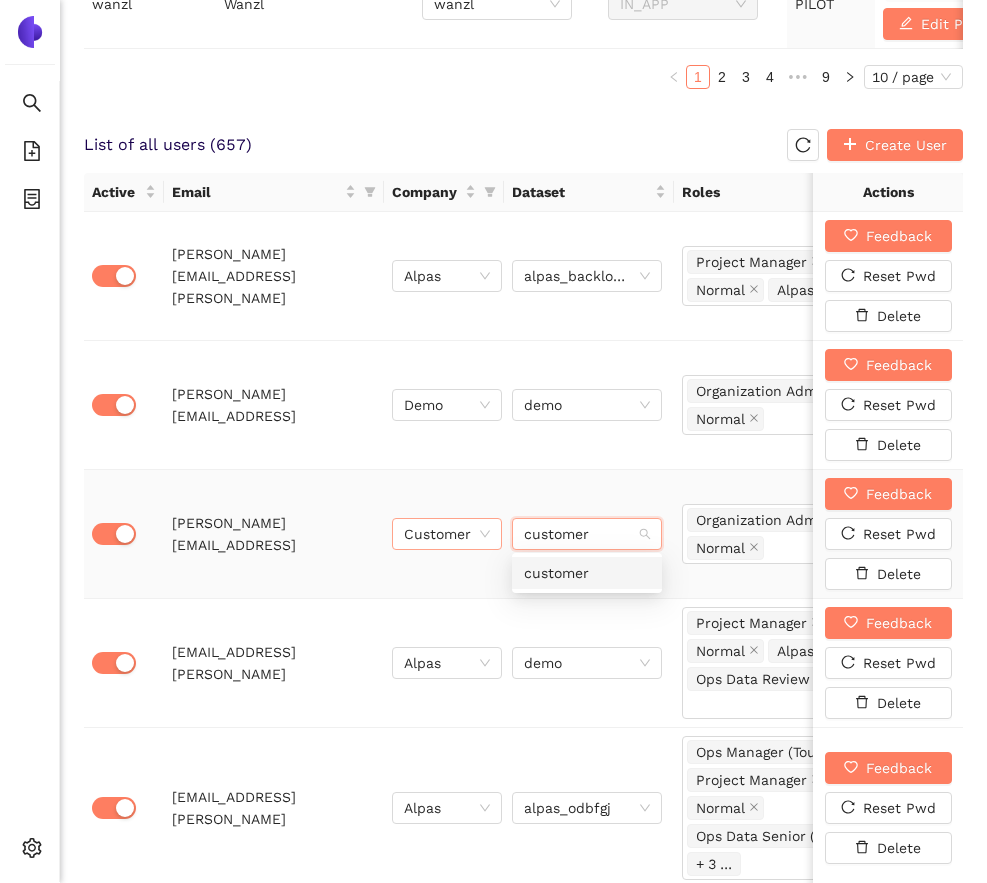 click on "customer" at bounding box center [587, 573] 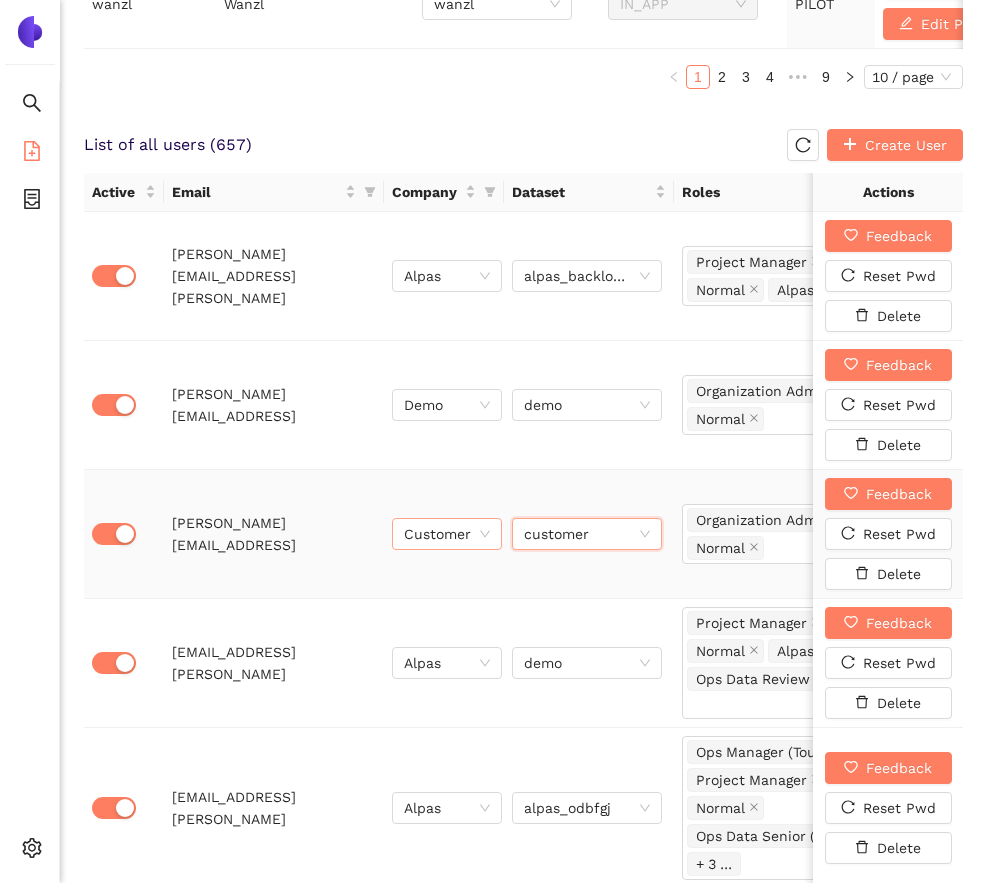 click at bounding box center [32, 154] 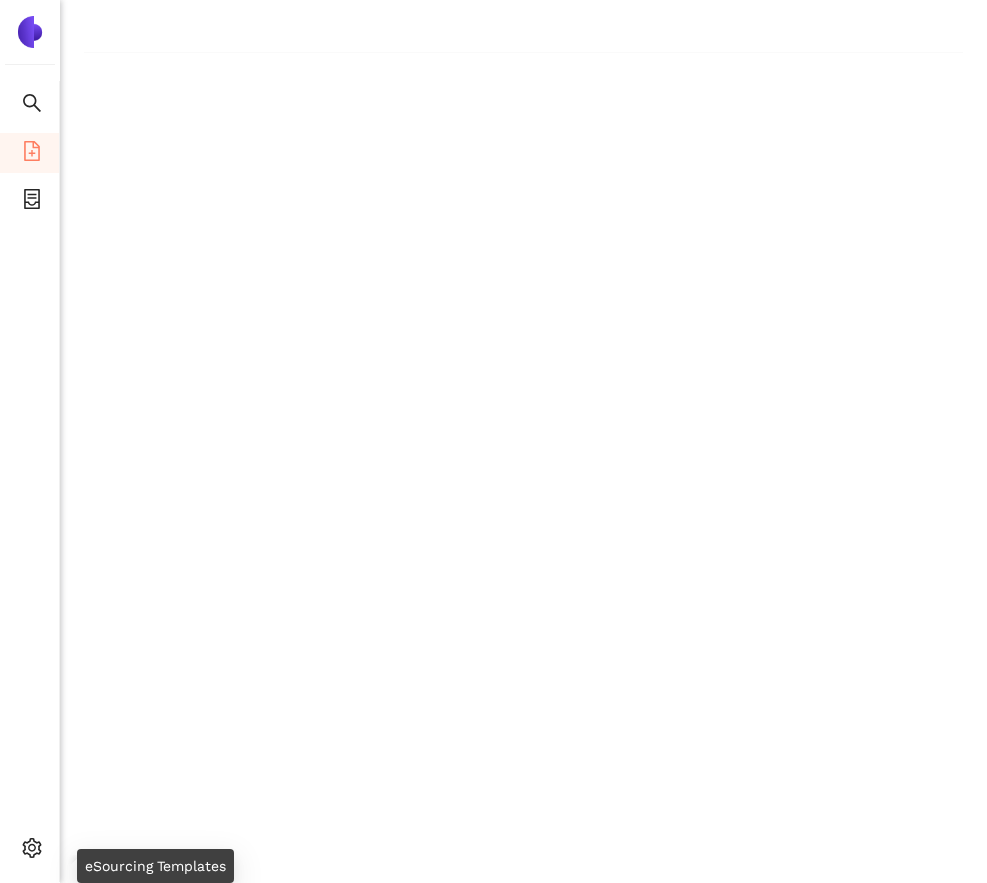 scroll, scrollTop: 24, scrollLeft: 0, axis: vertical 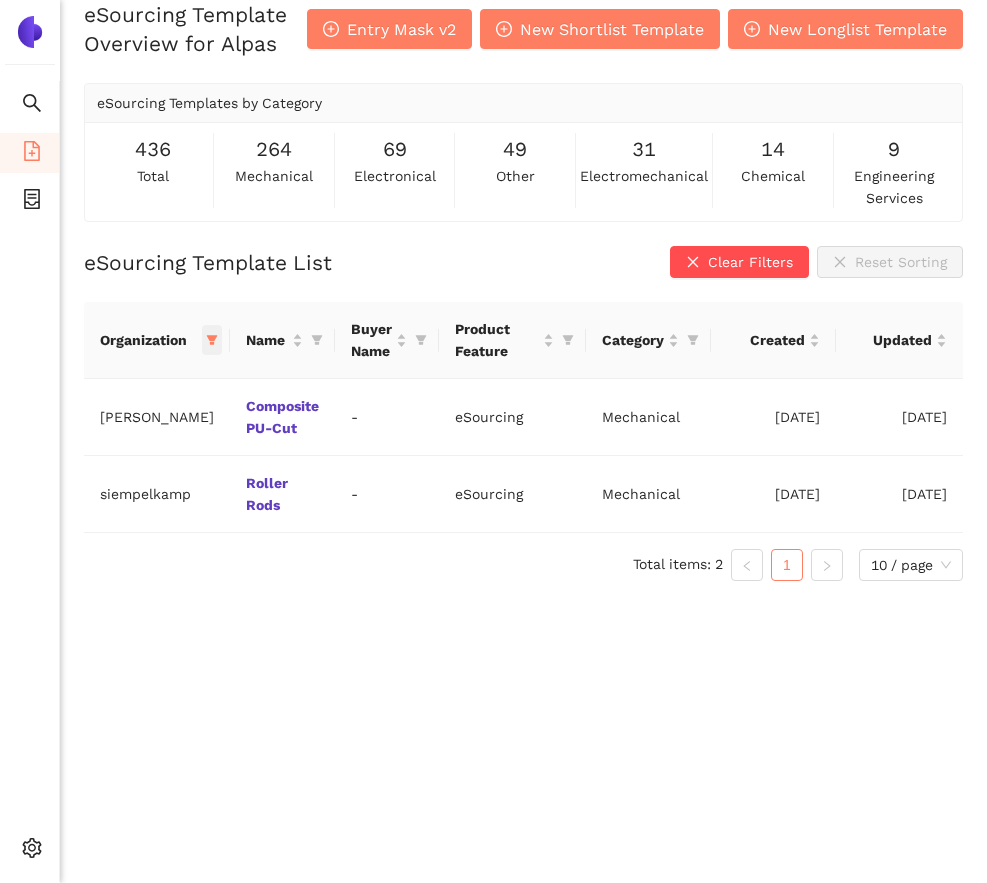 click 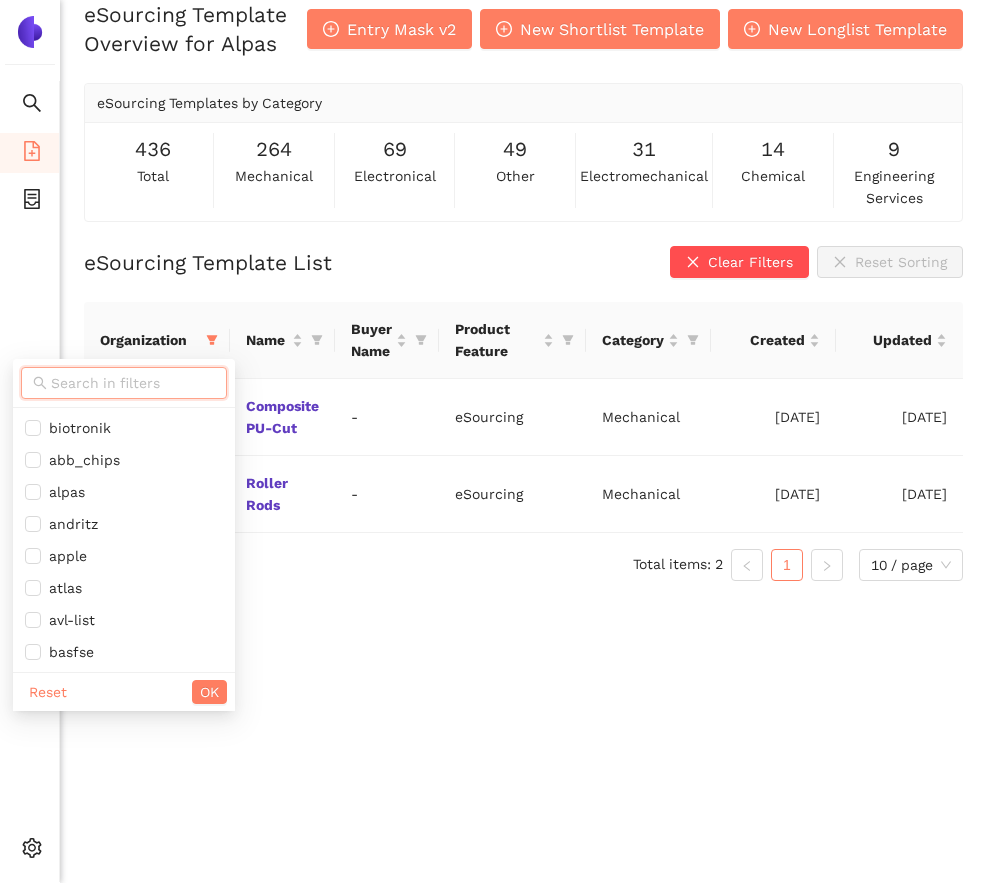 click at bounding box center [133, 383] 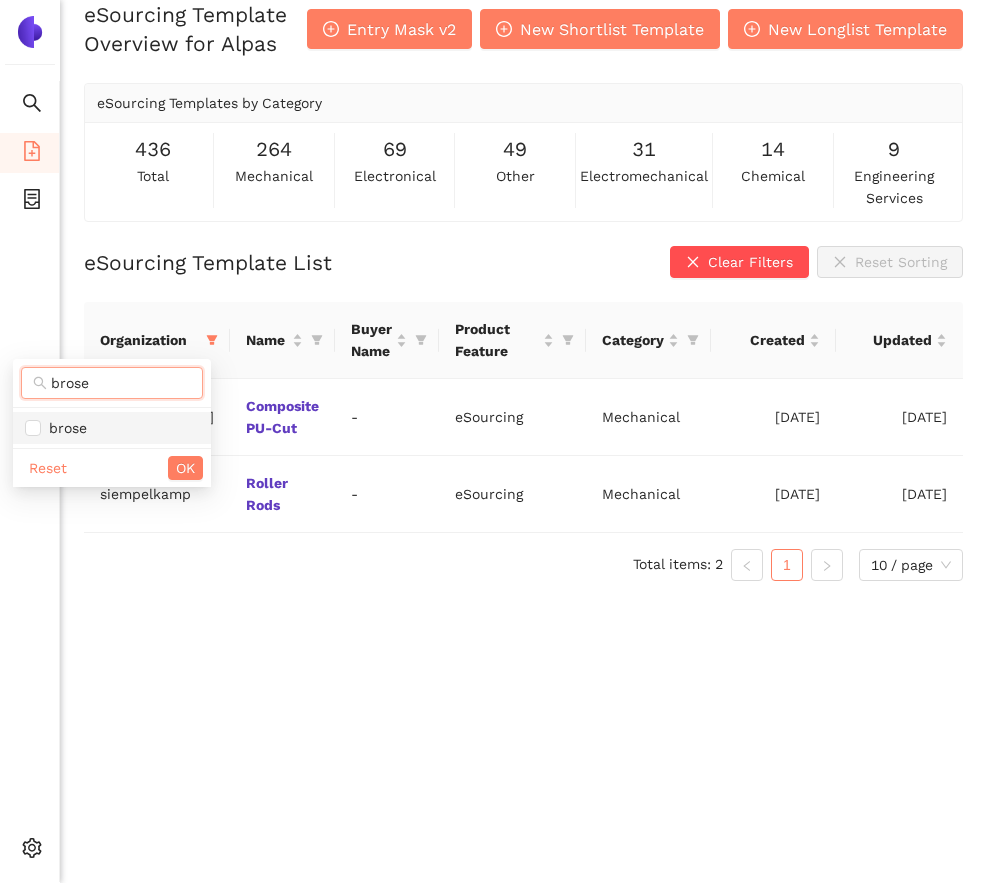 type on "brose" 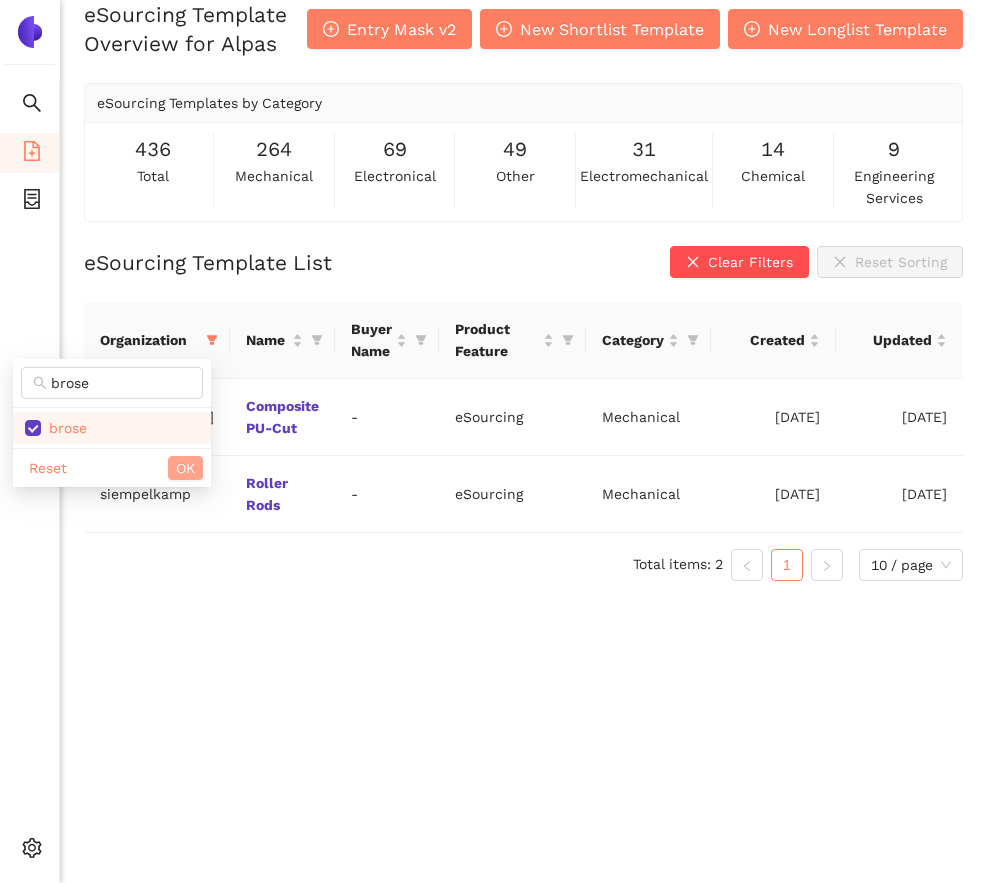 click on "OK" at bounding box center [185, 468] 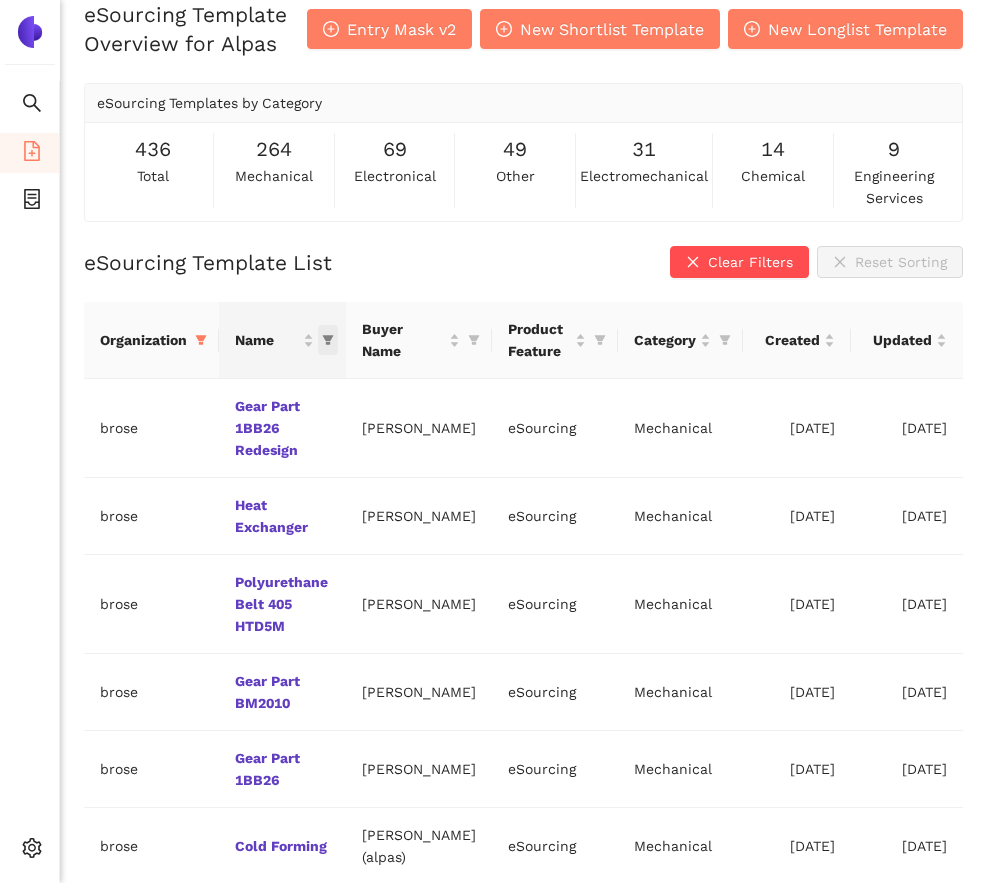 click 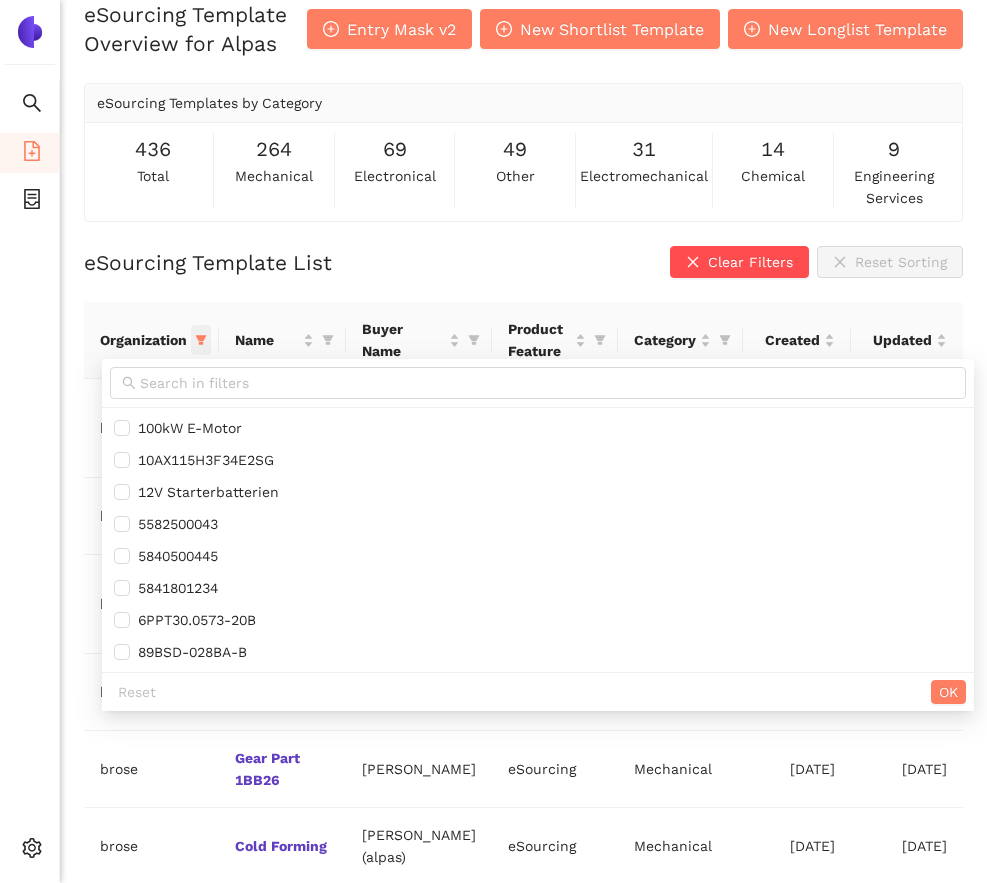 click 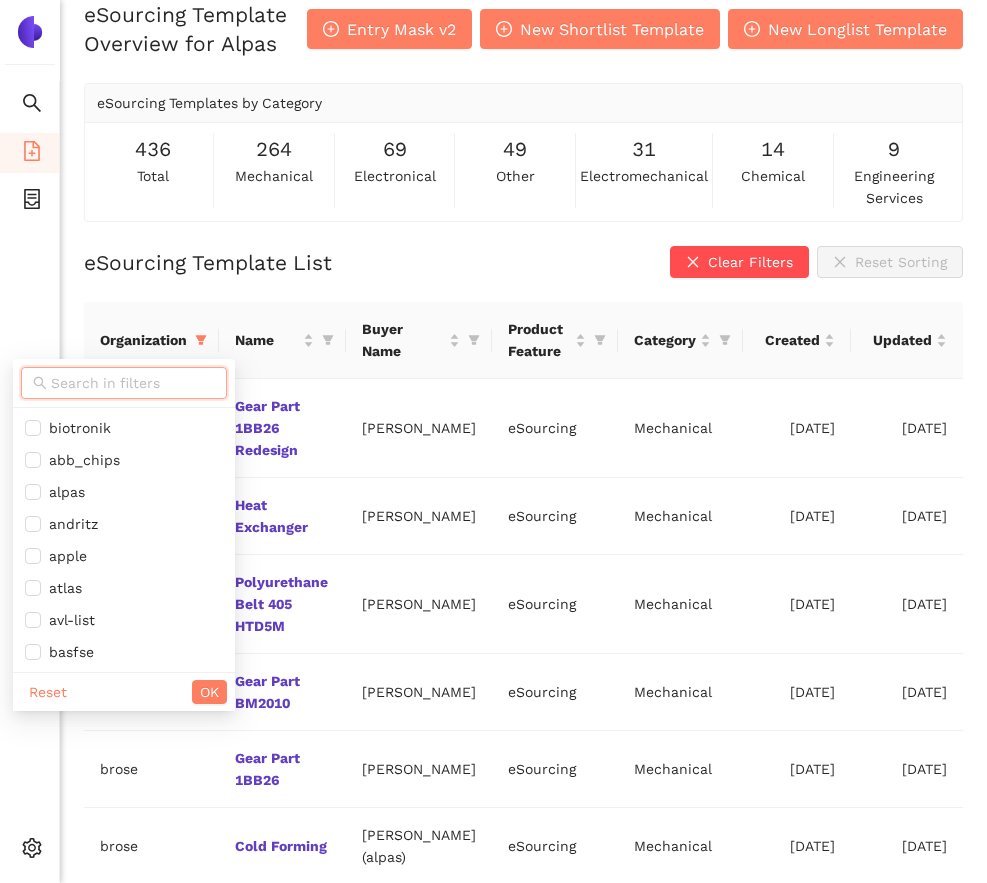 click at bounding box center [133, 383] 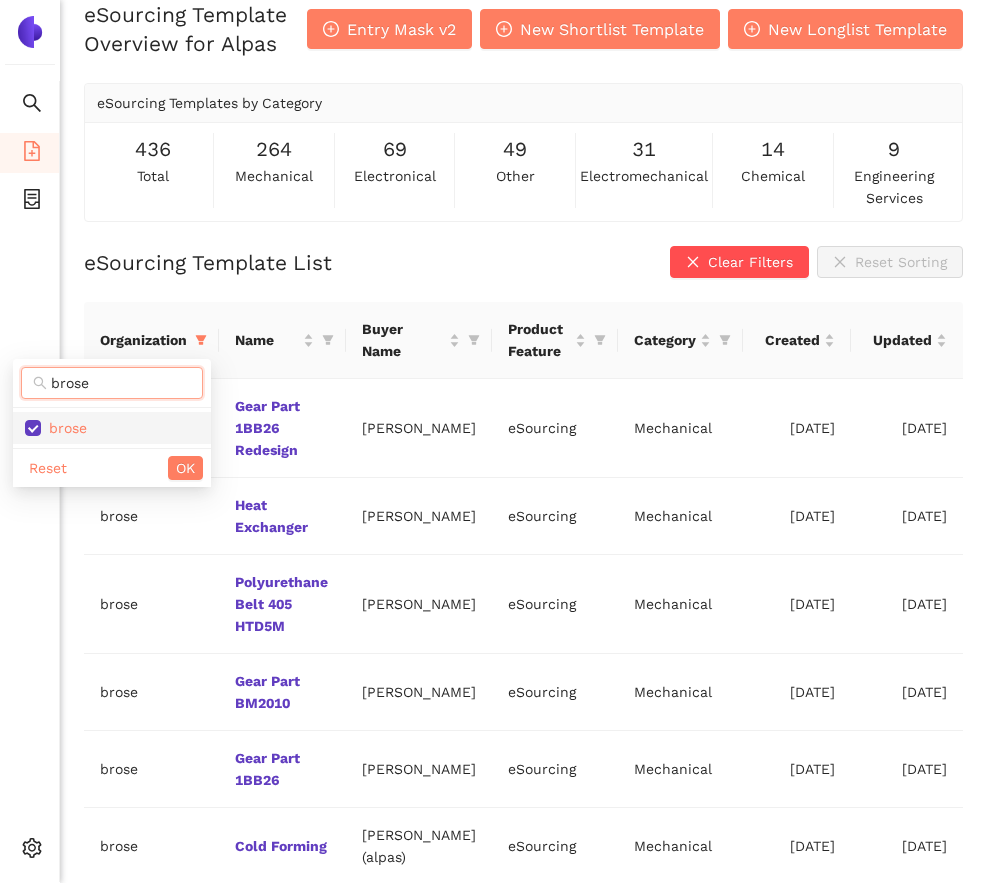 type on "brose" 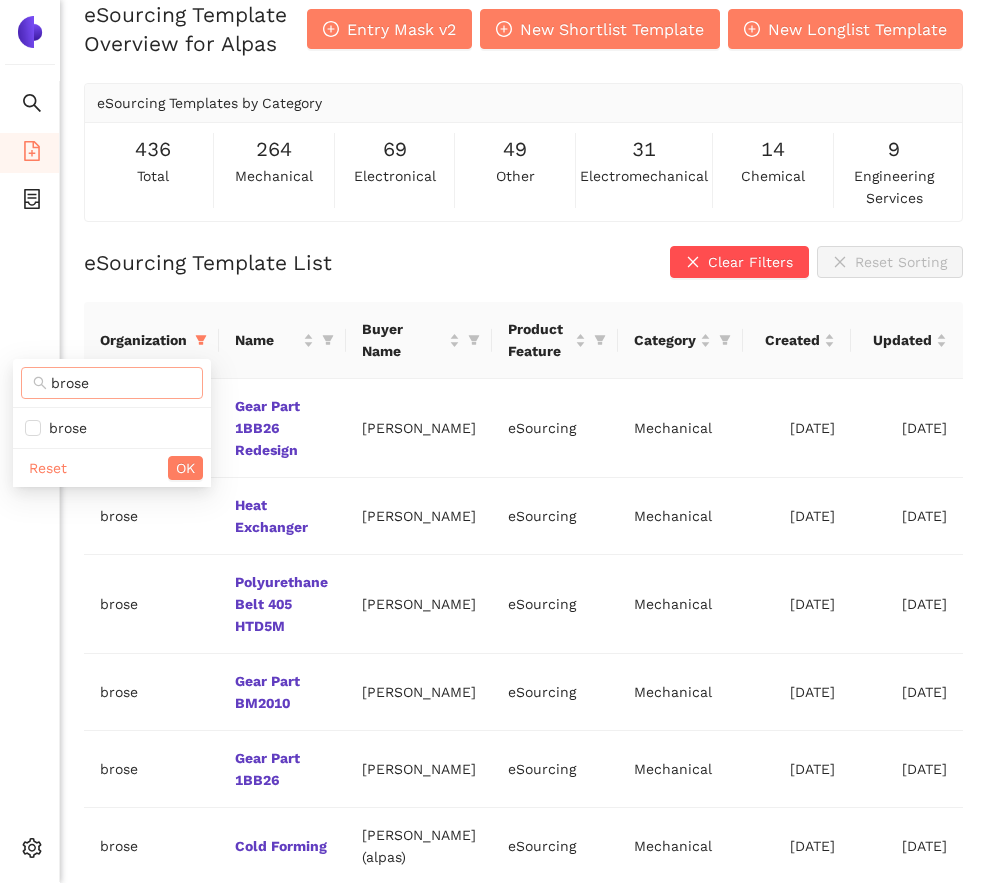 click on "brose" at bounding box center [121, 383] 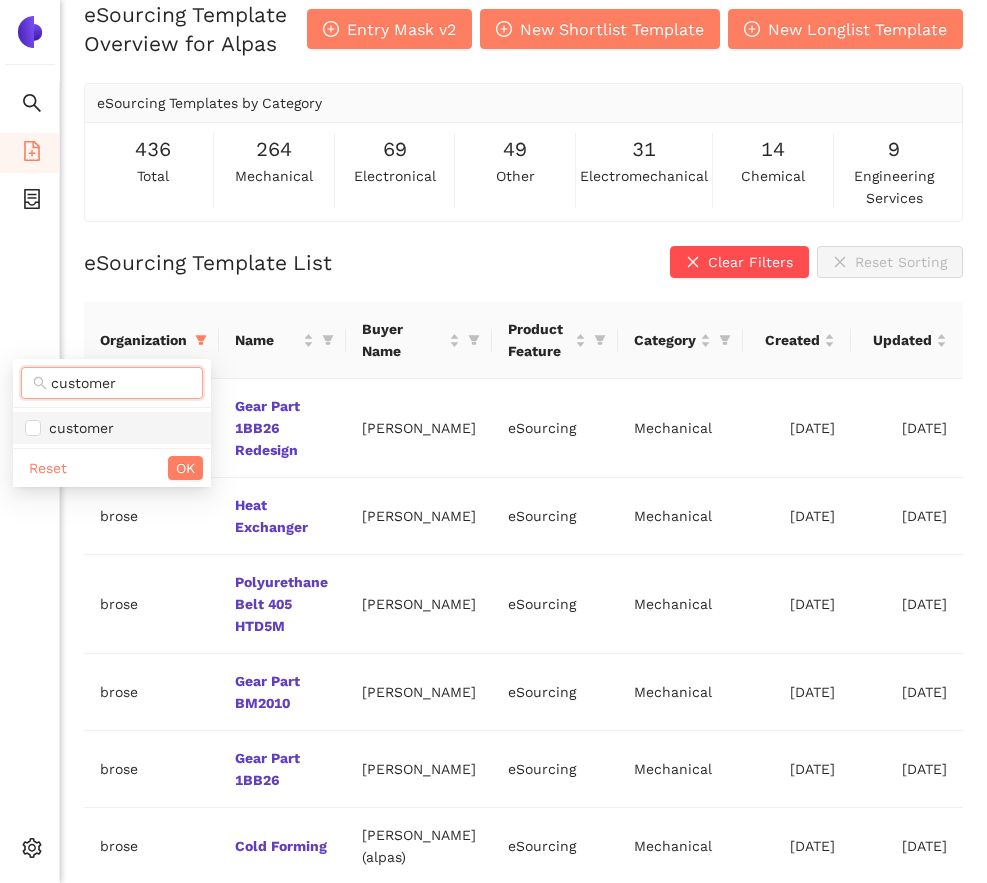 type on "customer" 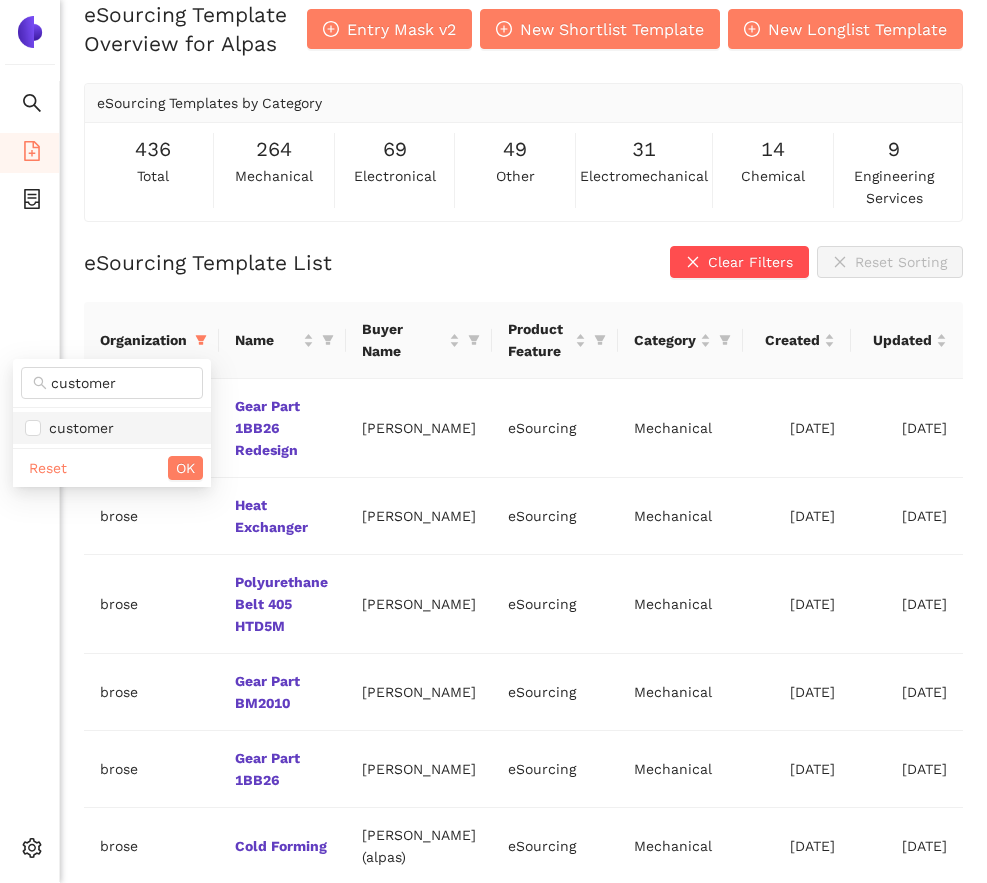 click on "customer" at bounding box center [77, 428] 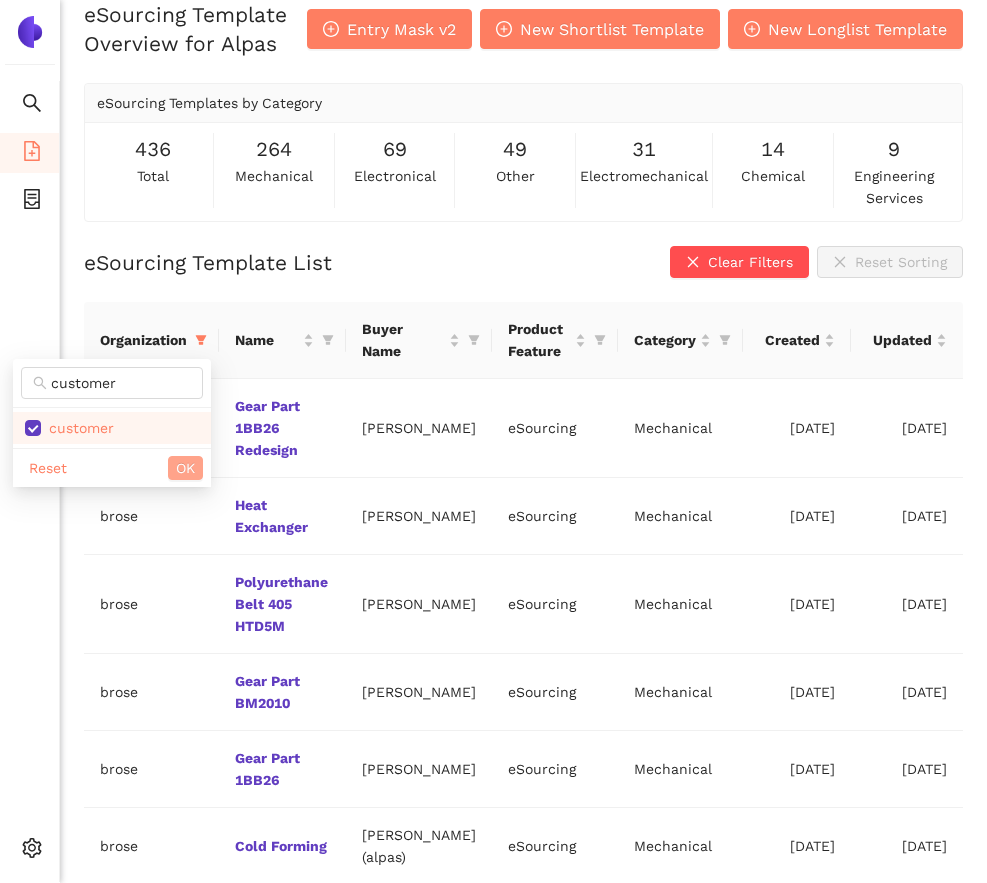 click on "OK" at bounding box center [185, 468] 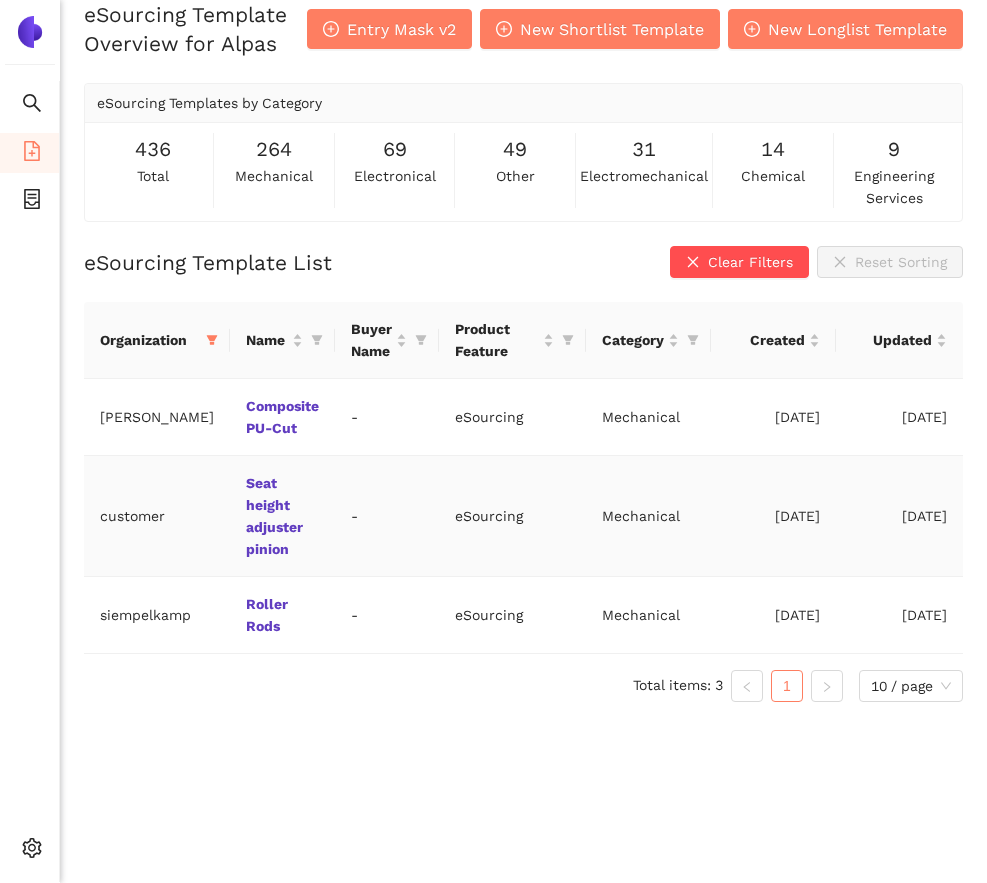 click on "Seat height adjuster pinion" at bounding box center [282, 516] 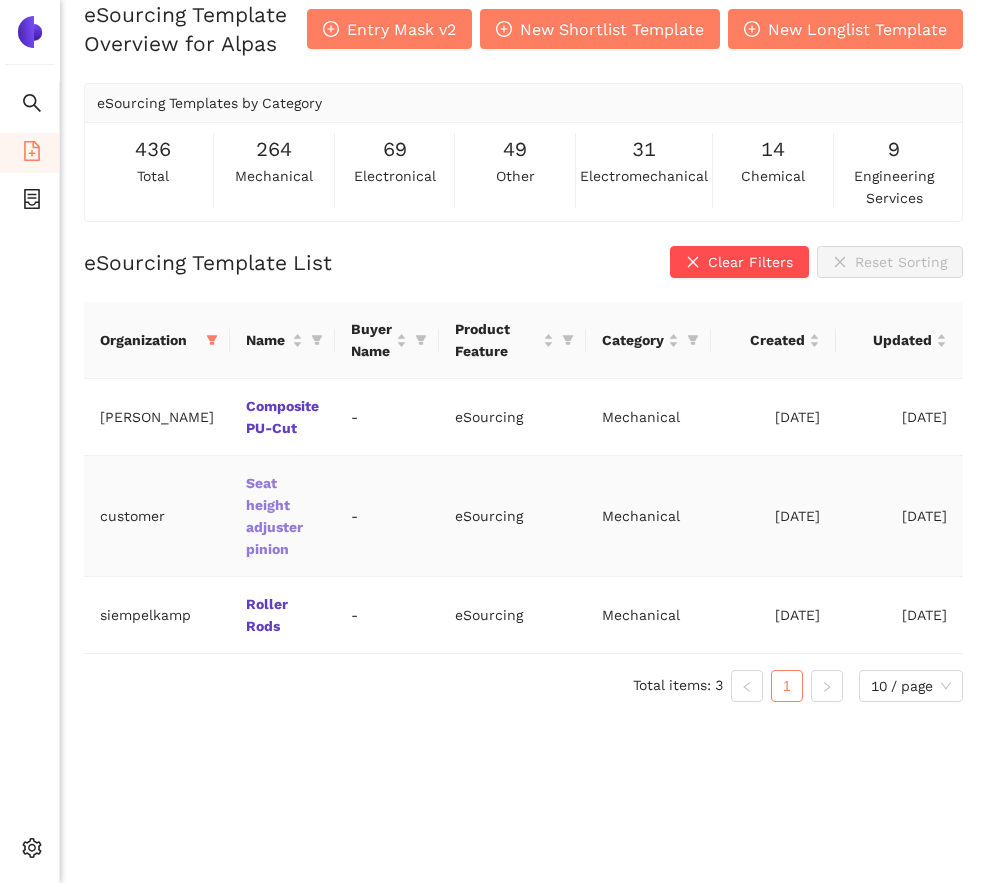 click on "Seat height adjuster pinion" at bounding box center [0, 0] 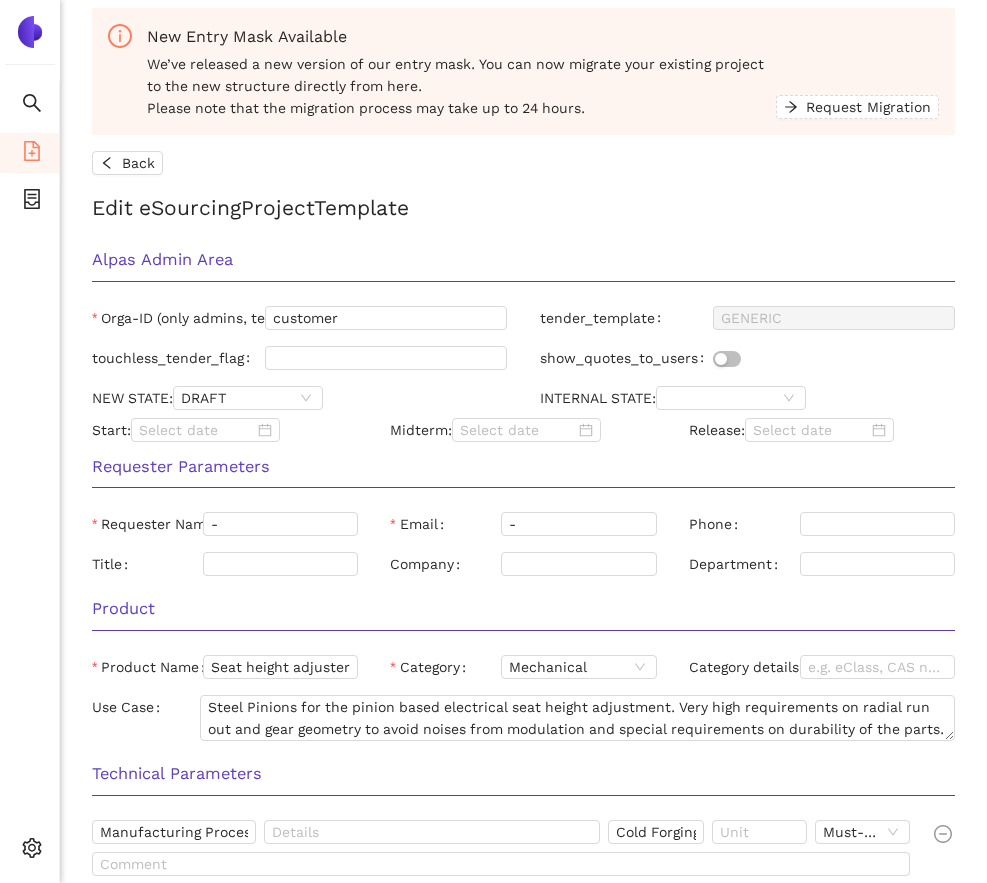 scroll, scrollTop: 0, scrollLeft: 0, axis: both 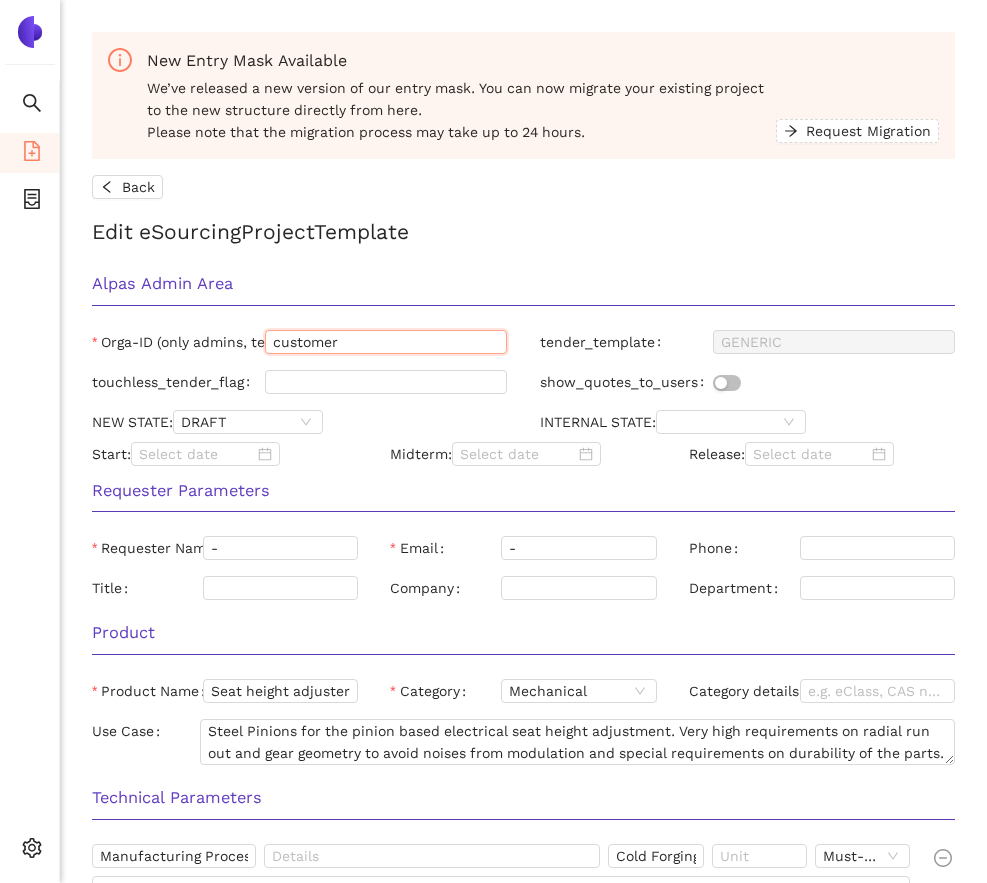 click on "customer" at bounding box center [386, 342] 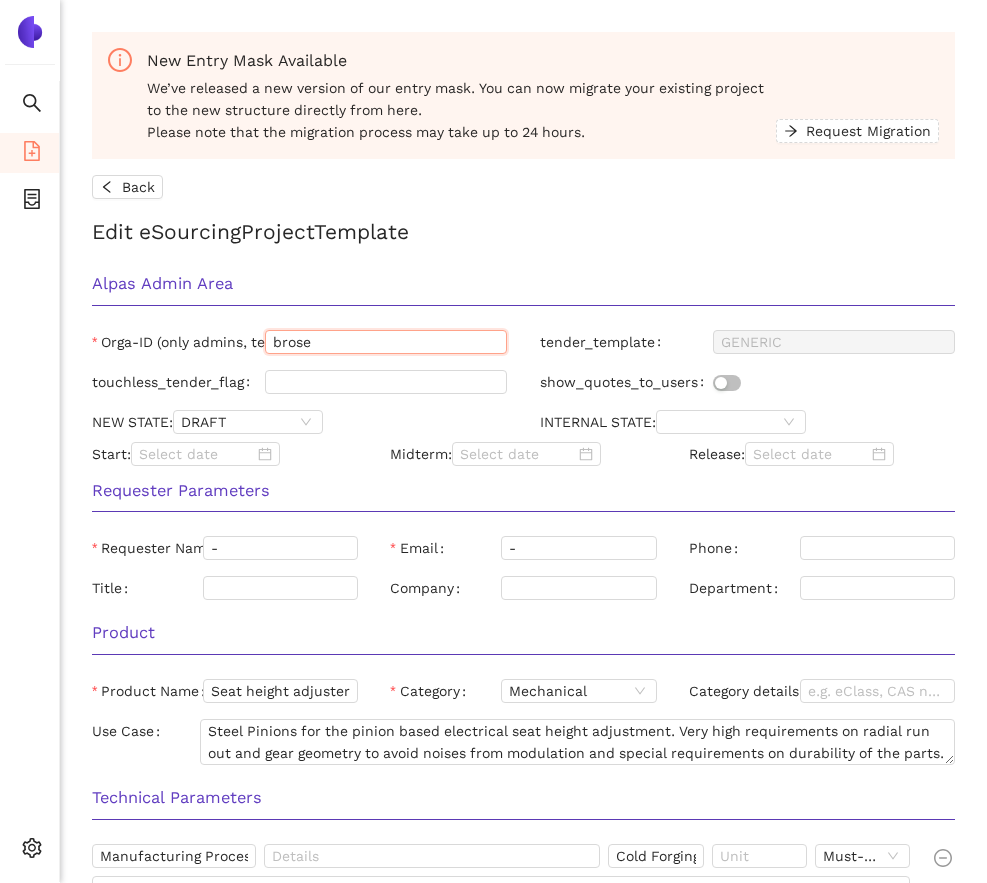 type on "brose" 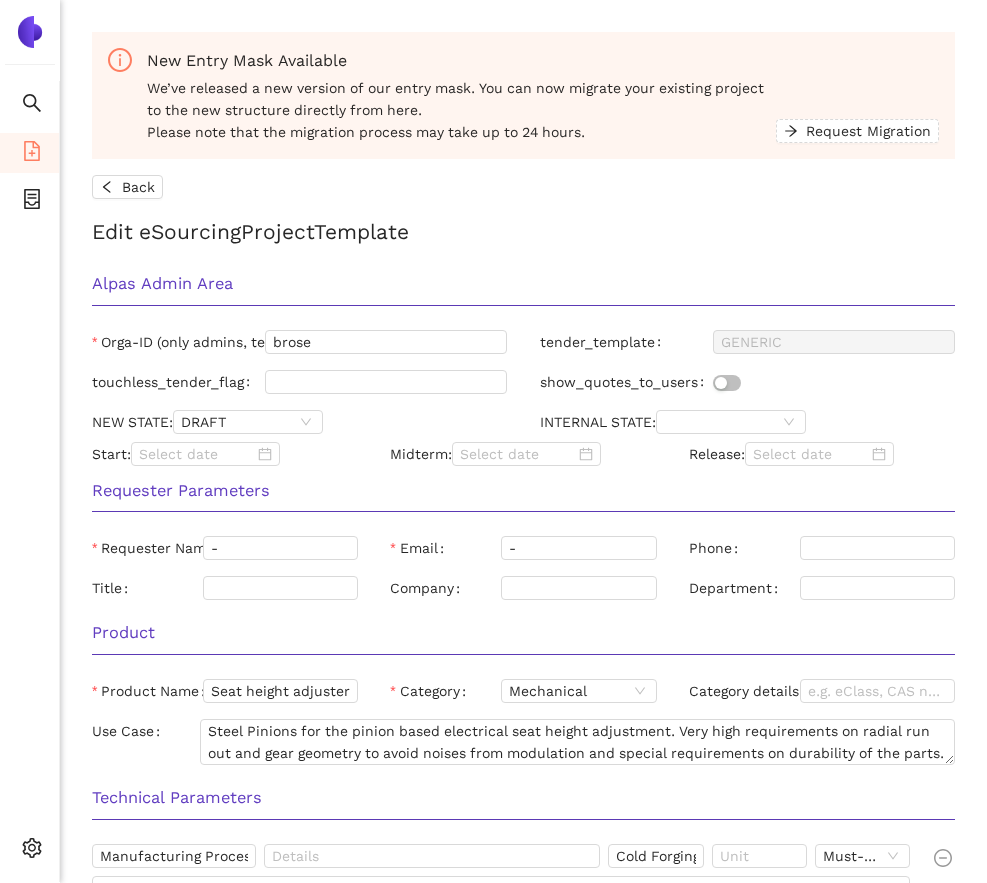 click on "New Entry Mask Available We’ve released a new version of our entry mask. You can now migrate your existing project to the new structure directly from here.  Please note that the migration process may take up to 24 hours. Request Migration Back Edit   eSourcing  Project  Template Alpas Admin Area Orga-ID (only admins, text for now!) brose tender_template GENERIC touchless_tender_flag show_quotes_to_users NEW STATE: DRAFT INTERNAL STATE: Start: Midterm: Release: Requester Parameters Requester Name - Email - Phone Title Company Department Product Product Name Seat height adjuster pinion Category Mechanical Category details Use Case Steel Pinions for the pinion based electrical seat height adjustment. Very high requirements on radial run out and gear geometry to avoid noises from modulation and special requirements on durability of the parts.				 Technical Parameters Manufacturing Process Cold Forging Must-have Wire Diameter ≥ 20 mm Must-have Forging Stations / Steps 6 Must-have Press Force 3500 kN Must-have" at bounding box center [523, 1125] 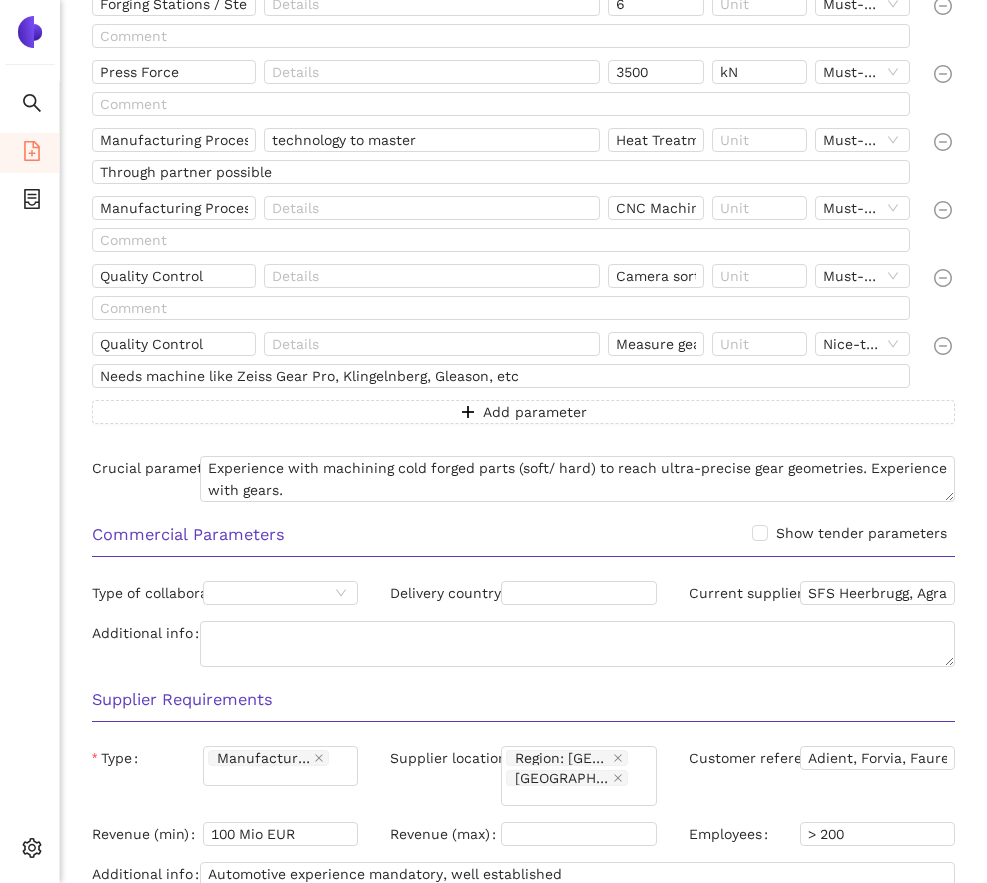 scroll, scrollTop: 1320, scrollLeft: 0, axis: vertical 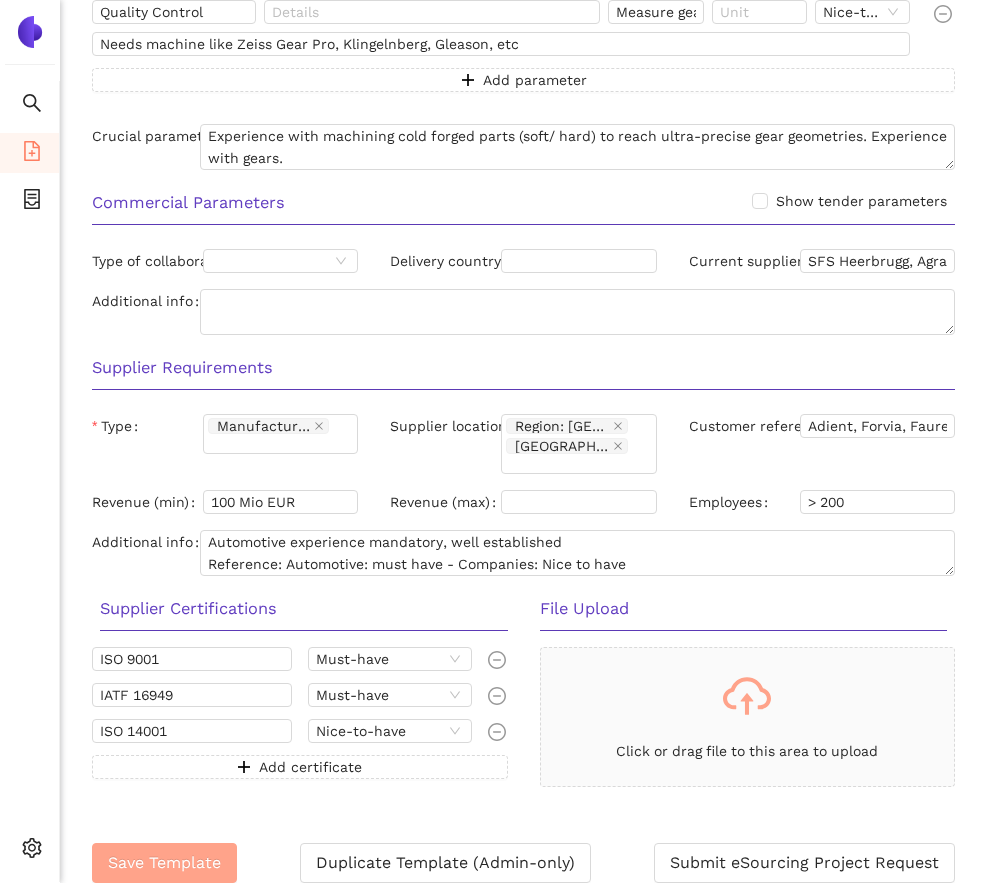 click on "Save Template" at bounding box center [164, 863] 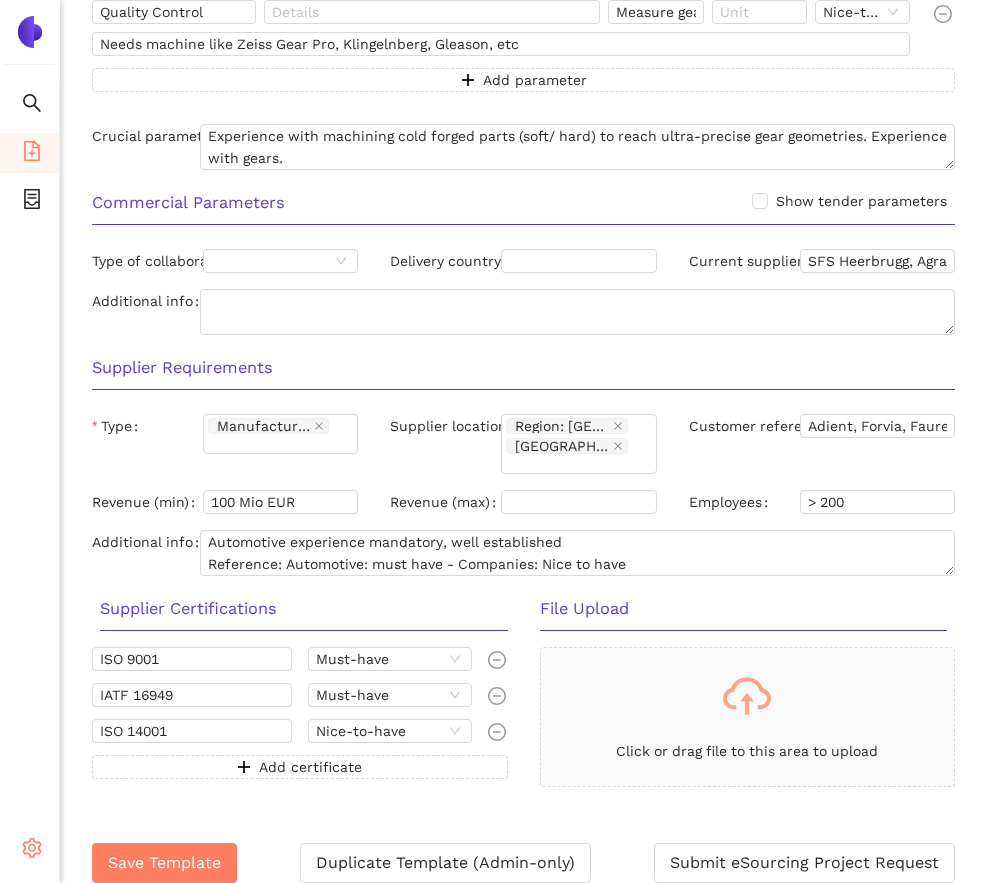 click 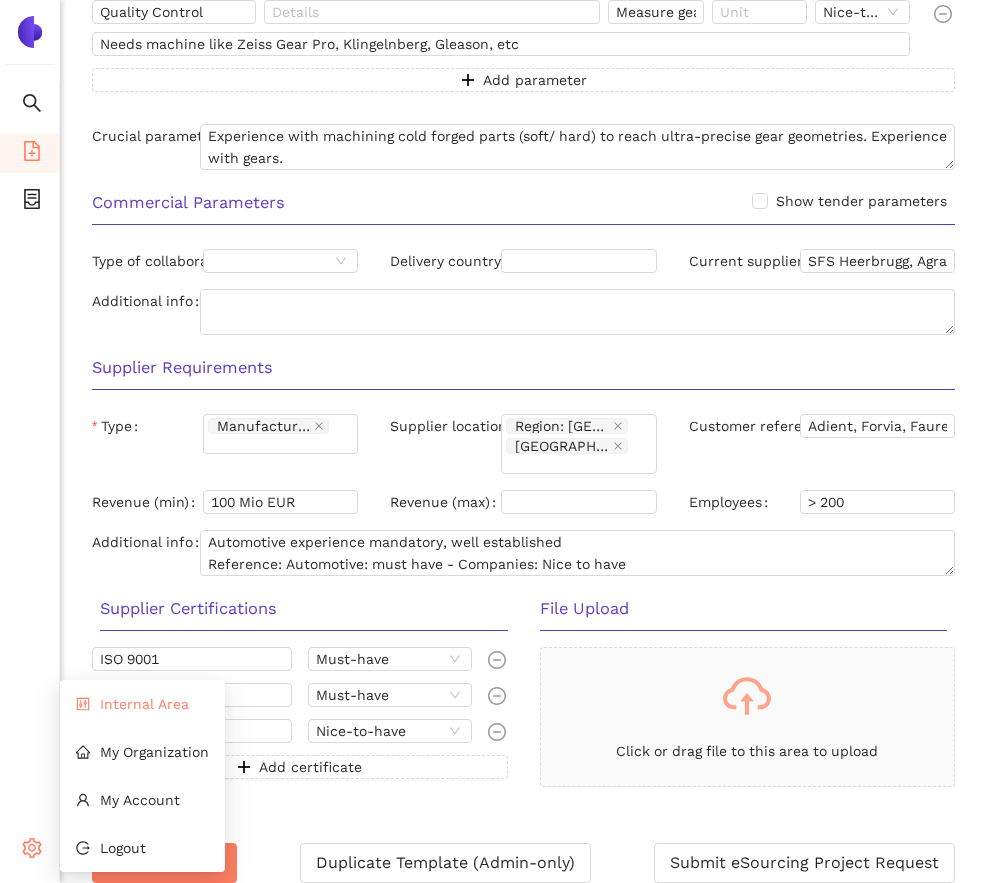 click on "Internal Area" at bounding box center [144, 704] 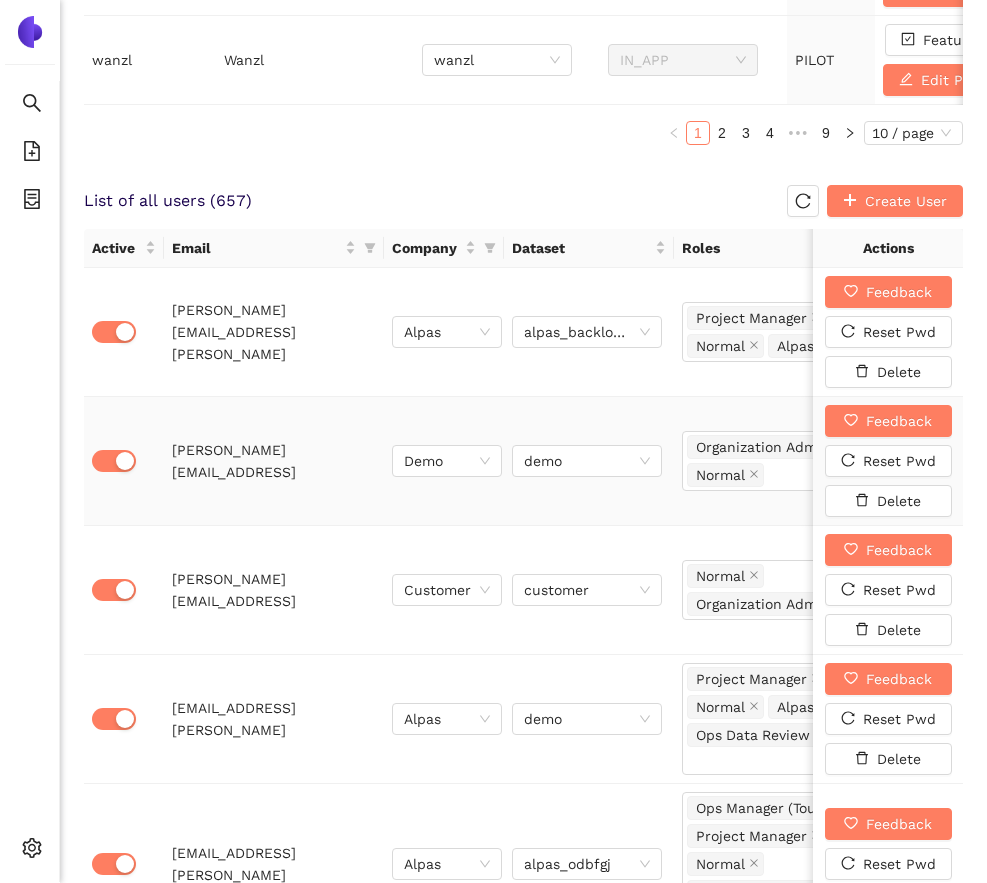 scroll, scrollTop: 1015, scrollLeft: 0, axis: vertical 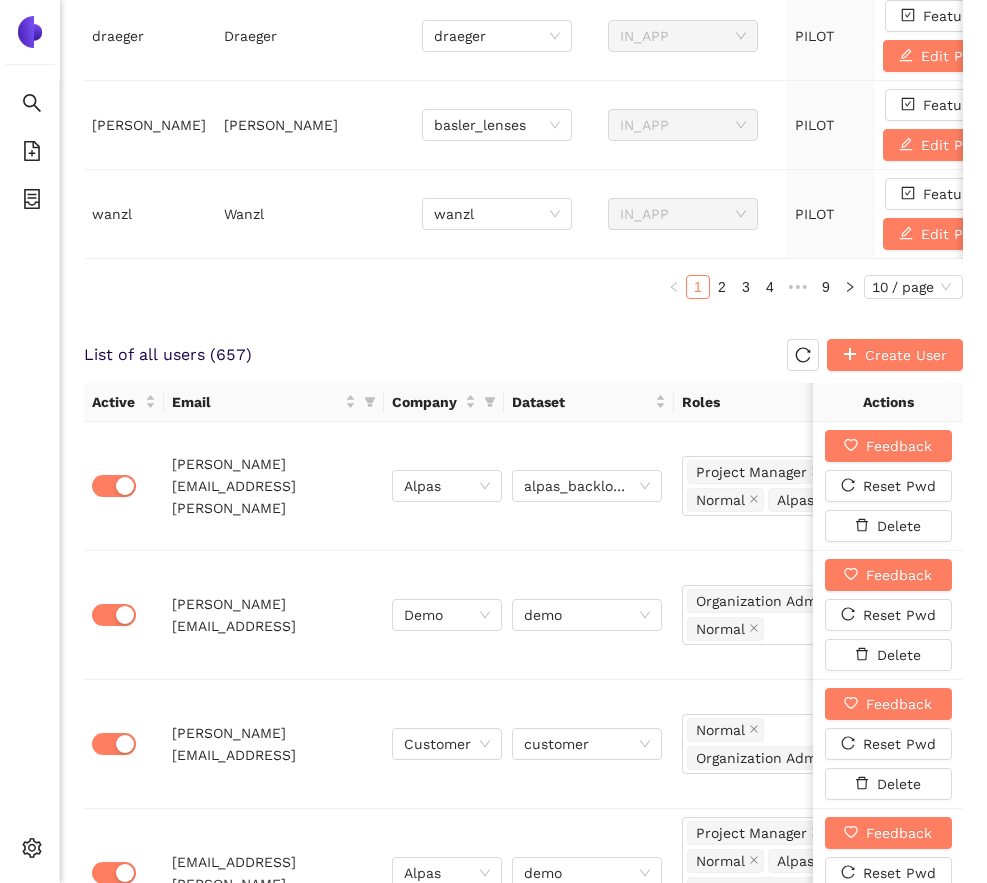 click on "ID Display Name Default Dataset Auth Method Plan Type             sbb SBB sbb AZURE YEARLY Features Edit Plan [PERSON_NAME] AZURE YEARLY Features Edit Plan avl-list AVL-List avl AZURE YEARLY Features Edit Plan trumpf Trumpf trumpf IN_APP YEARLY Features Edit Plan [PERSON_NAME]-and-gyr [PERSON_NAME]+Gyr lng AZURE YEARLY Features Edit Plan enbw EnBW enbw IN_APP YEARLY Features Edit Plan deutz Deutz deutz IN_APP YEARLY Features Edit Plan [PERSON_NAME] [PERSON_NAME] [PERSON_NAME] IN_APP PILOT Features Edit Plan [PERSON_NAME] [PERSON_NAME] basler_lenses IN_APP PILOT Features Edit Plan wanzl Wanzl wanzl IN_APP PILOT Features Edit Plan 1 2 3 4 5 ••• 9 10 / page" at bounding box center (523, -197) 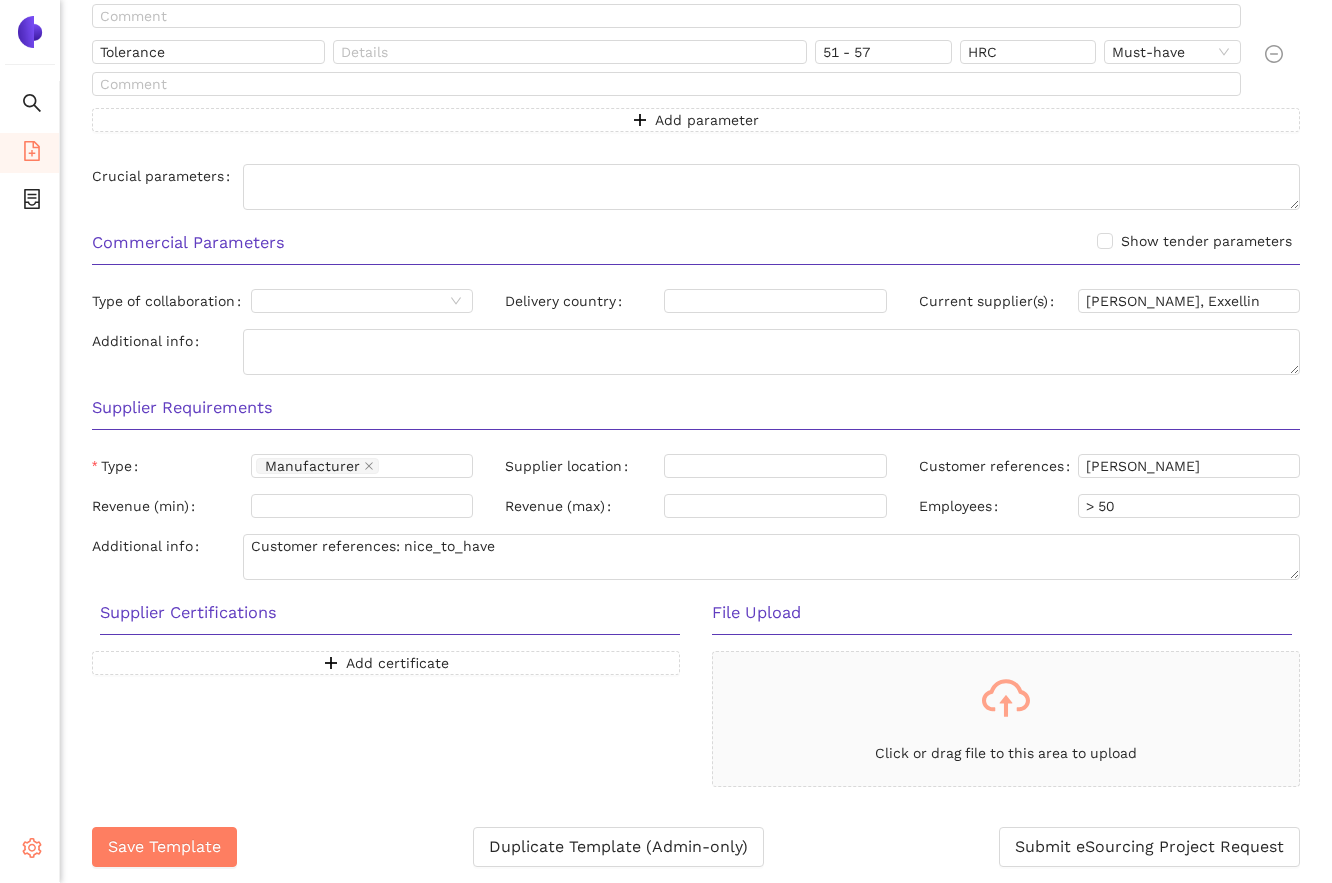 scroll, scrollTop: 1938, scrollLeft: 0, axis: vertical 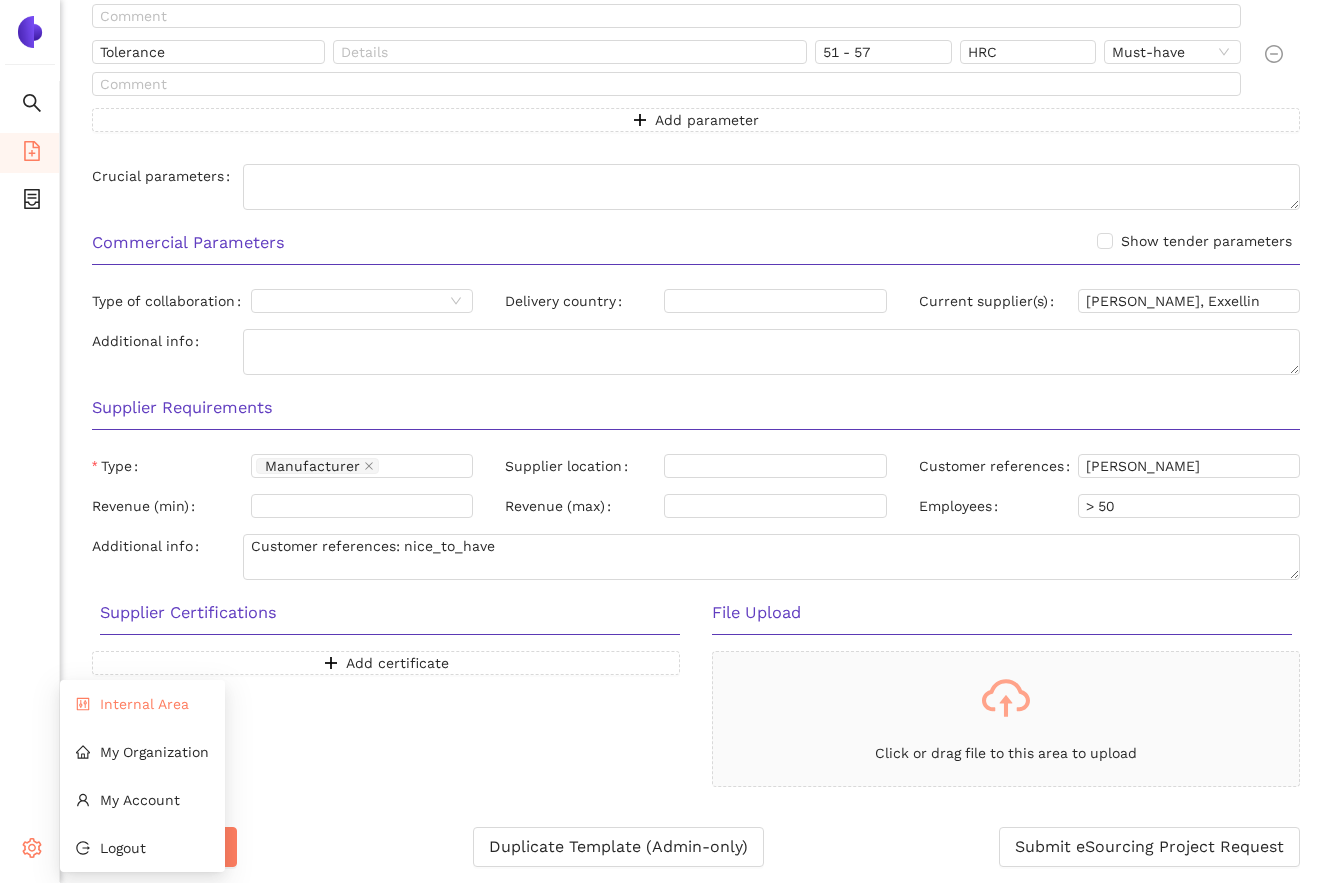 click on "Internal Area" at bounding box center (144, 704) 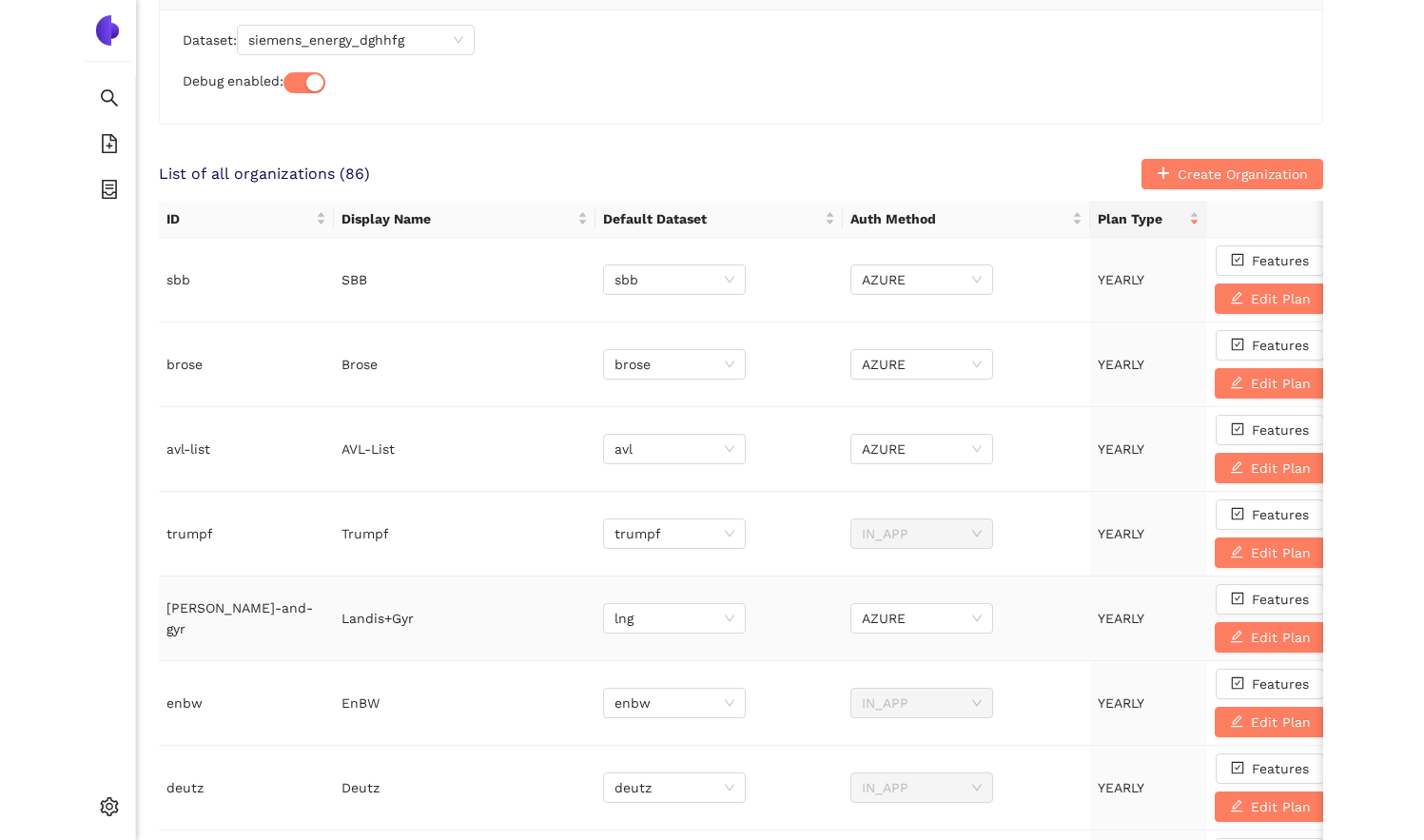 scroll, scrollTop: 96, scrollLeft: 0, axis: vertical 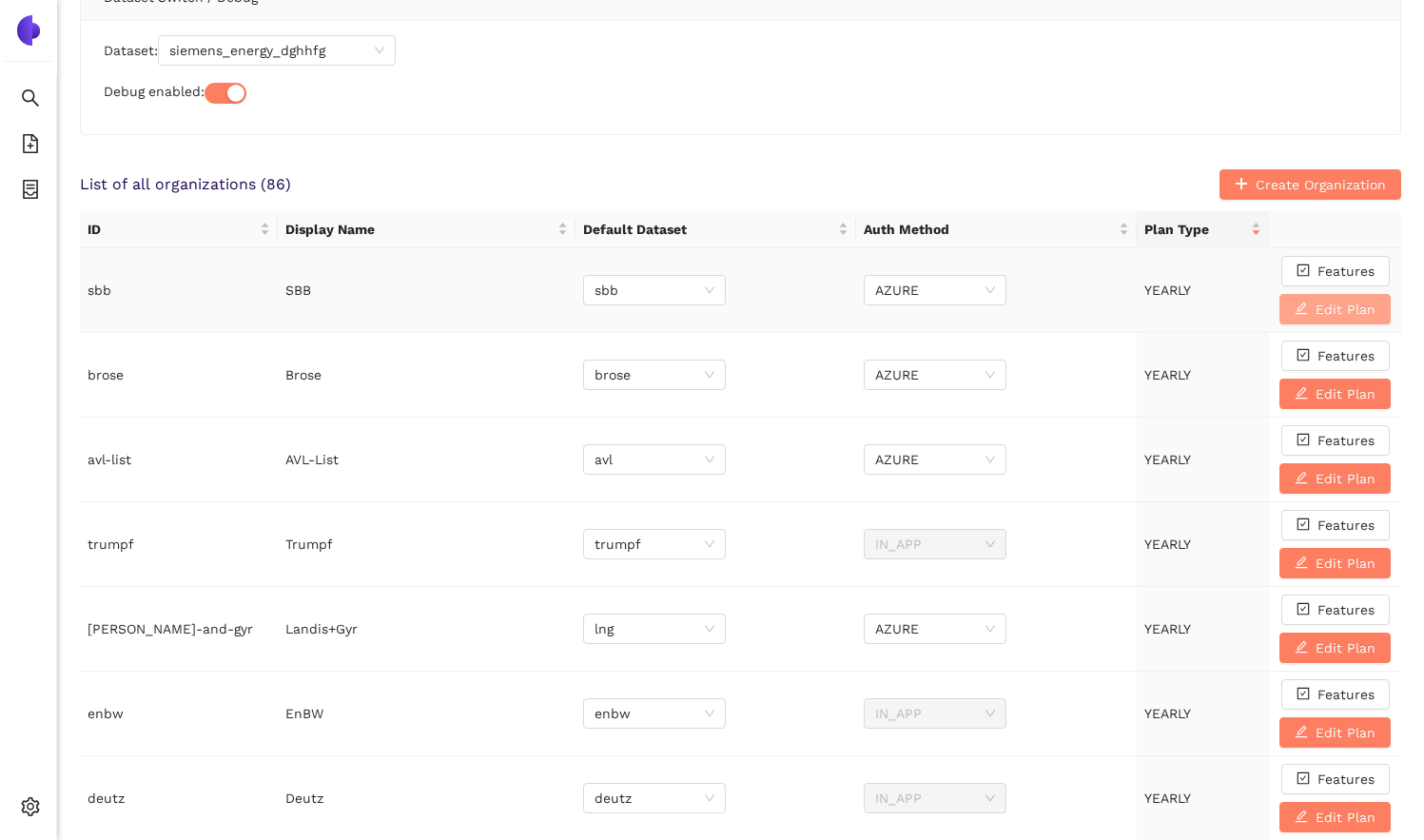click on "Edit Plan" at bounding box center [1335, 309] 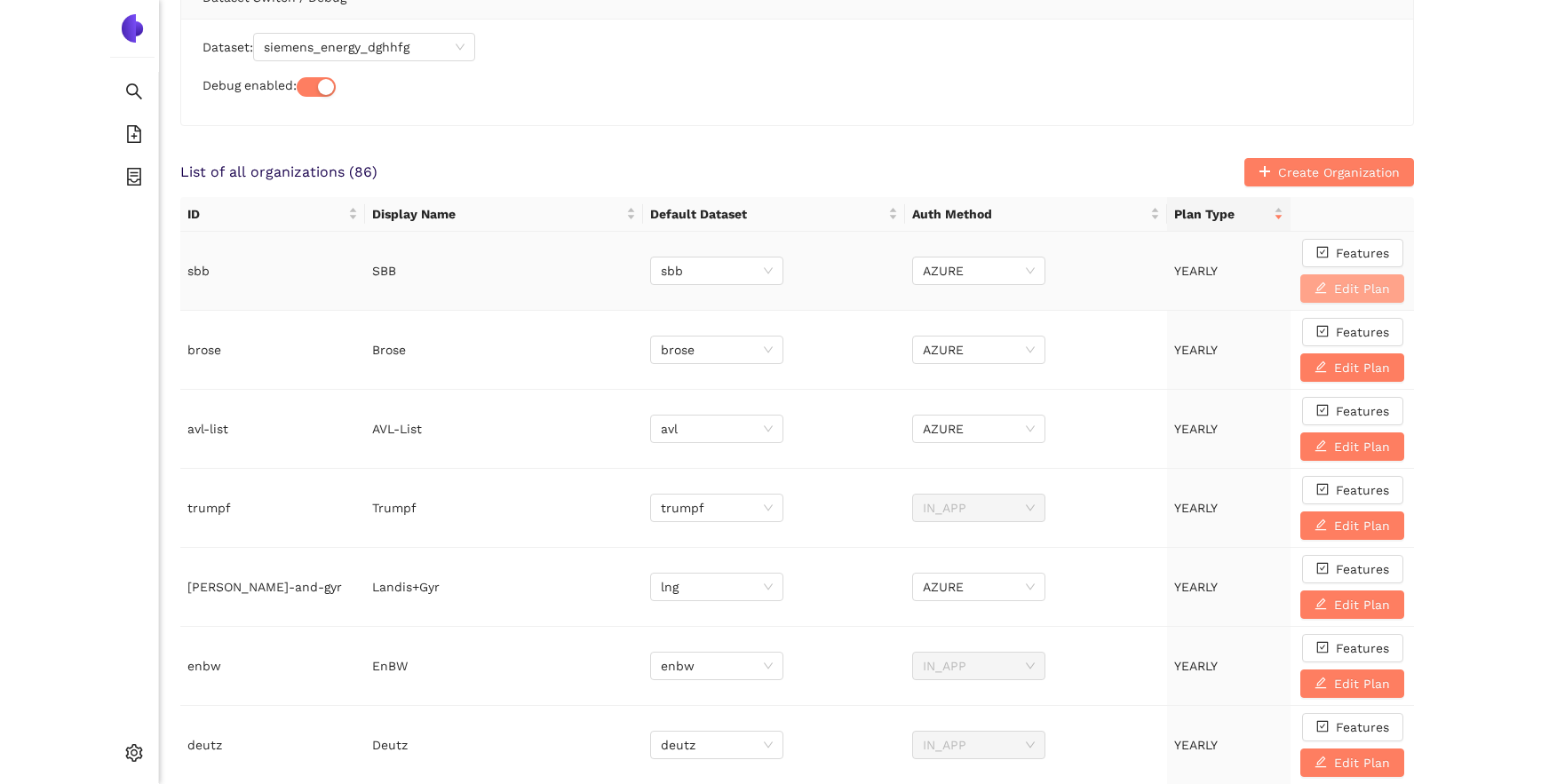 scroll, scrollTop: 0, scrollLeft: 0, axis: both 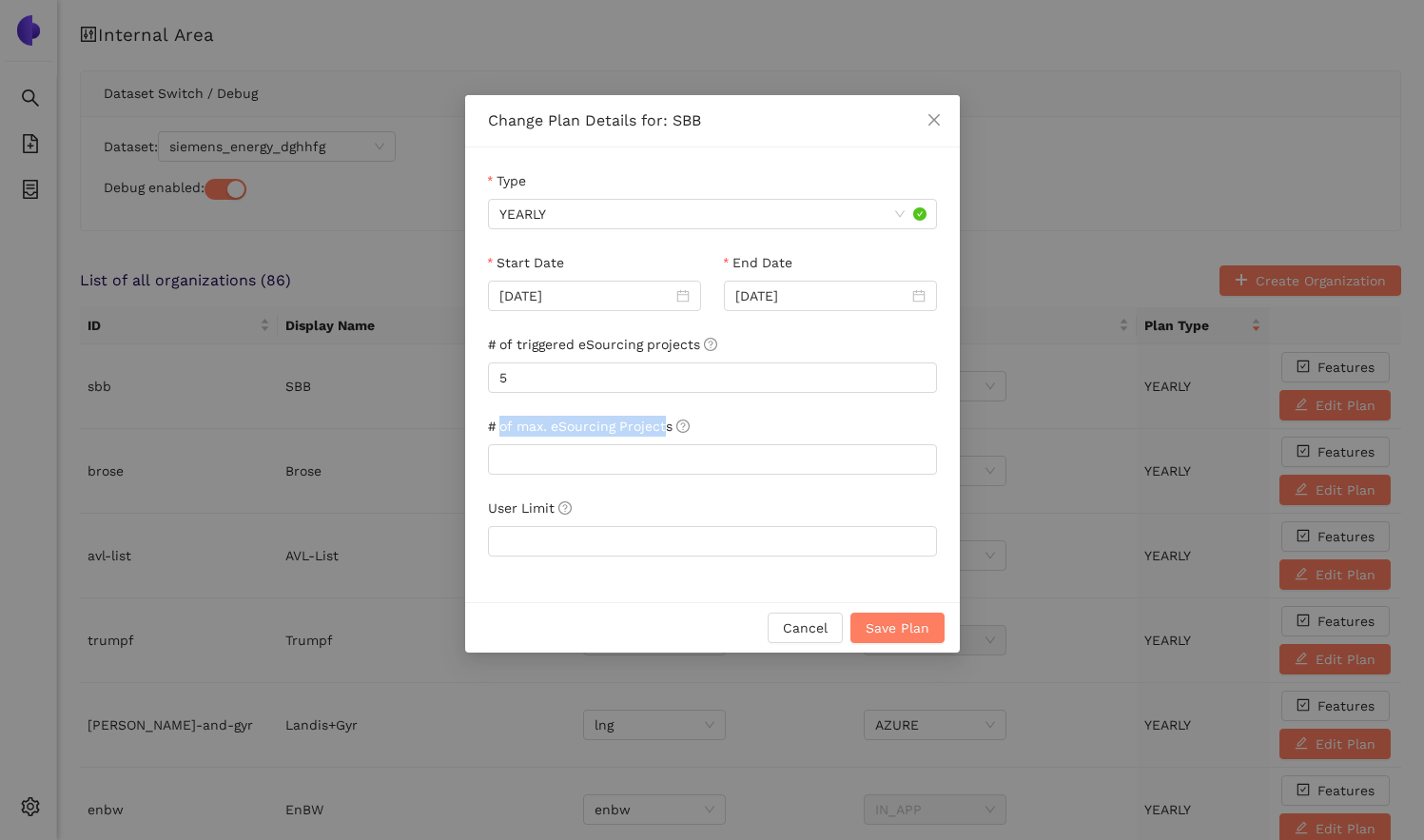 drag, startPoint x: 500, startPoint y: 429, endPoint x: 664, endPoint y: 434, distance: 164.0762 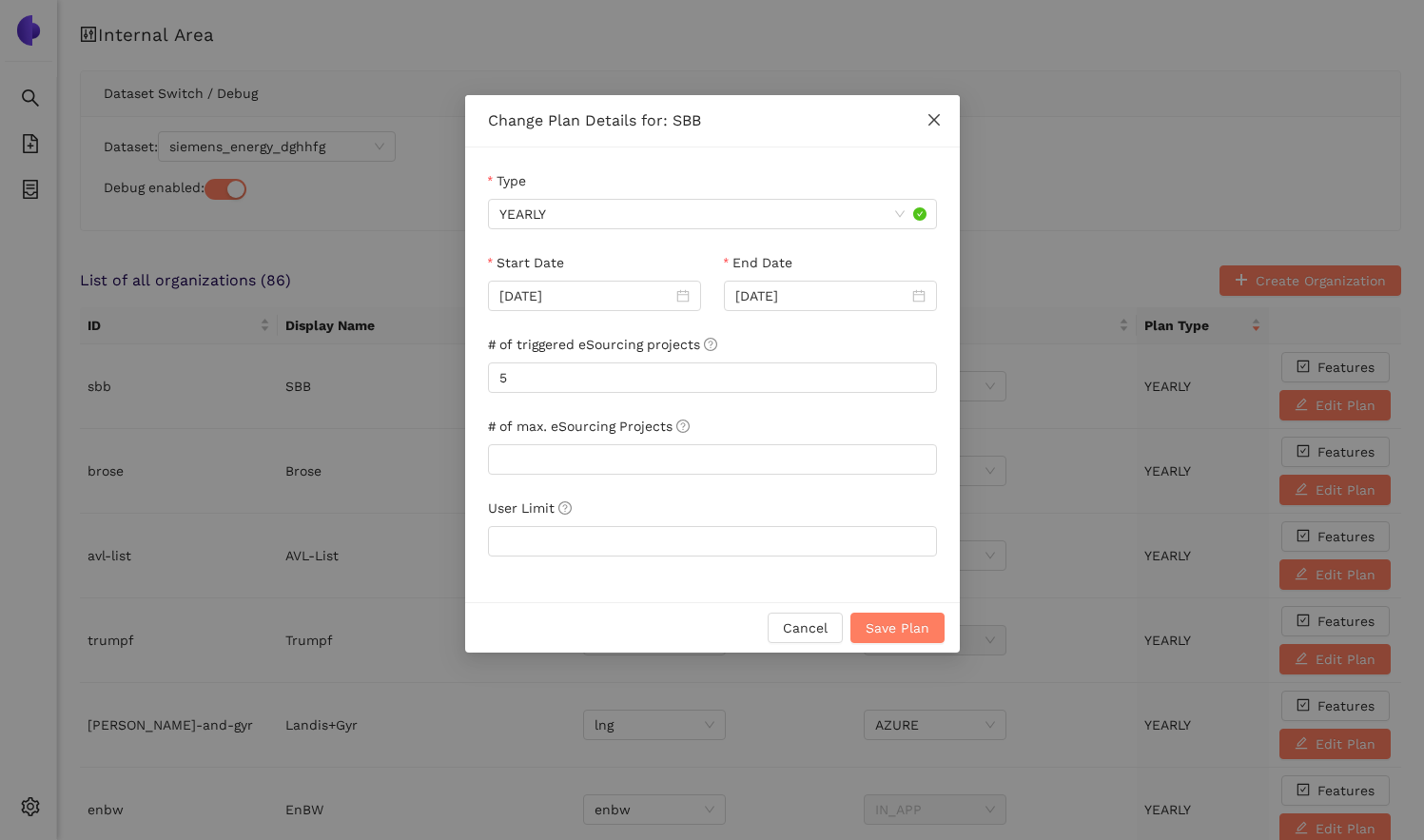 click 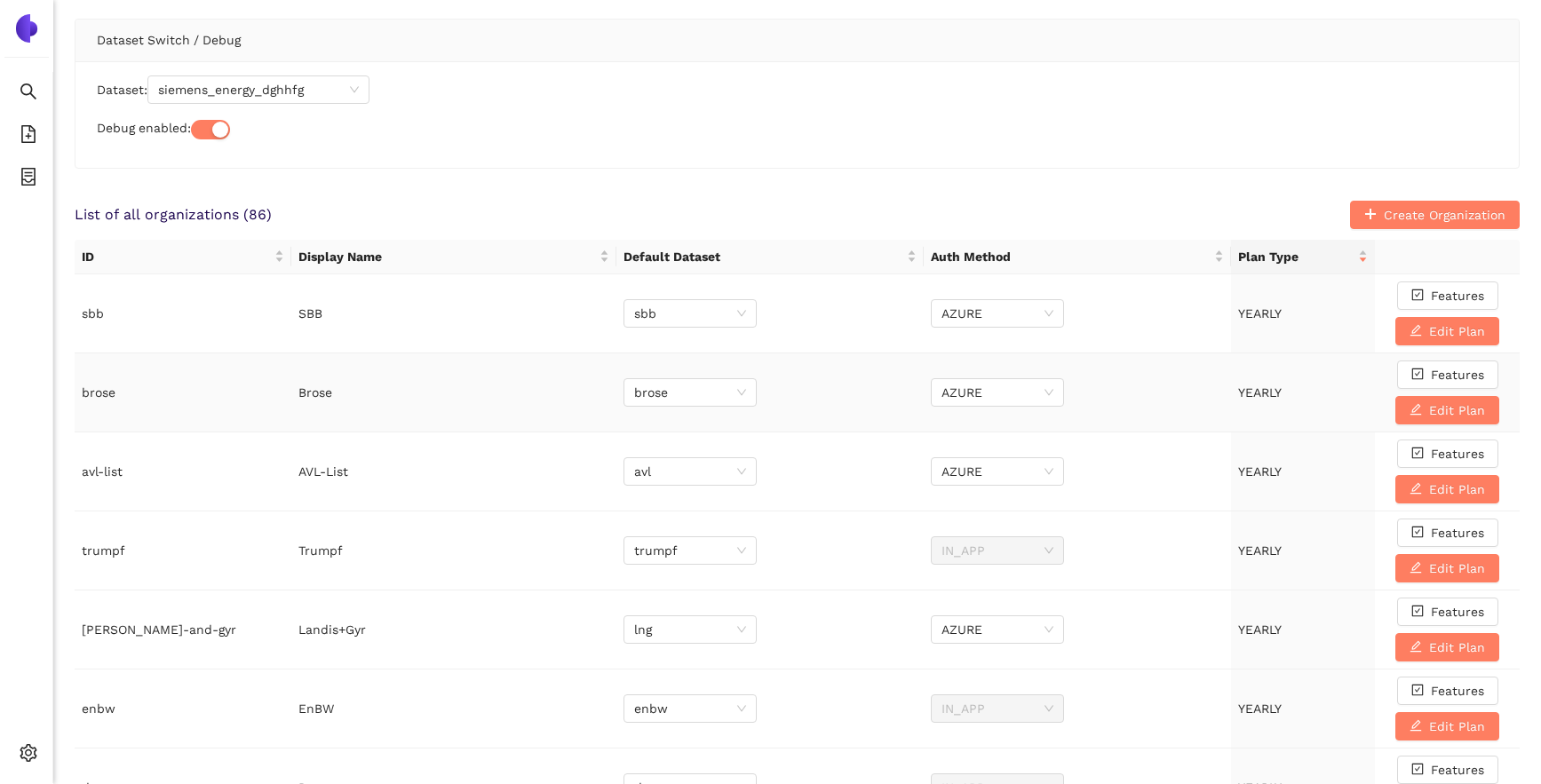 scroll, scrollTop: 55, scrollLeft: 0, axis: vertical 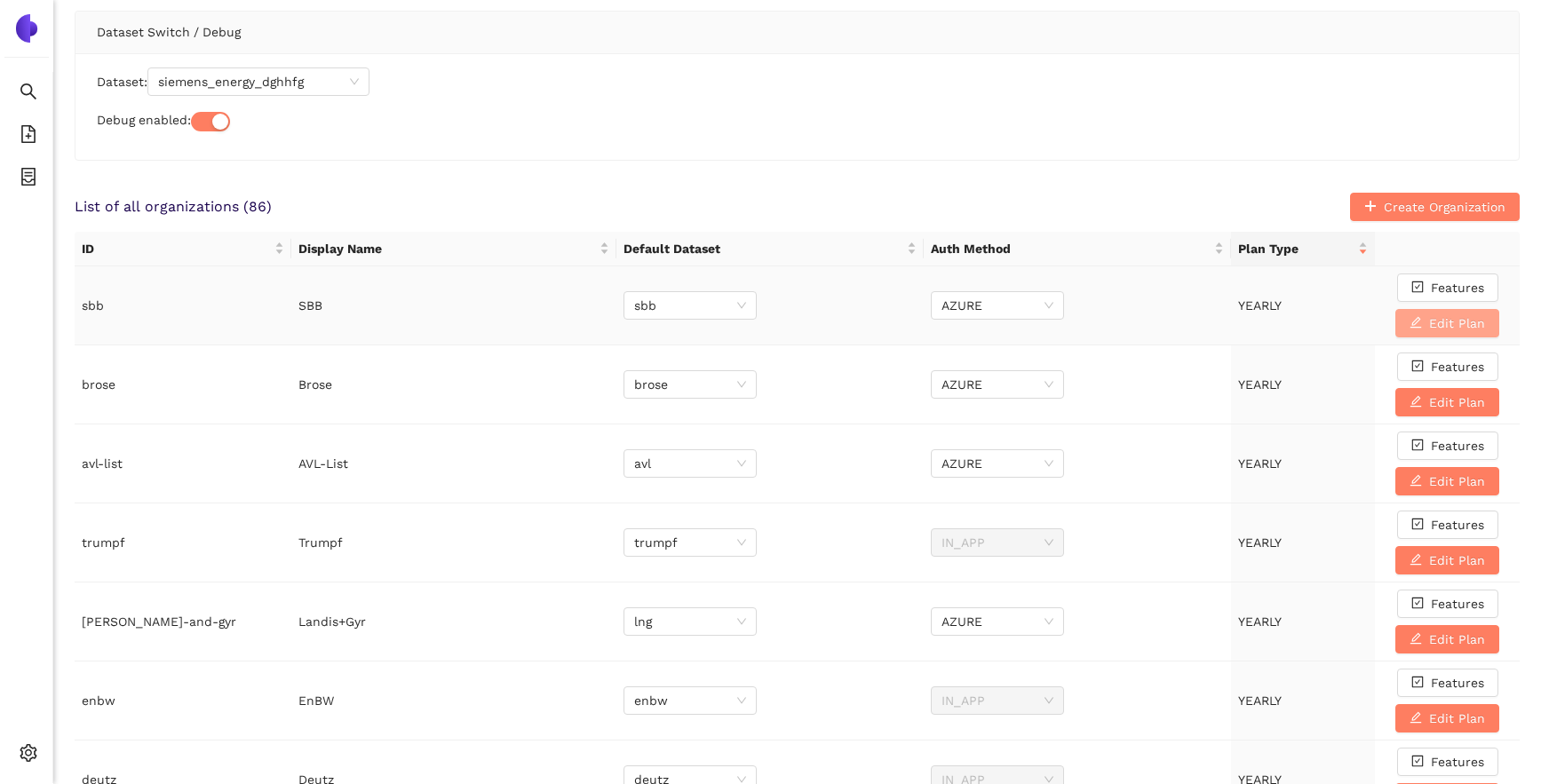 click 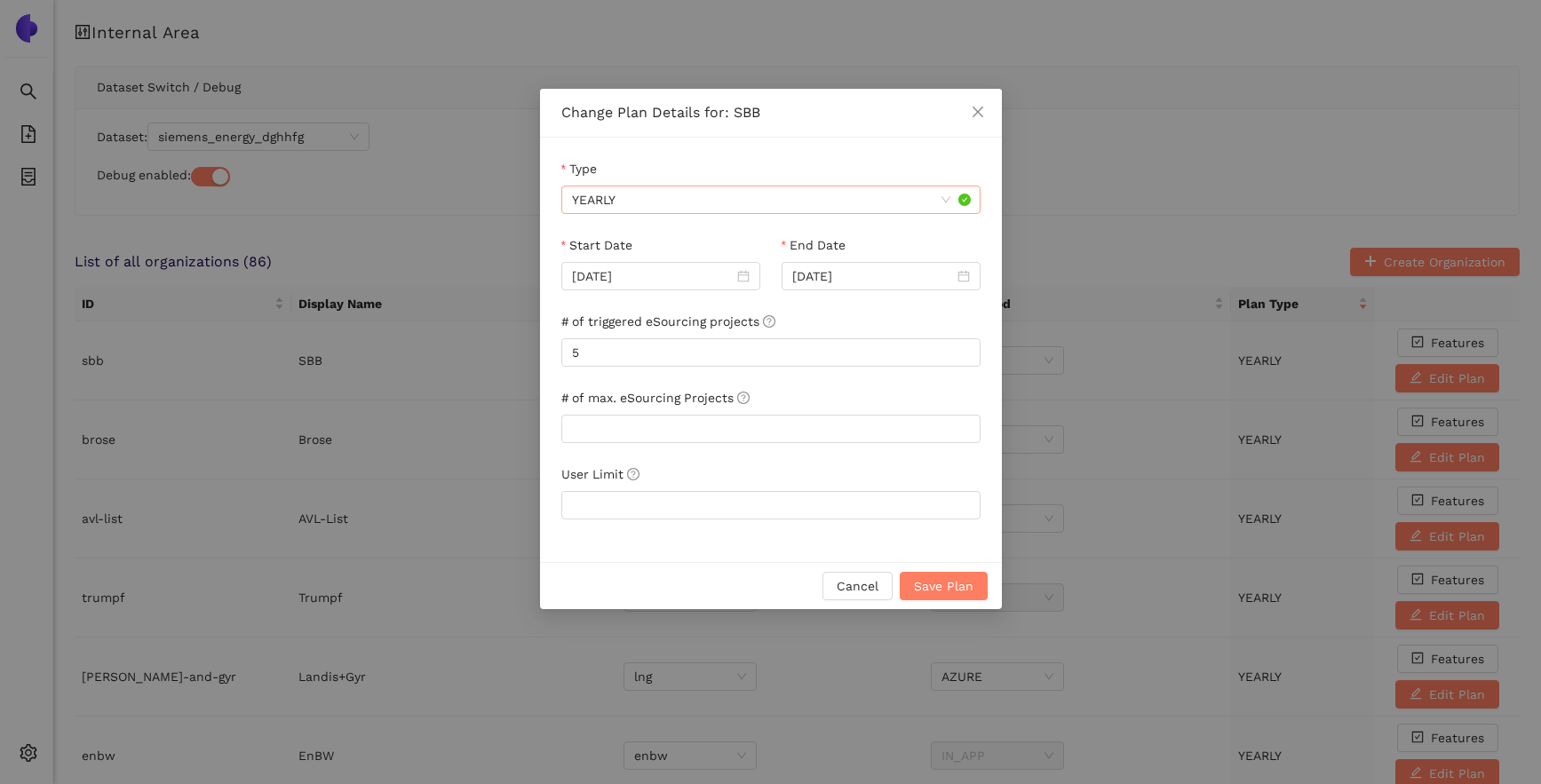 click on "YEARLY" at bounding box center [771, 200] 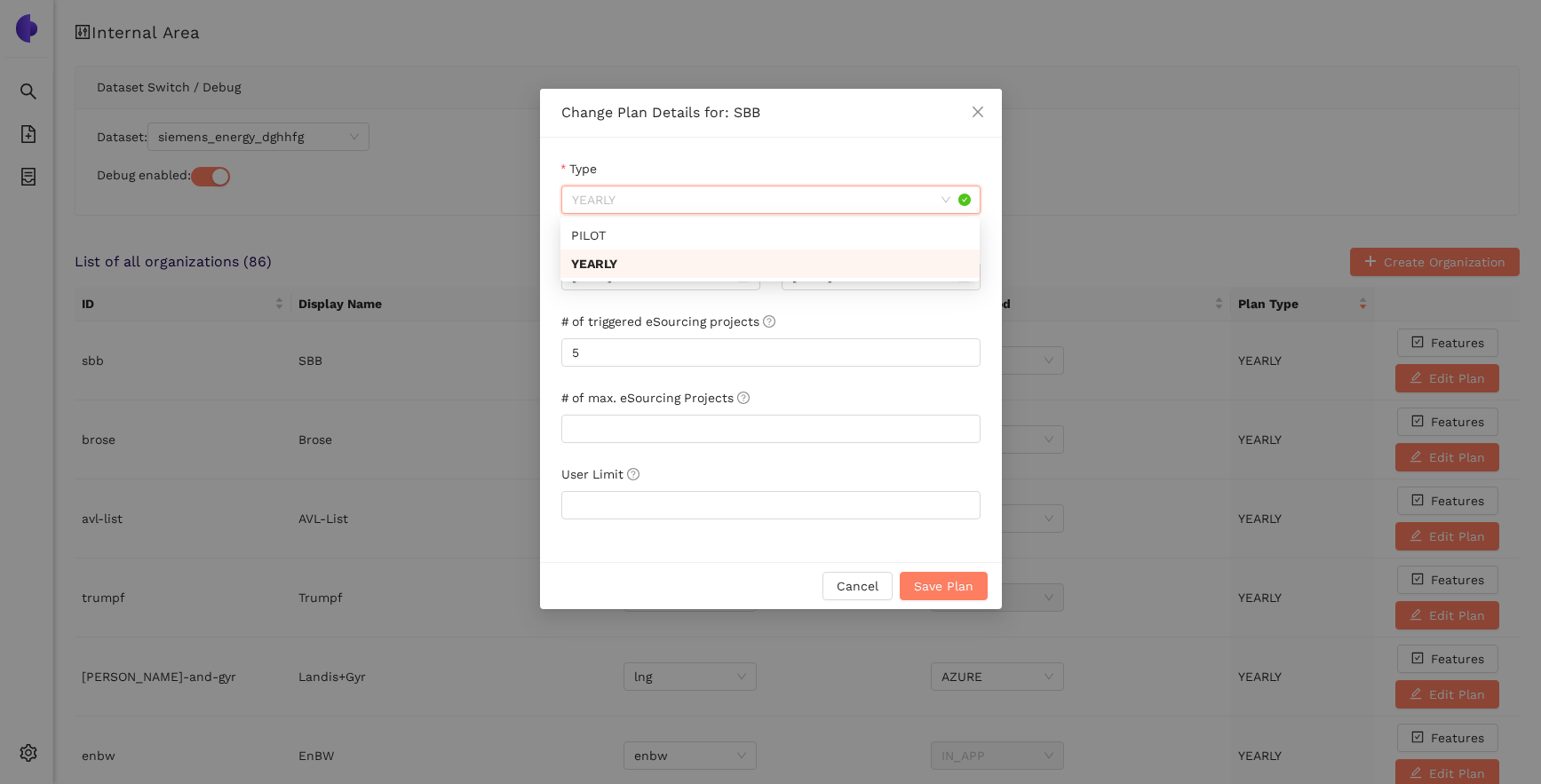 click on "Type" at bounding box center [771, 172] 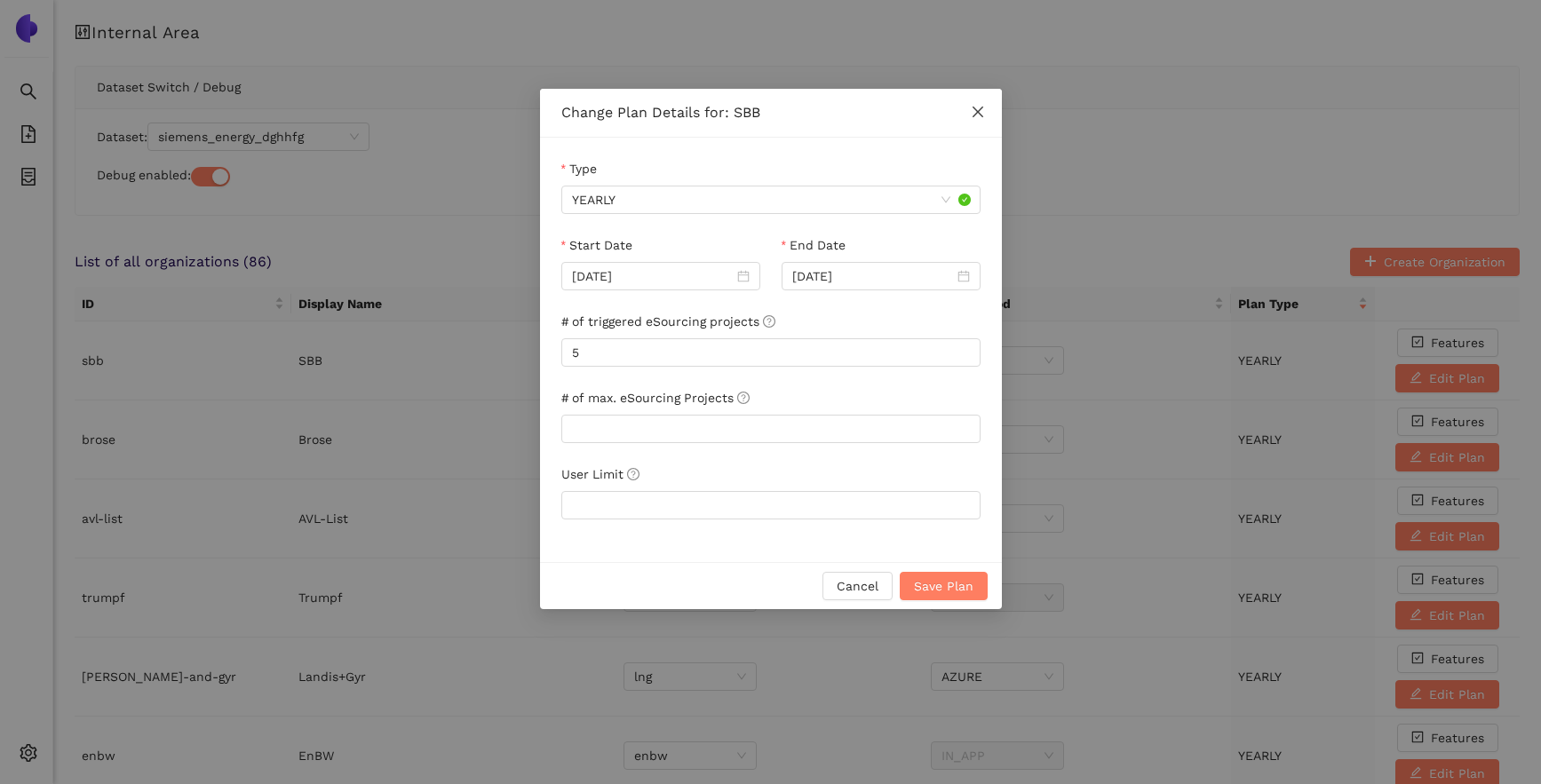 click 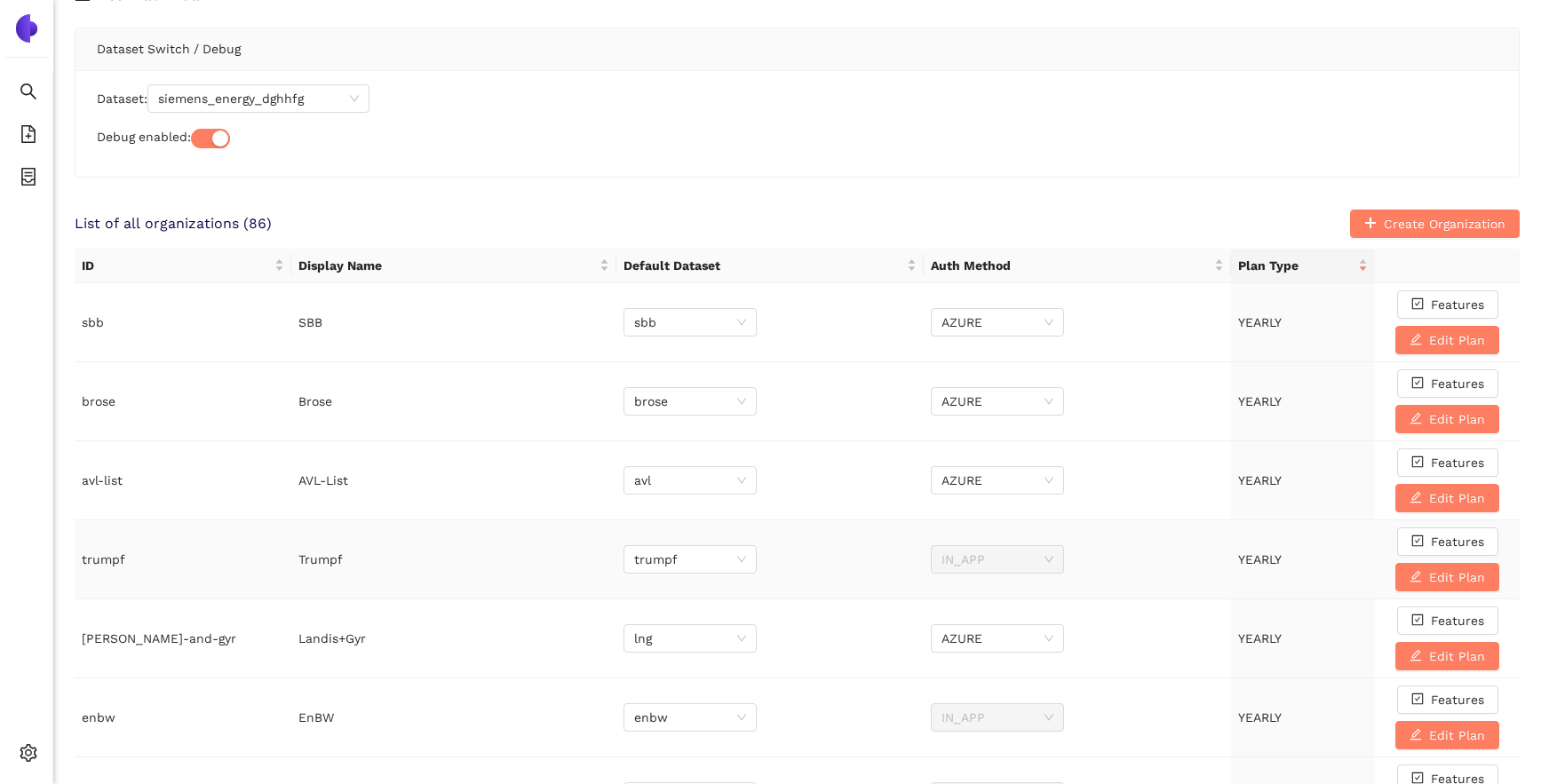 scroll, scrollTop: 19, scrollLeft: 0, axis: vertical 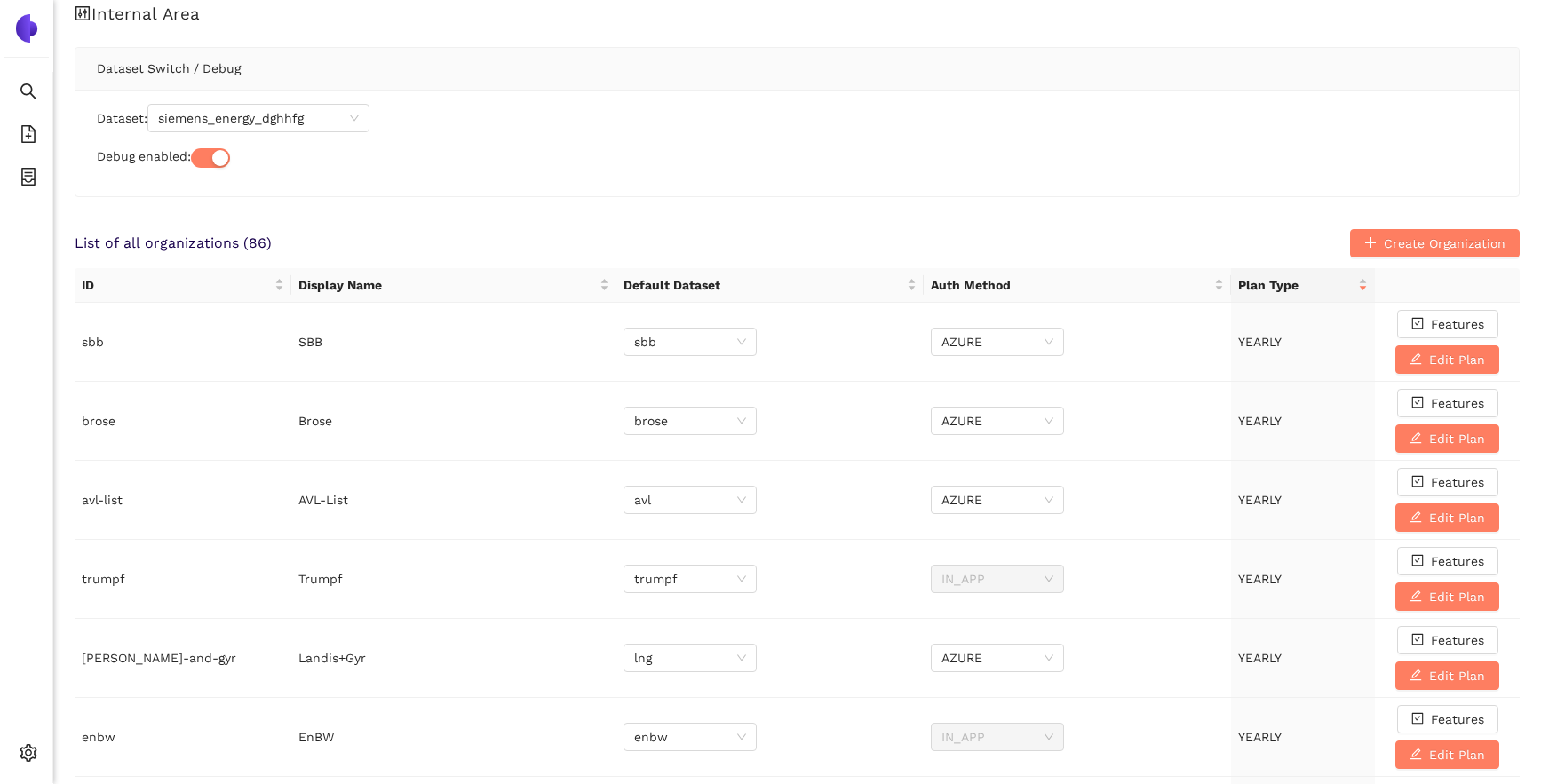 click on "Dataset:  siemens_energy_dghhfg Debug enabled:" at bounding box center (797, 143) 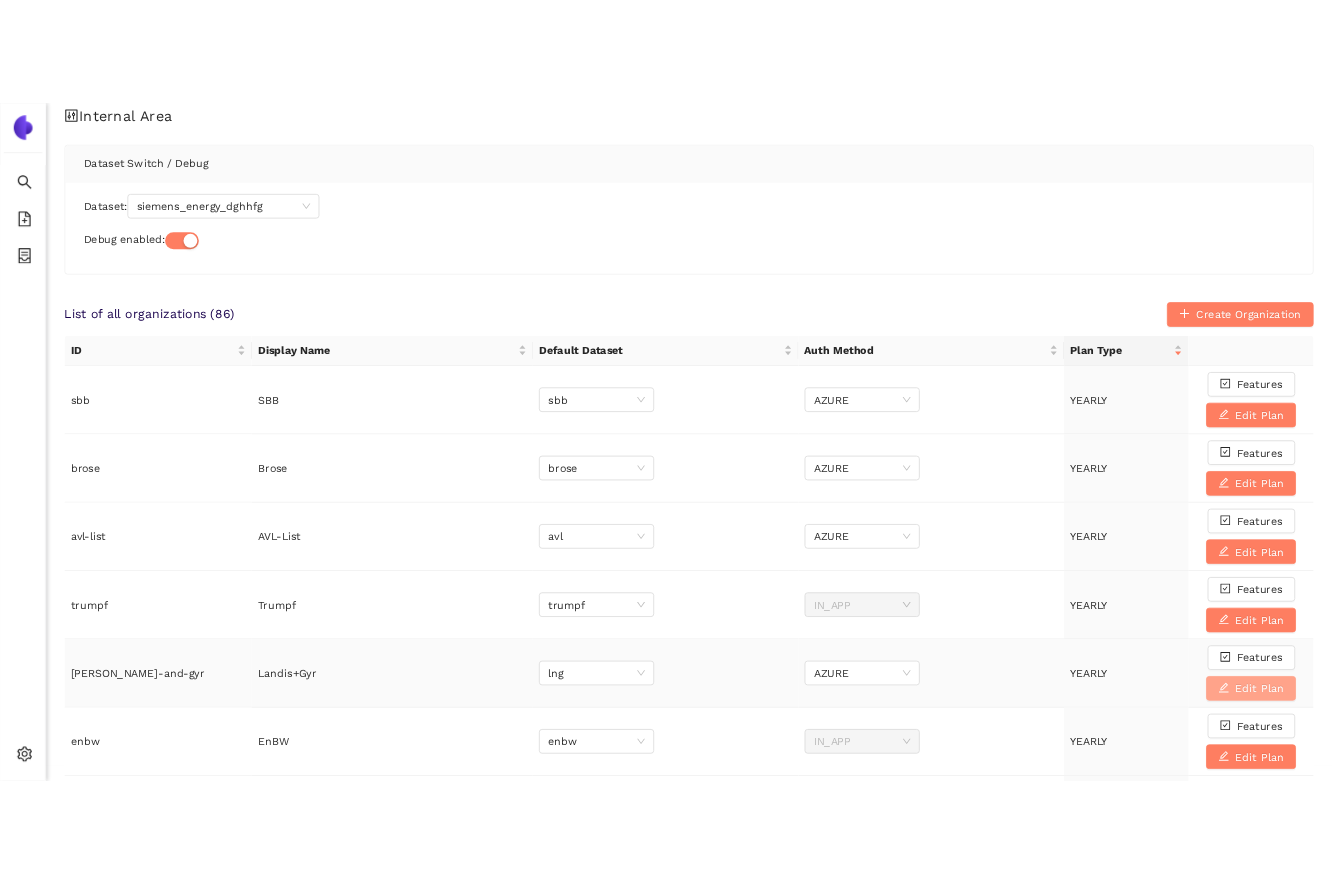 scroll, scrollTop: 0, scrollLeft: 0, axis: both 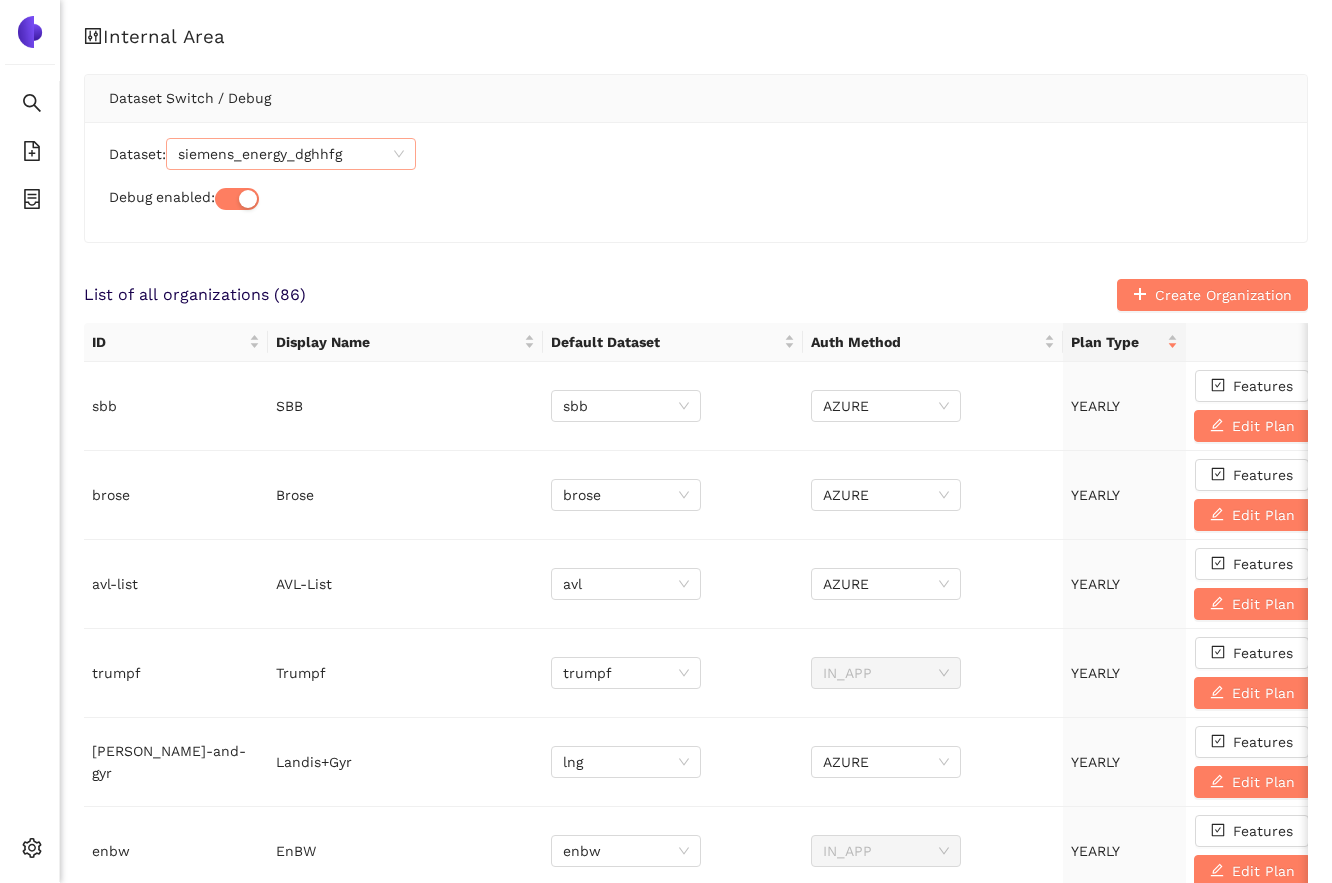 click on "siemens_energy_dghhfg" at bounding box center (291, 154) 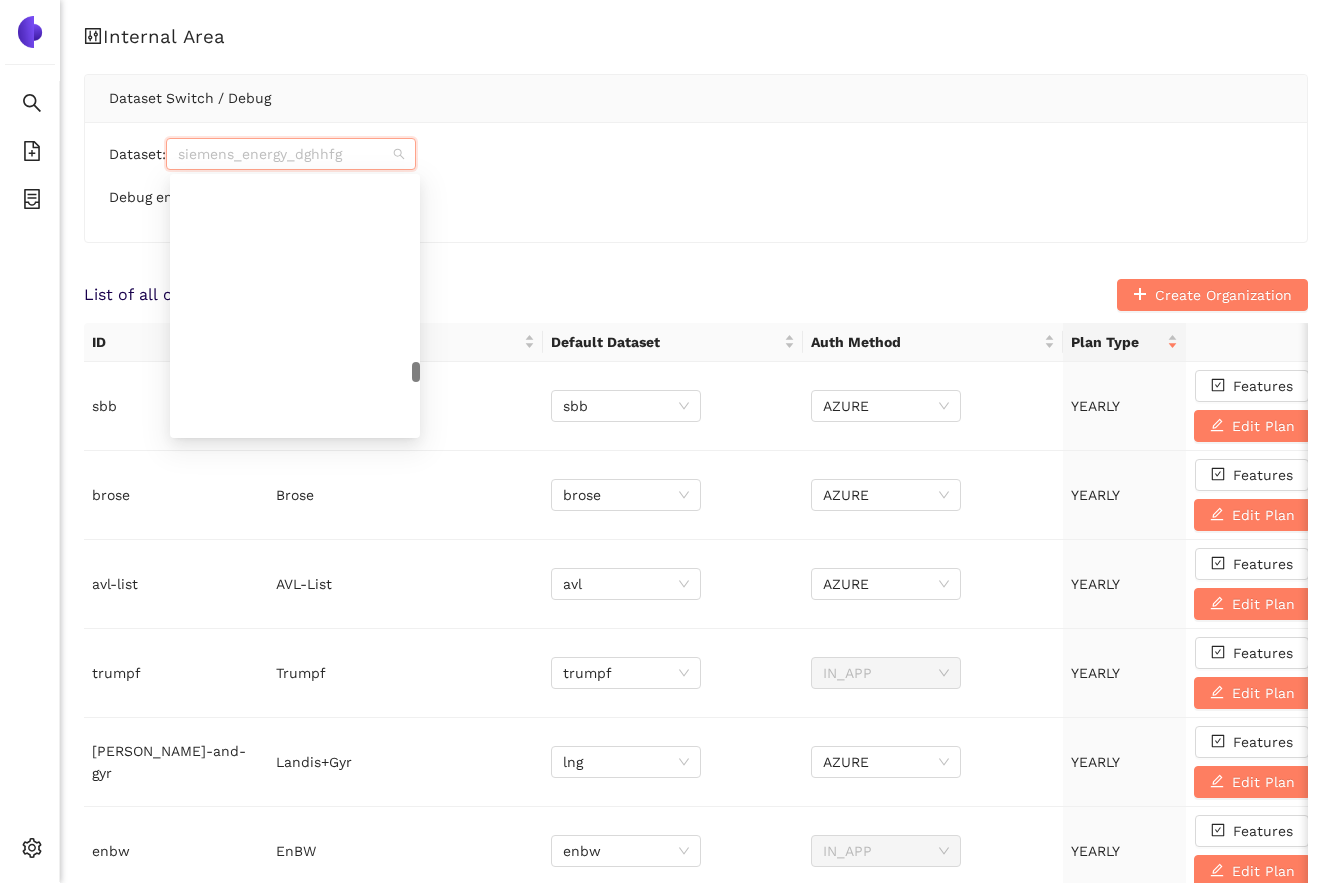 scroll, scrollTop: 9288, scrollLeft: 0, axis: vertical 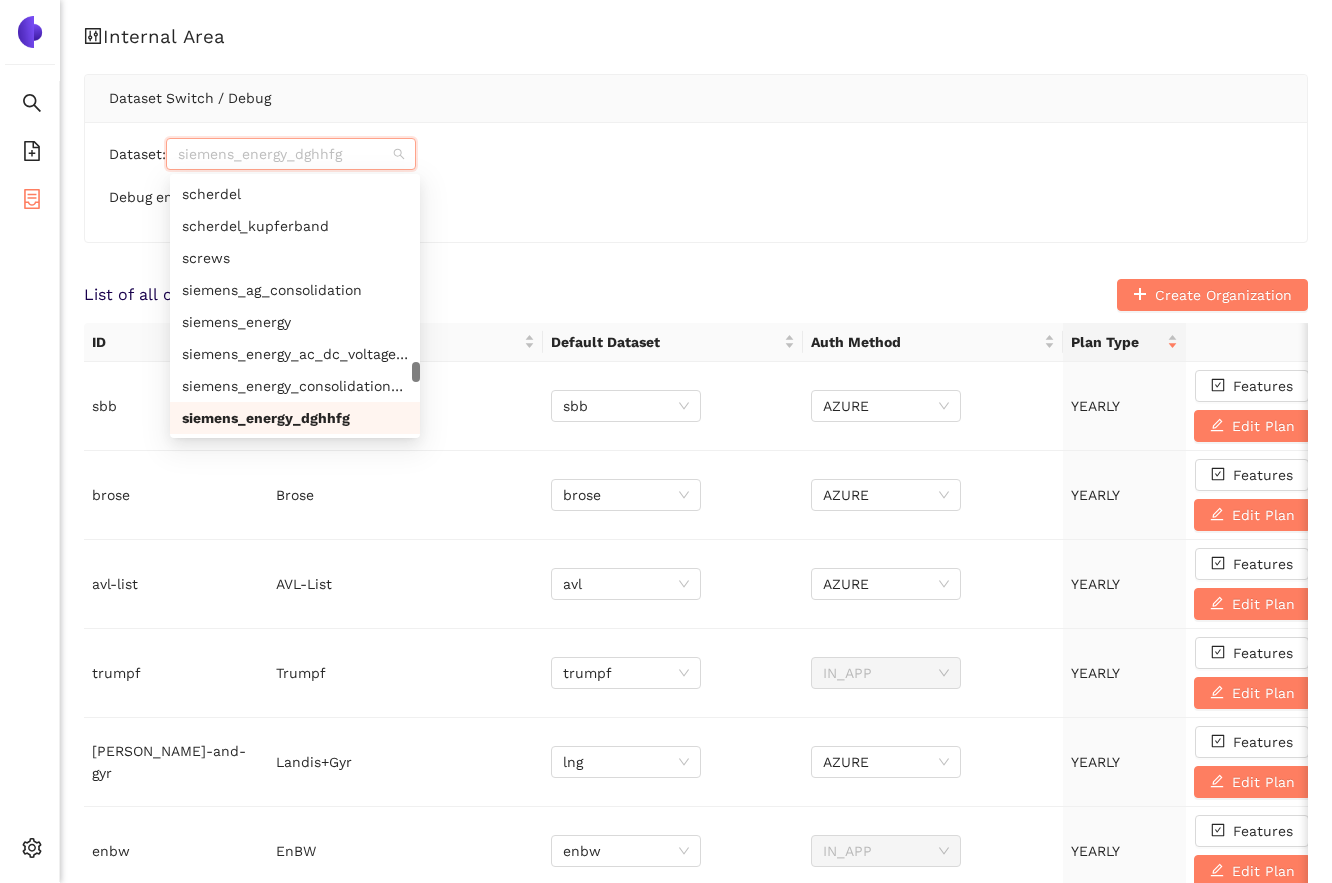 click 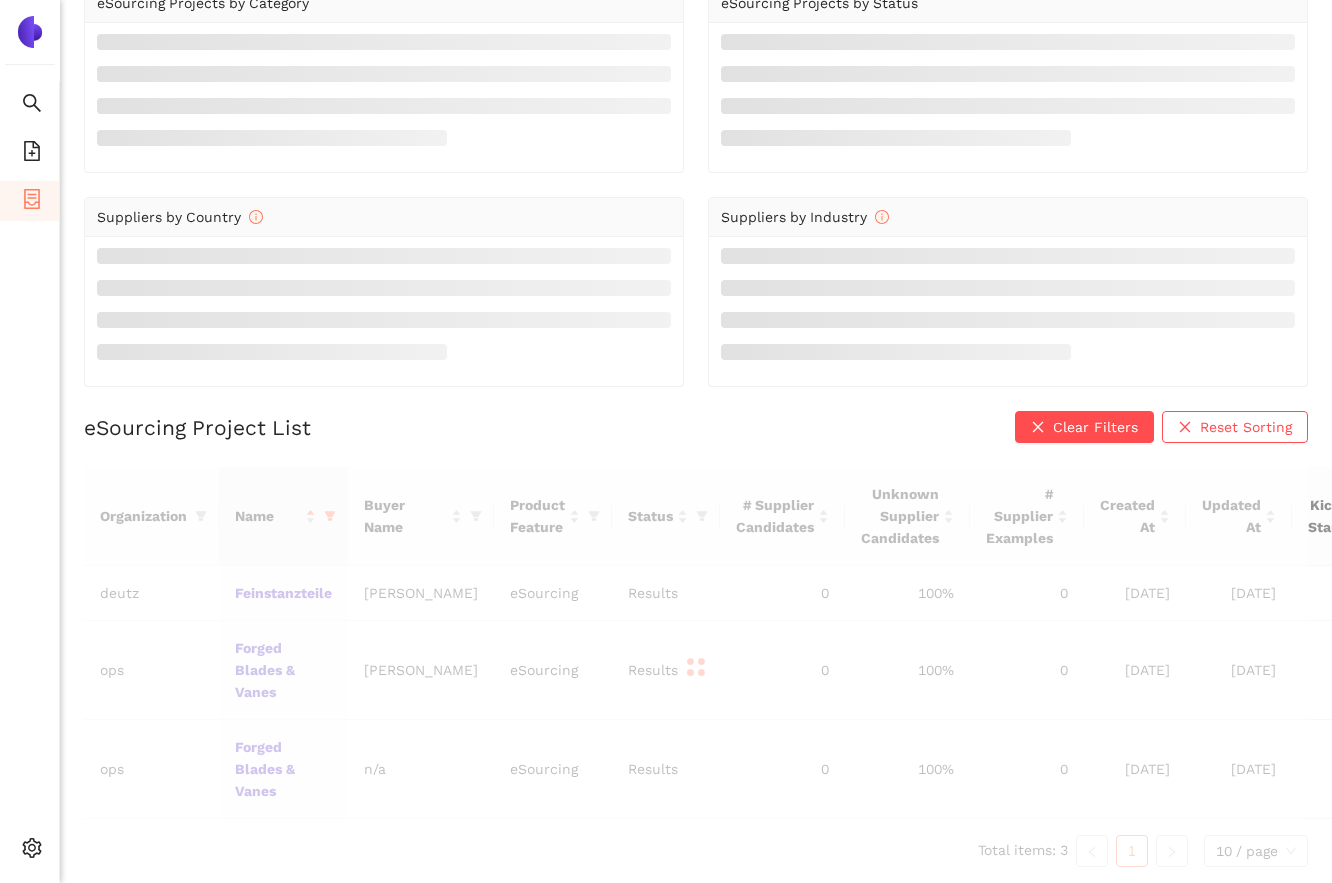 scroll, scrollTop: 116, scrollLeft: 0, axis: vertical 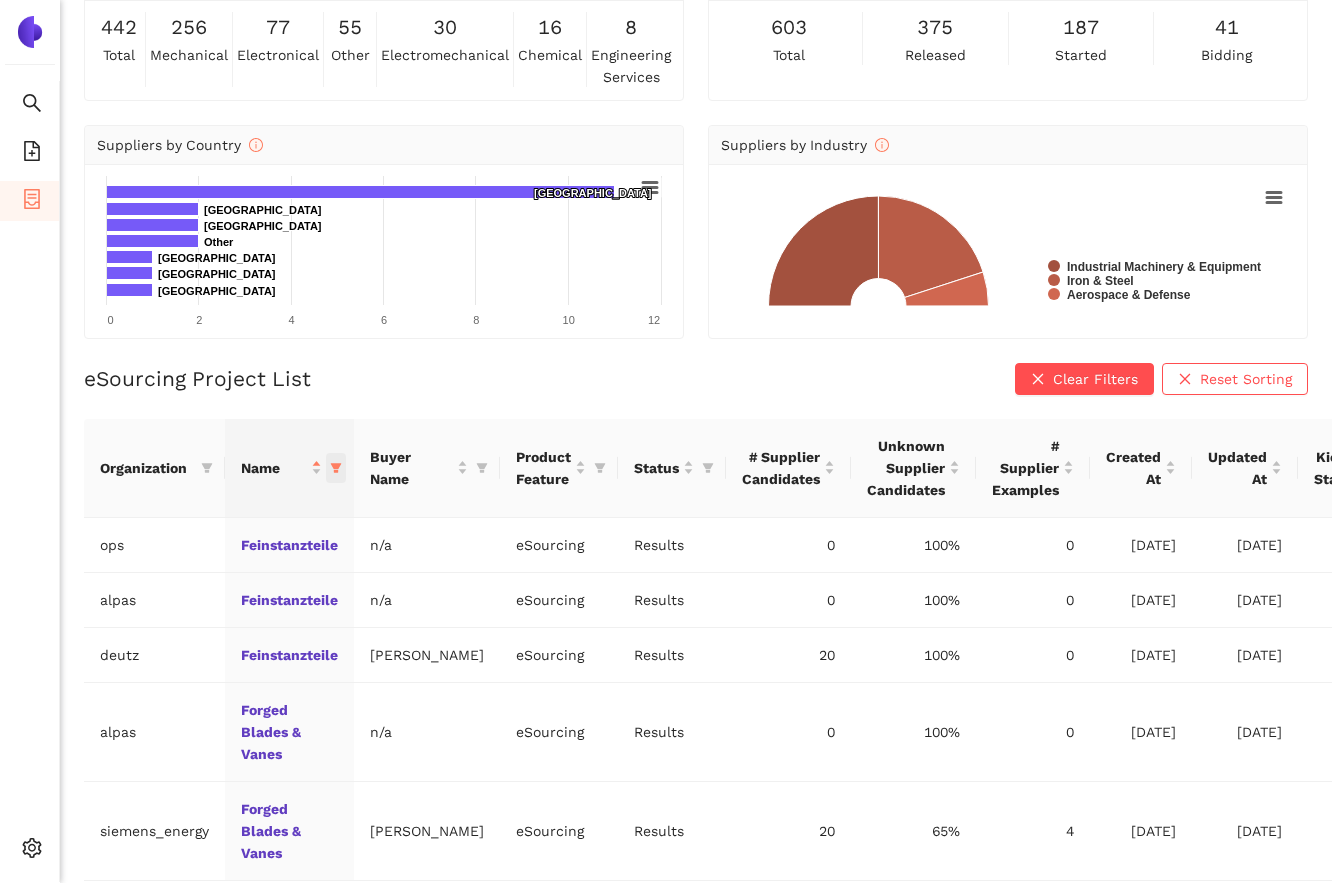 click 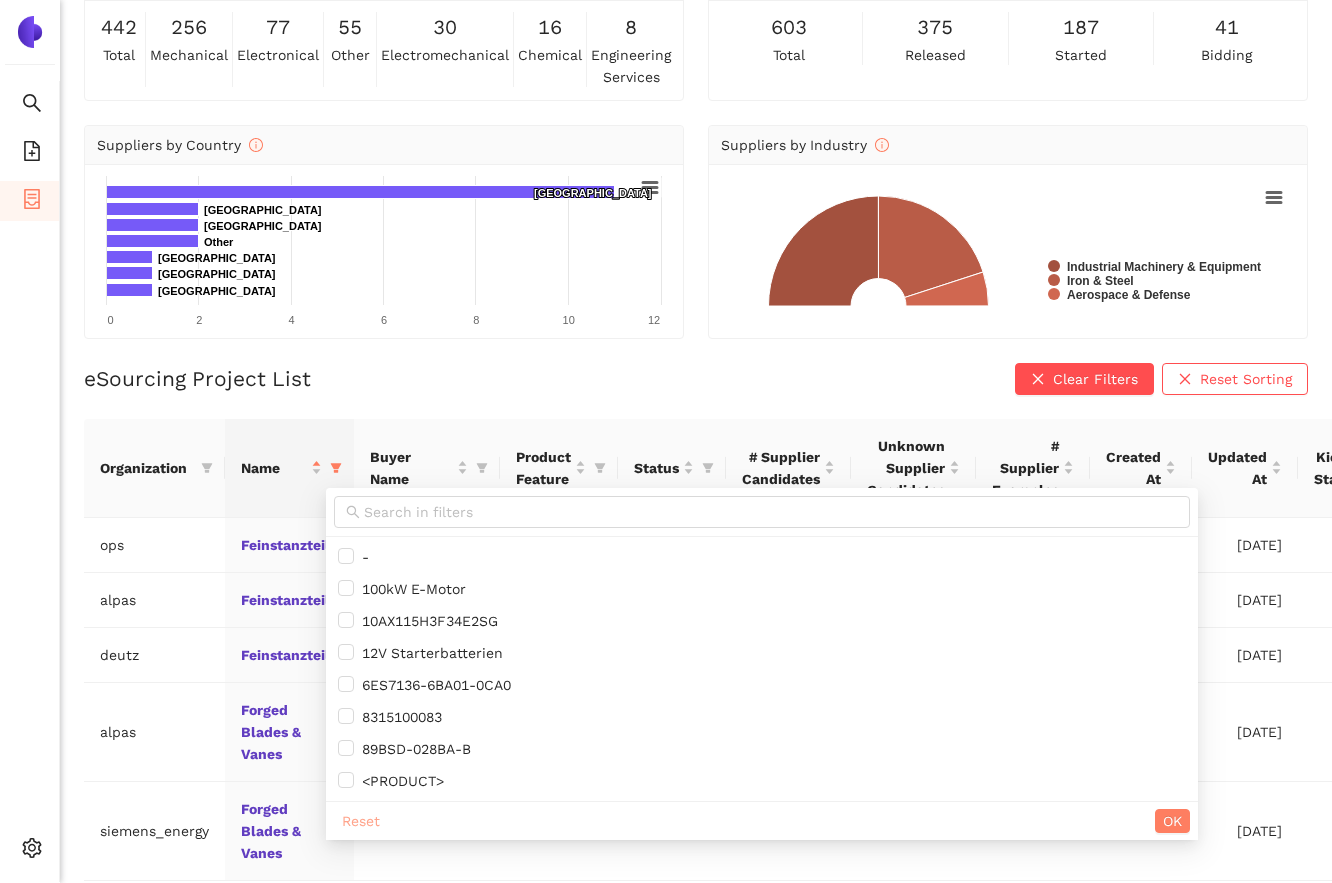 click on "Reset" at bounding box center [361, 821] 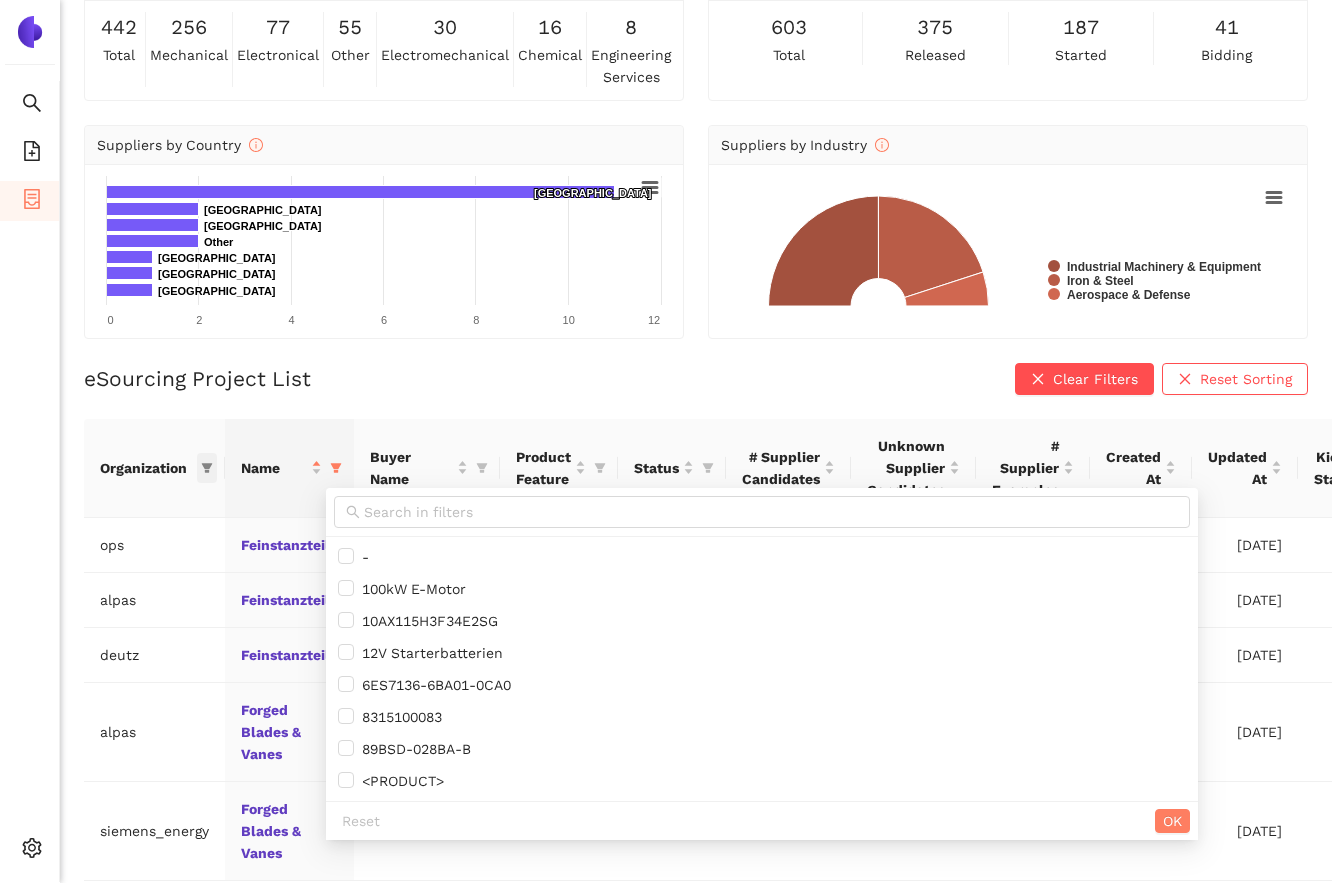 click at bounding box center [207, 468] 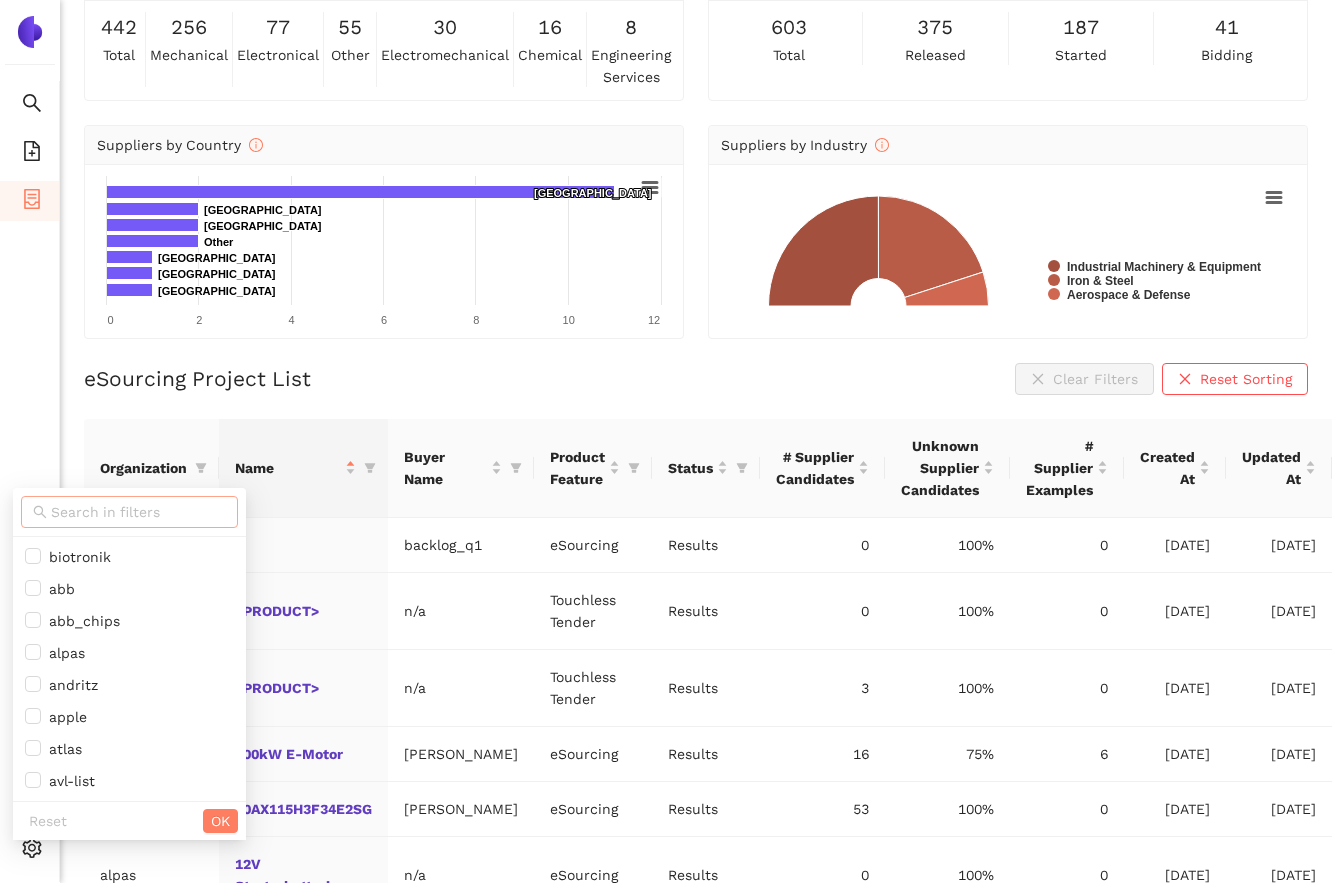 click at bounding box center [138, 512] 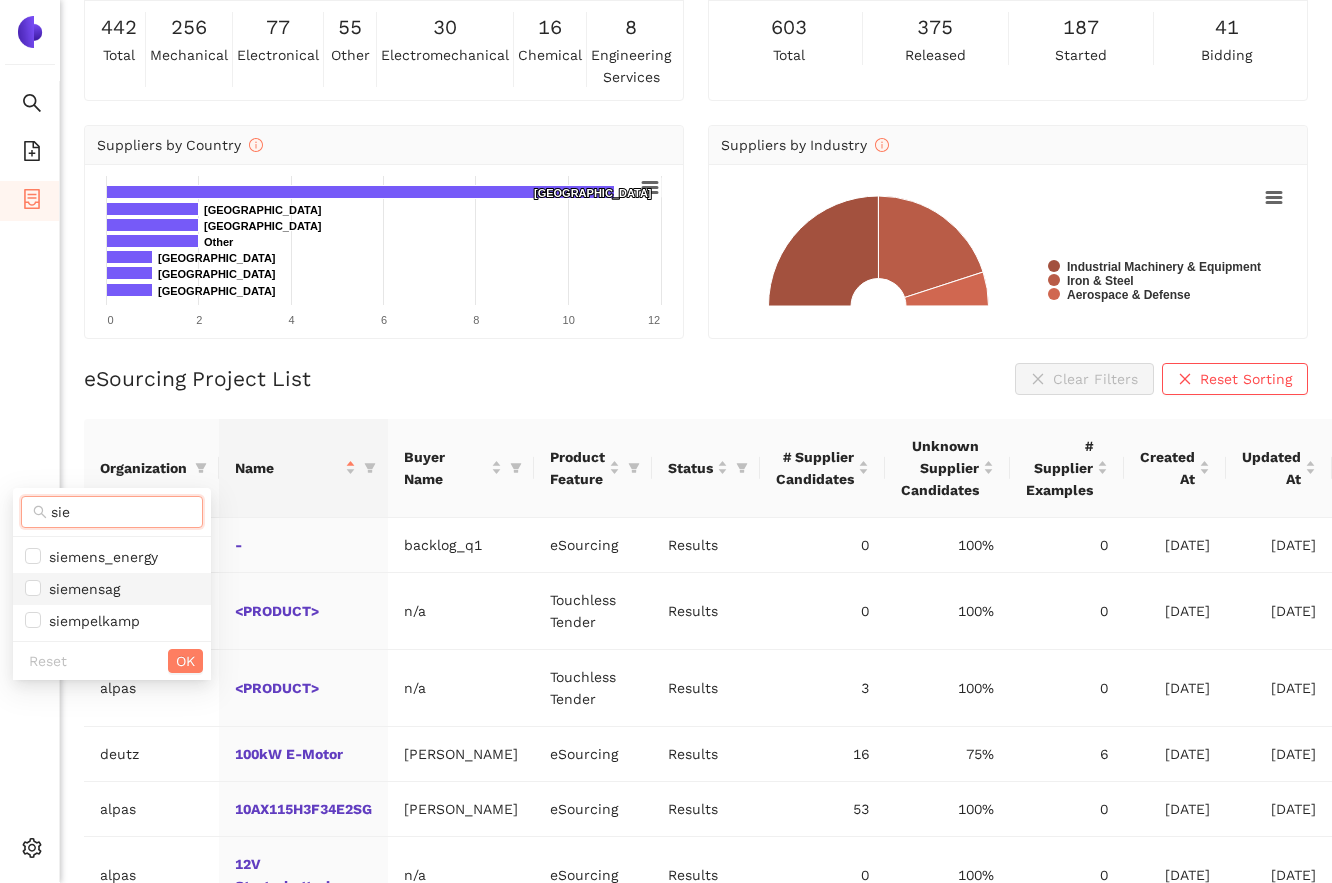 type on "sie" 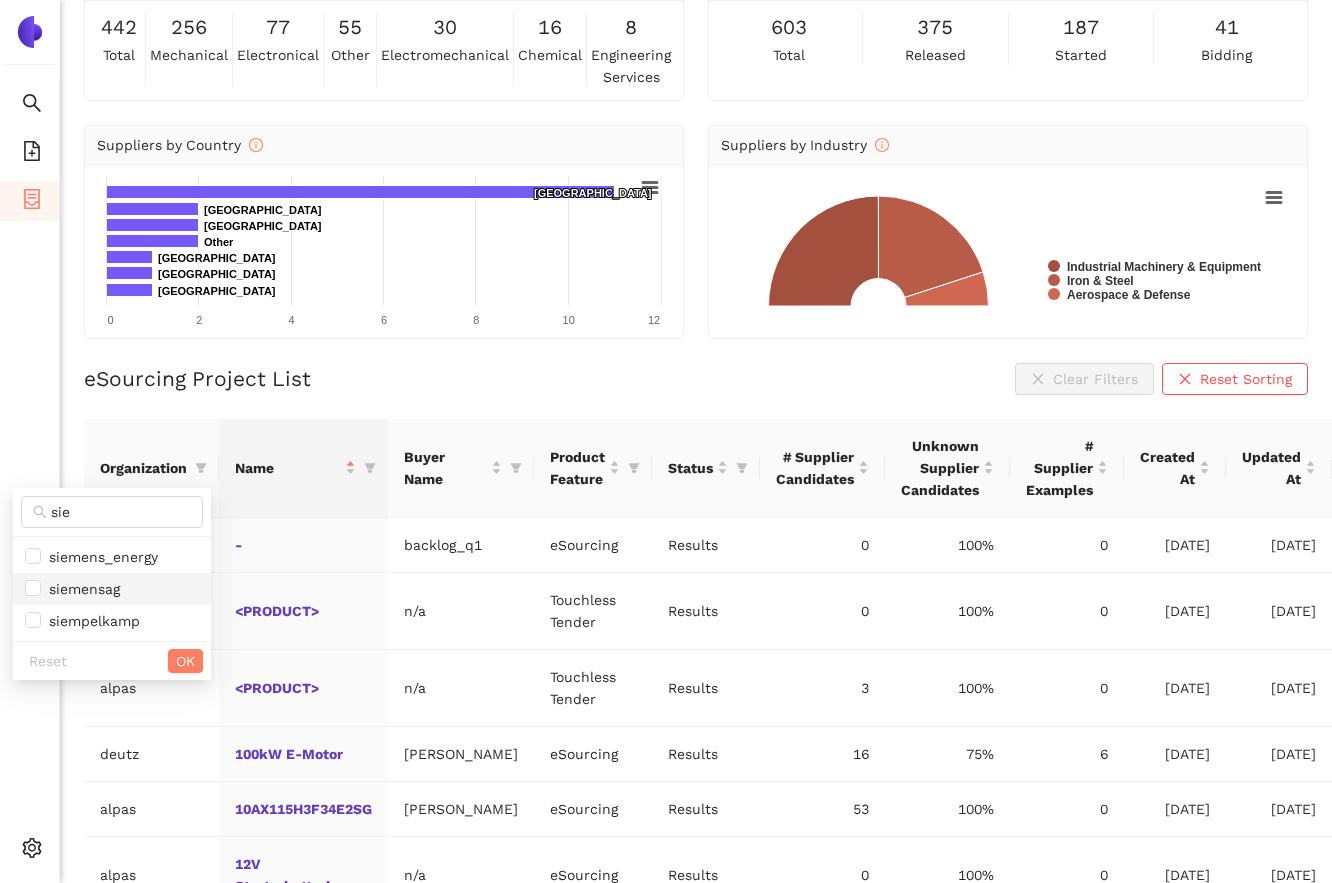 click on "siemensag" at bounding box center [80, 589] 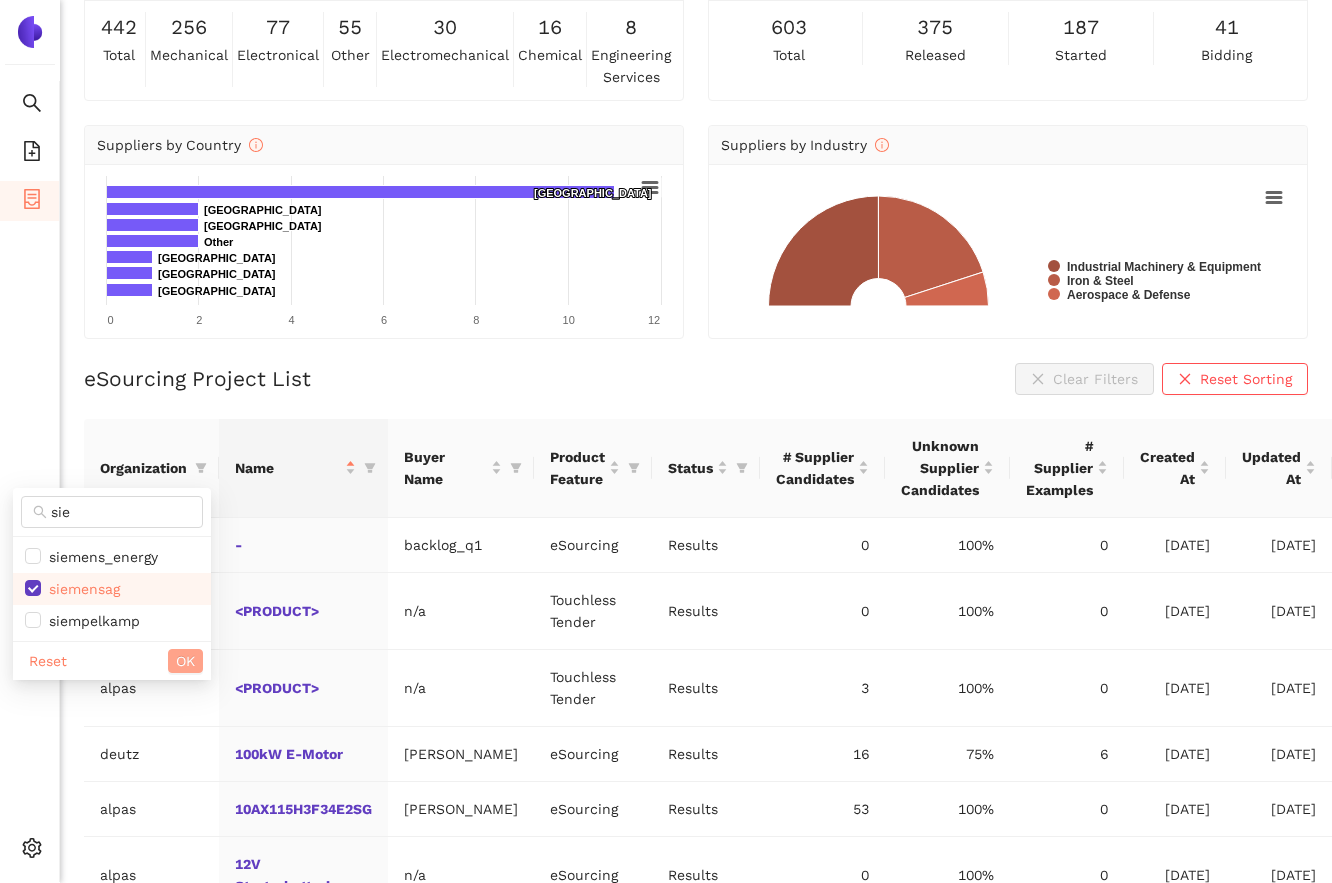 click on "OK" at bounding box center [185, 661] 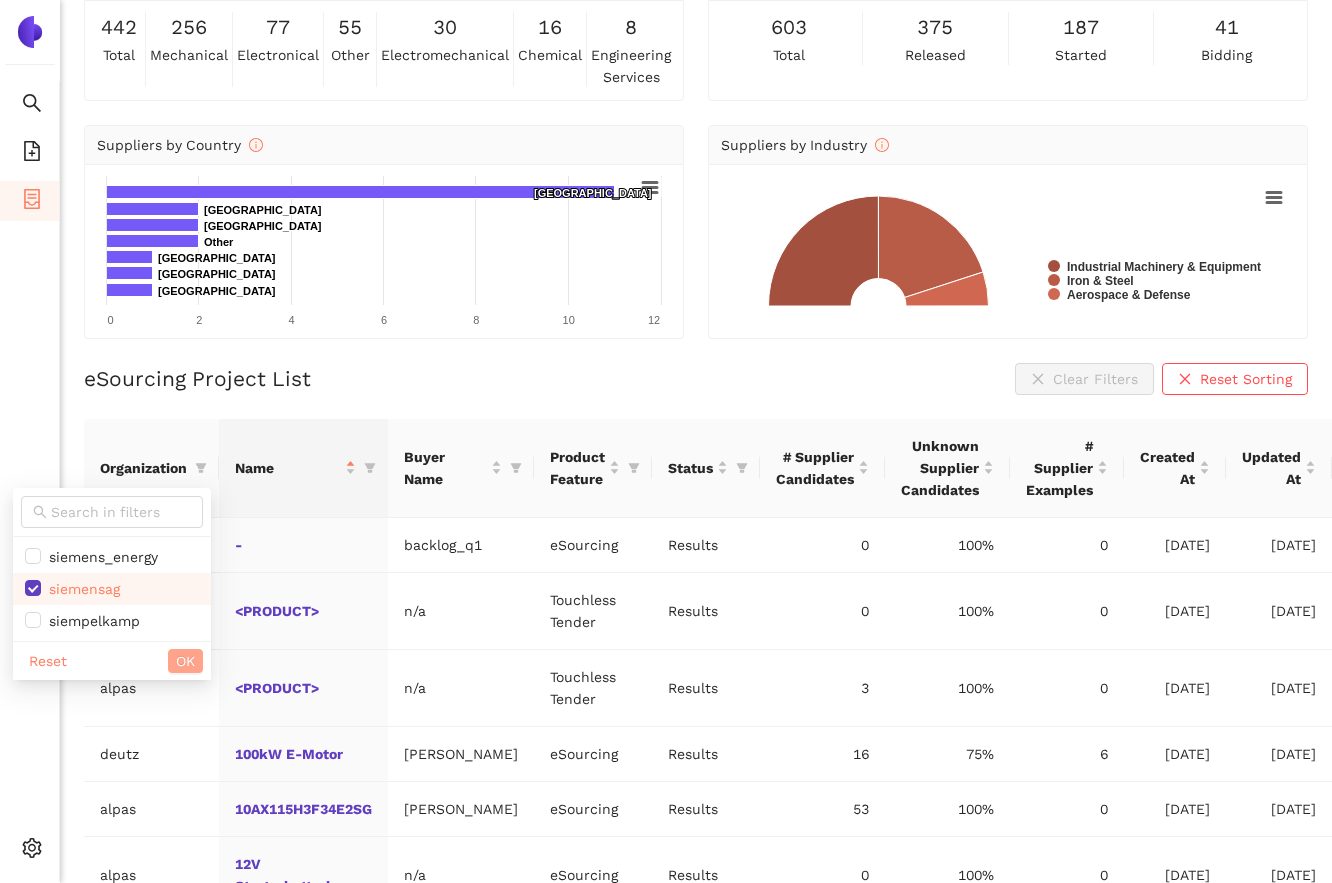 scroll, scrollTop: 24, scrollLeft: 0, axis: vertical 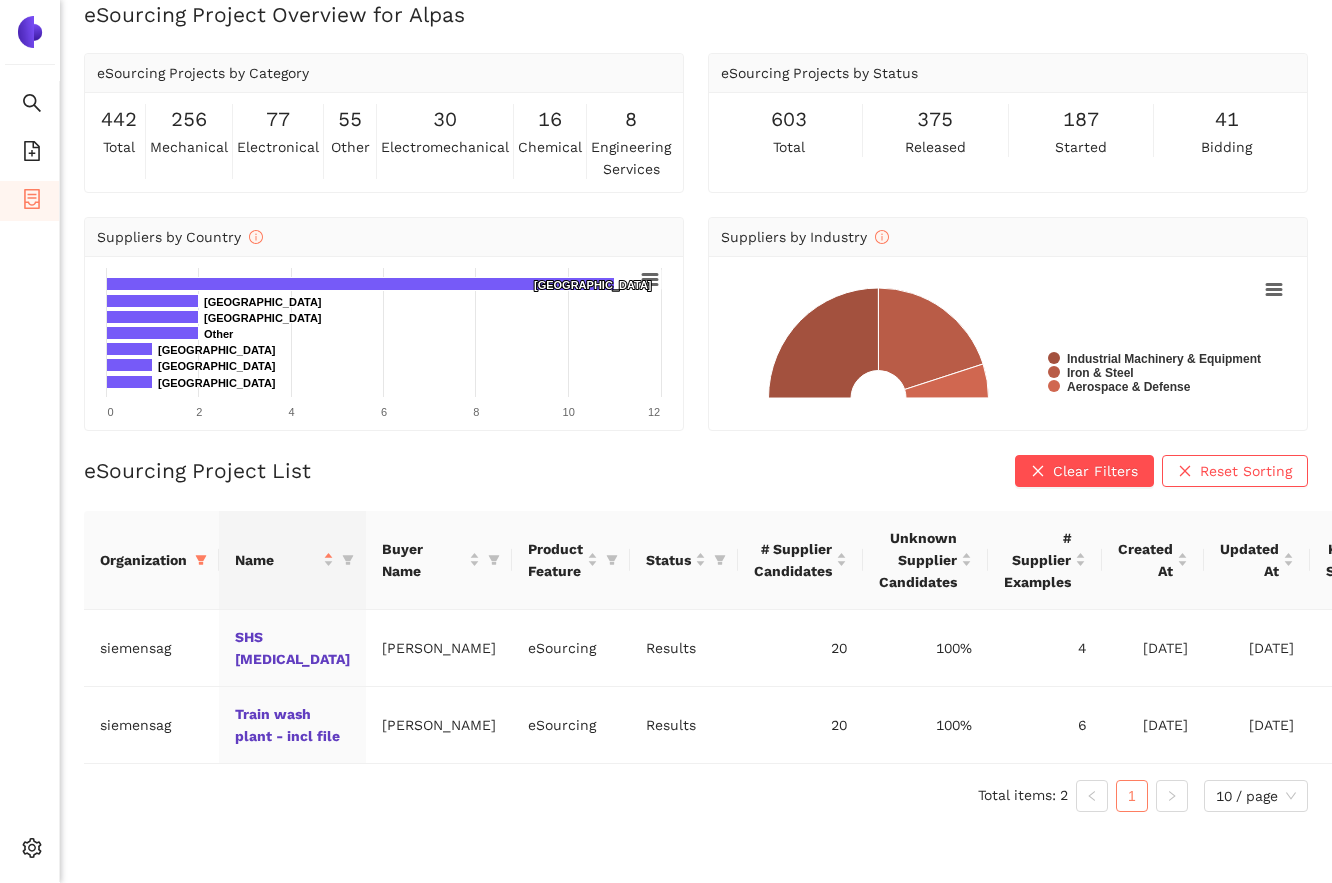 click on "Search eSourcing Templates eSourcing Projects Settings" at bounding box center (30, 481) 